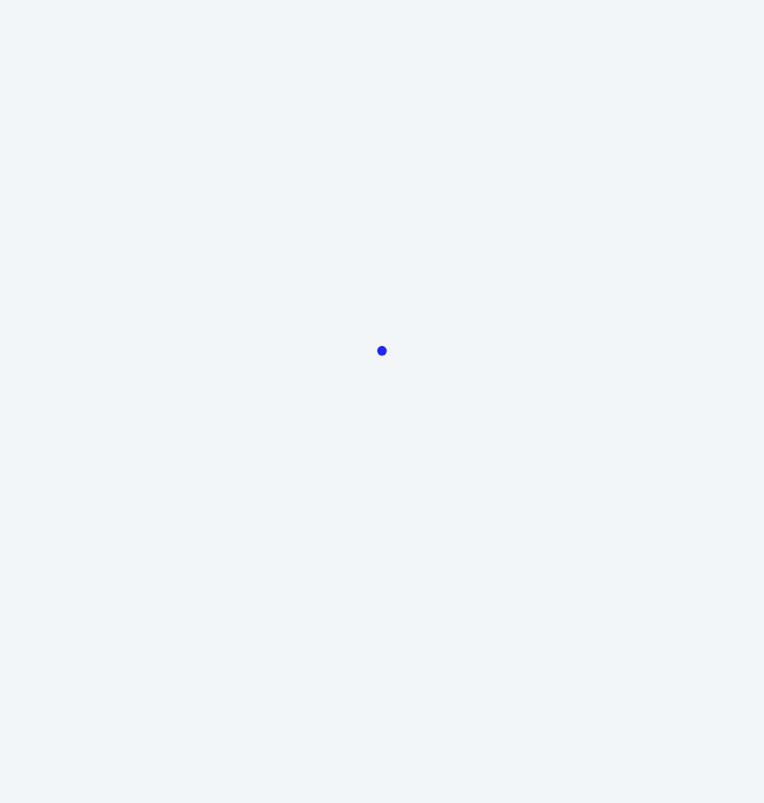 scroll, scrollTop: 0, scrollLeft: 0, axis: both 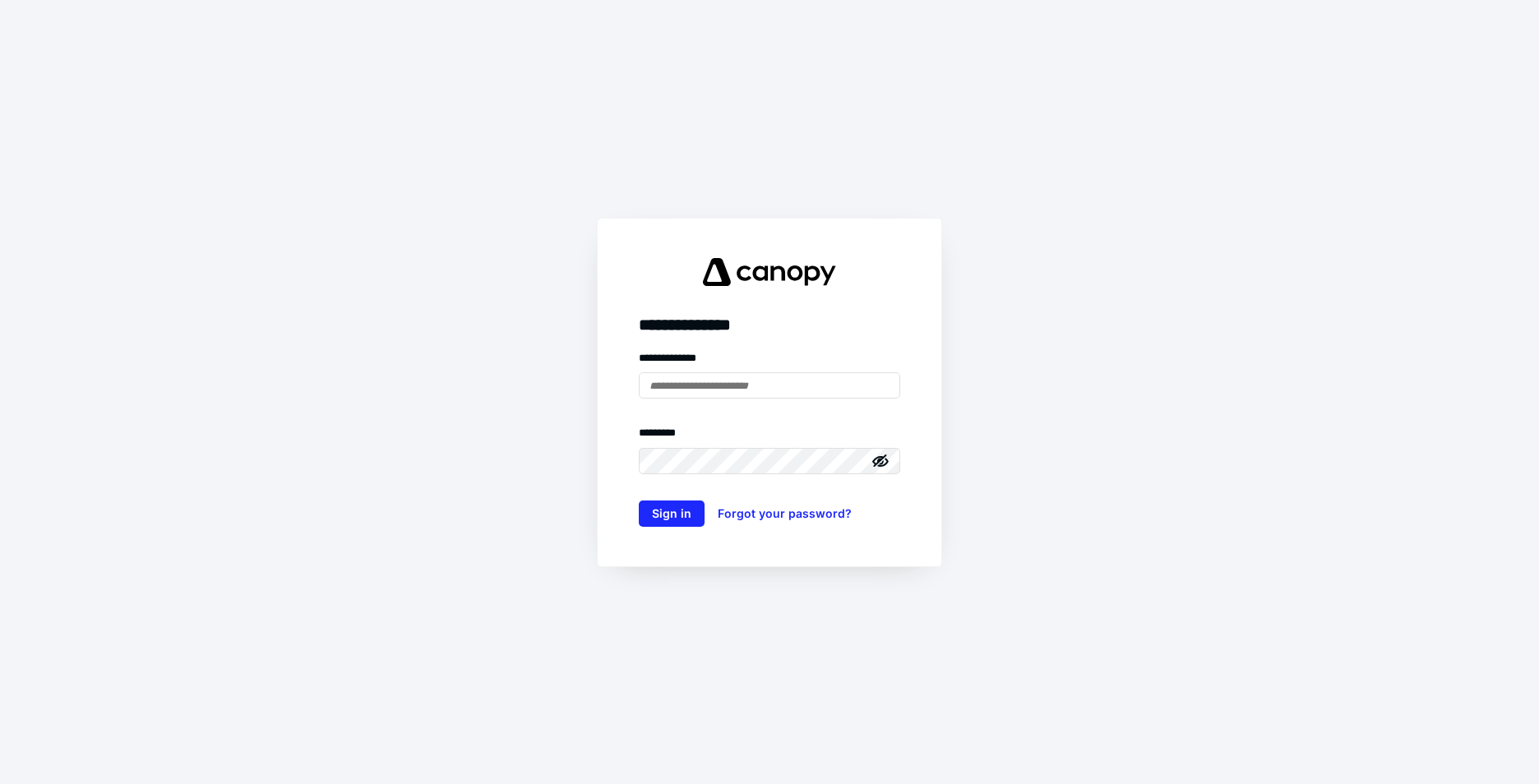 type on "**********" 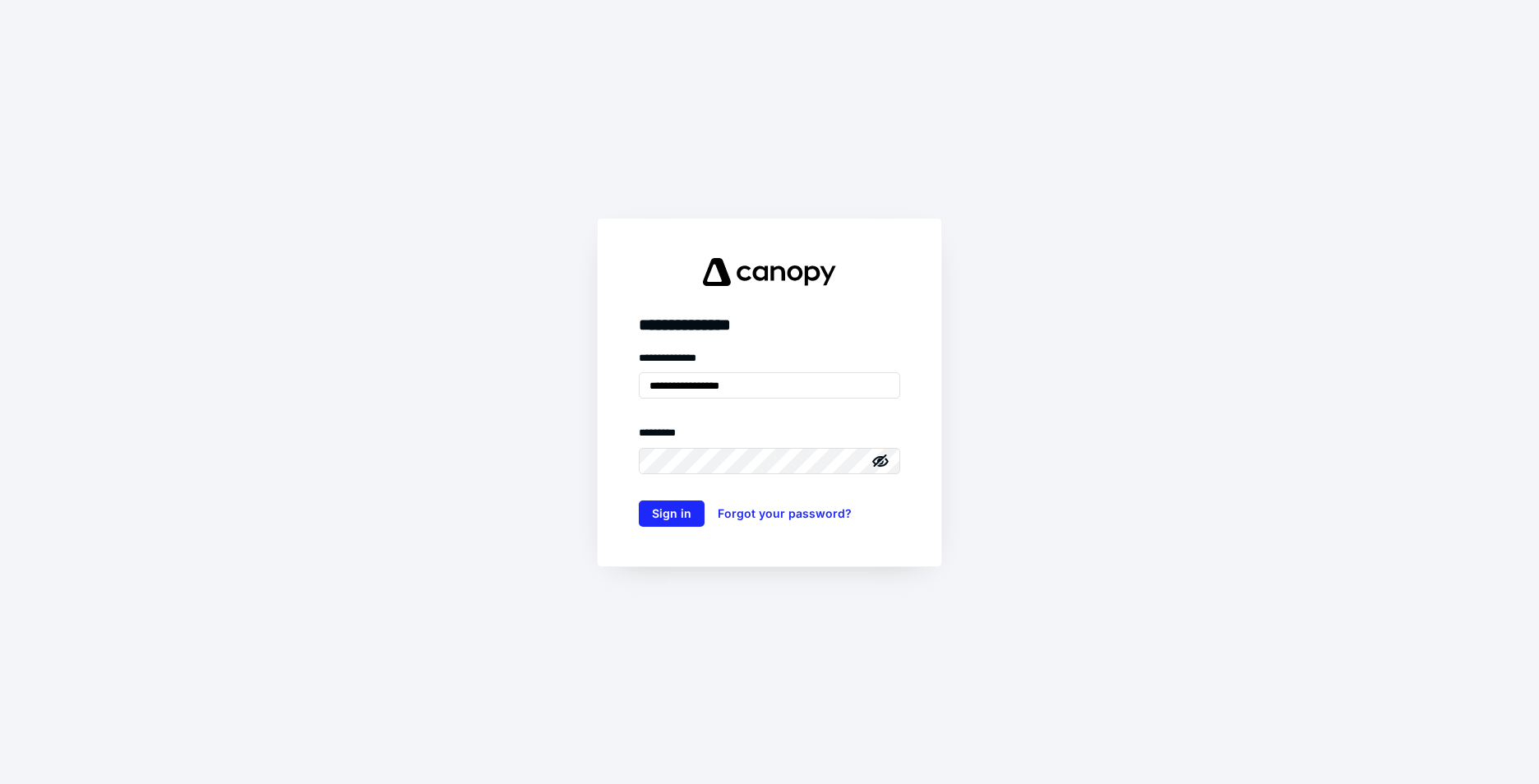 click on "**********" at bounding box center [770, 392] 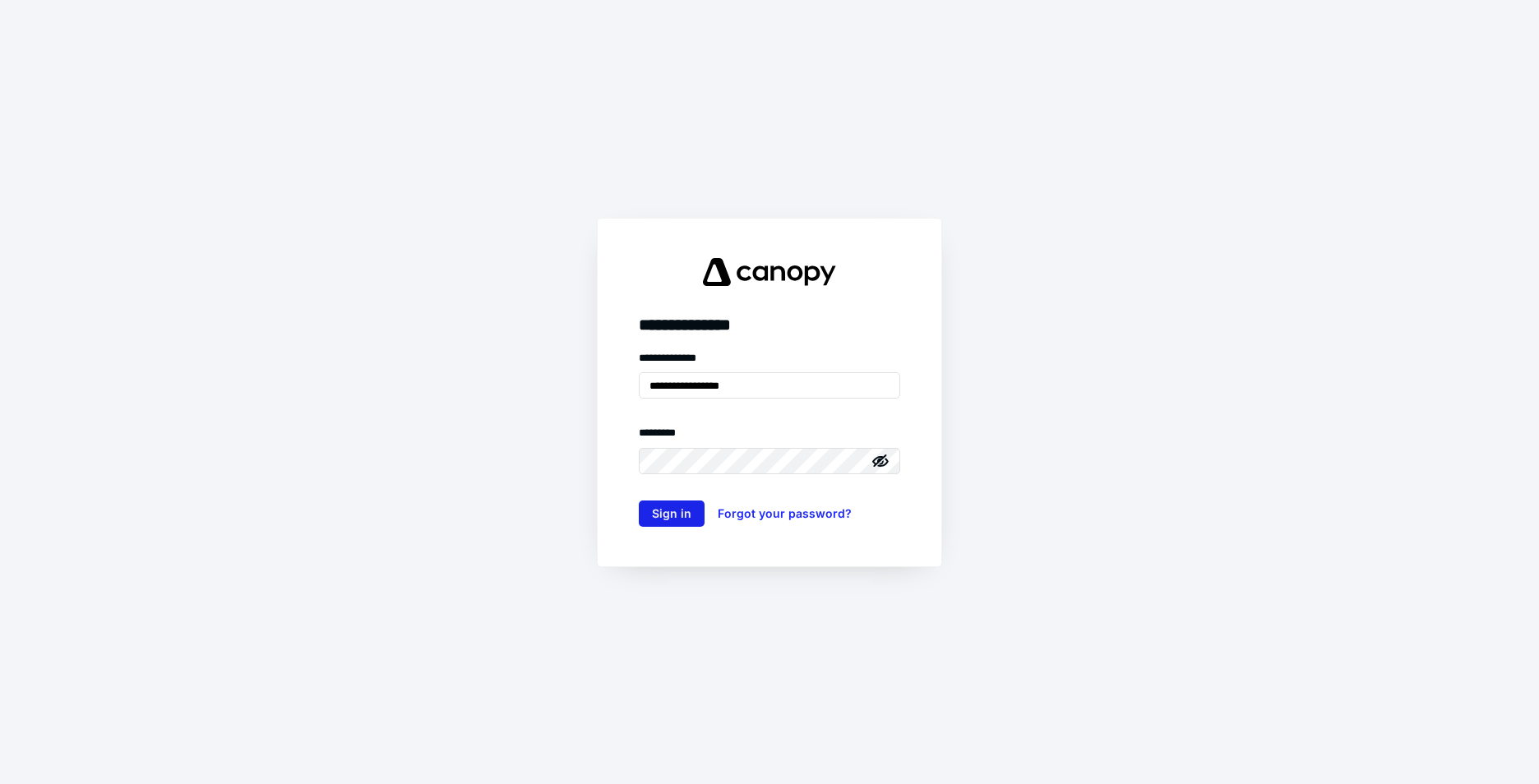 click on "Sign in" at bounding box center [672, 514] 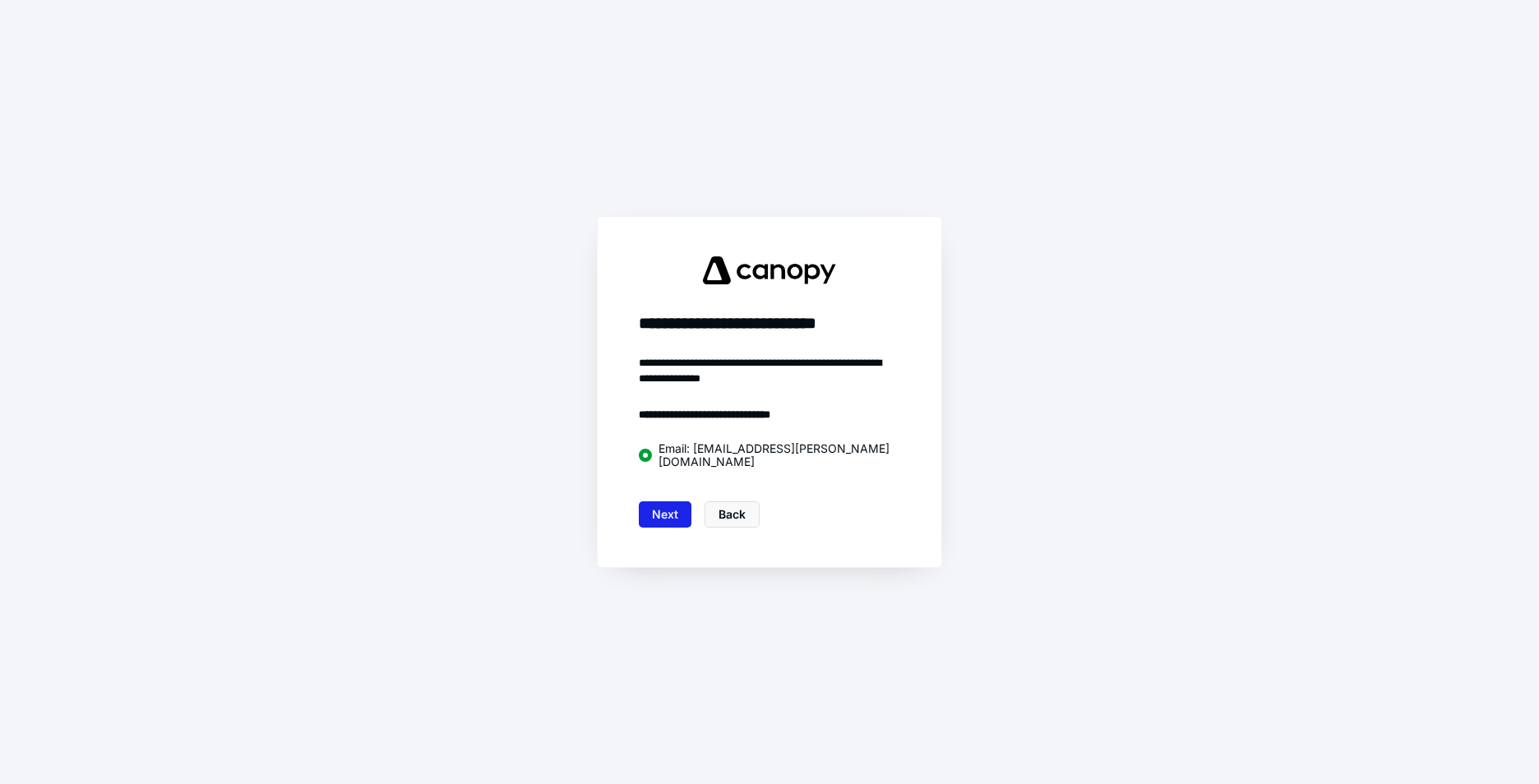 click on "Next" at bounding box center (665, 514) 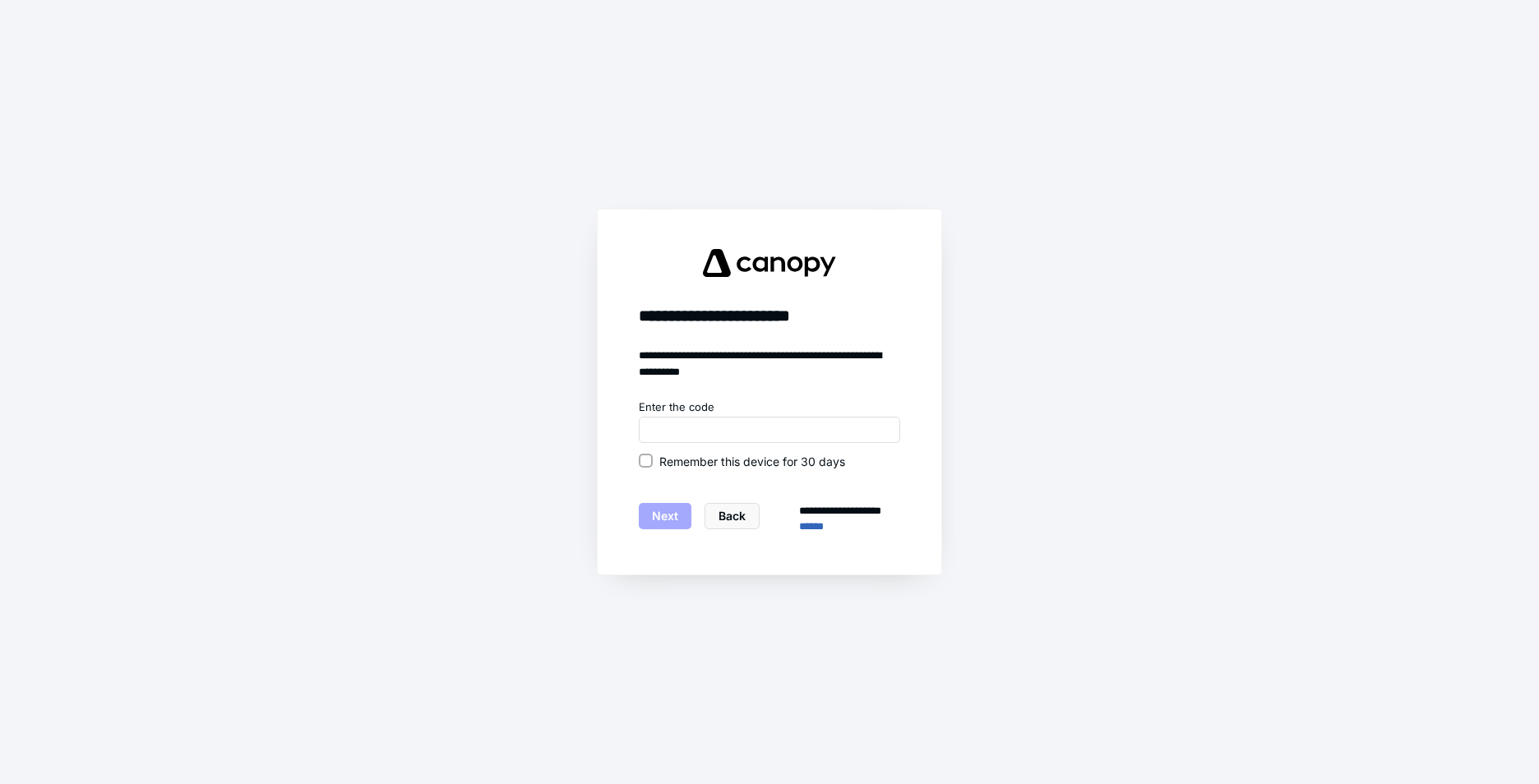 click on "Remember this device for 30 days" at bounding box center (770, 461) 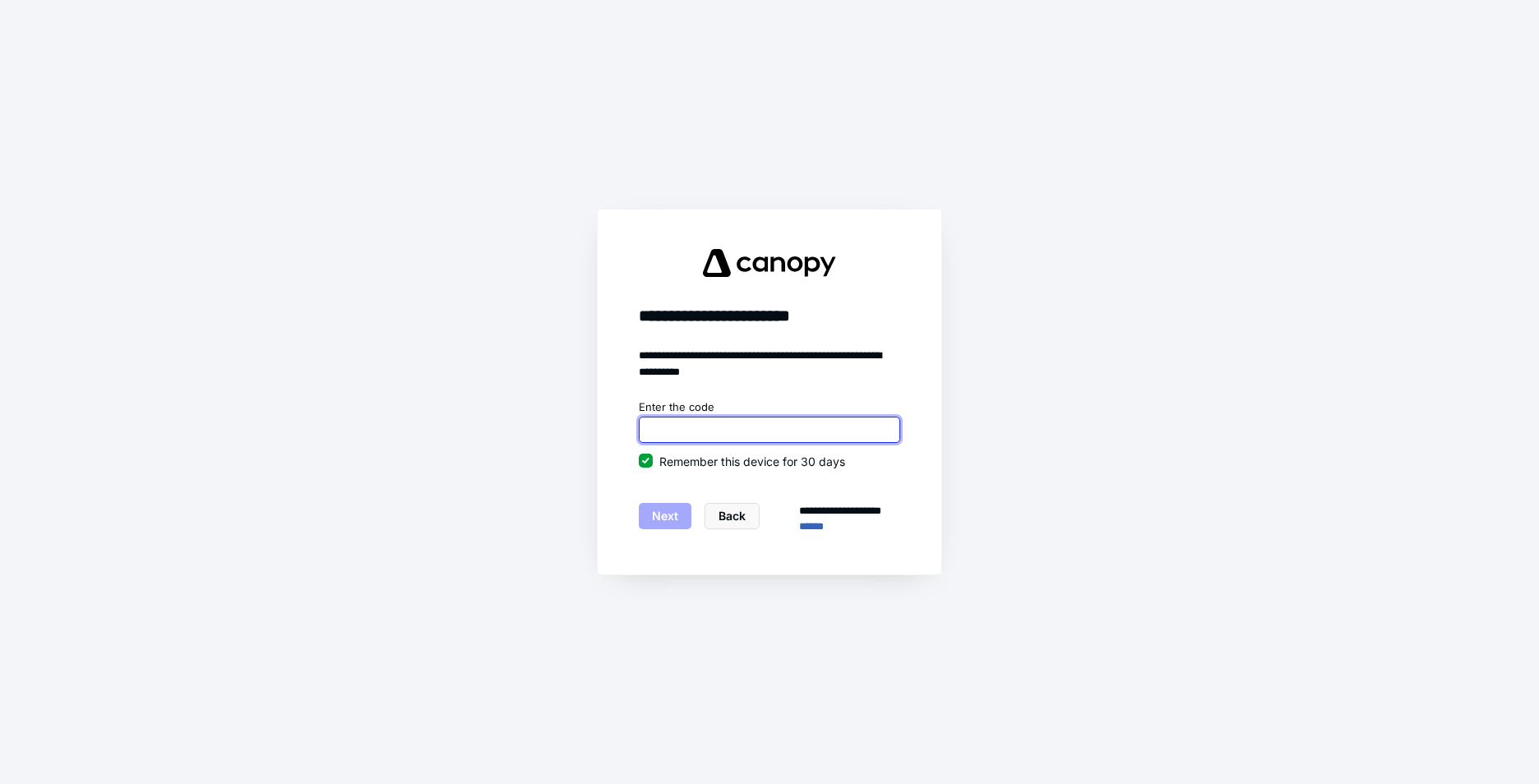 click at bounding box center [770, 430] 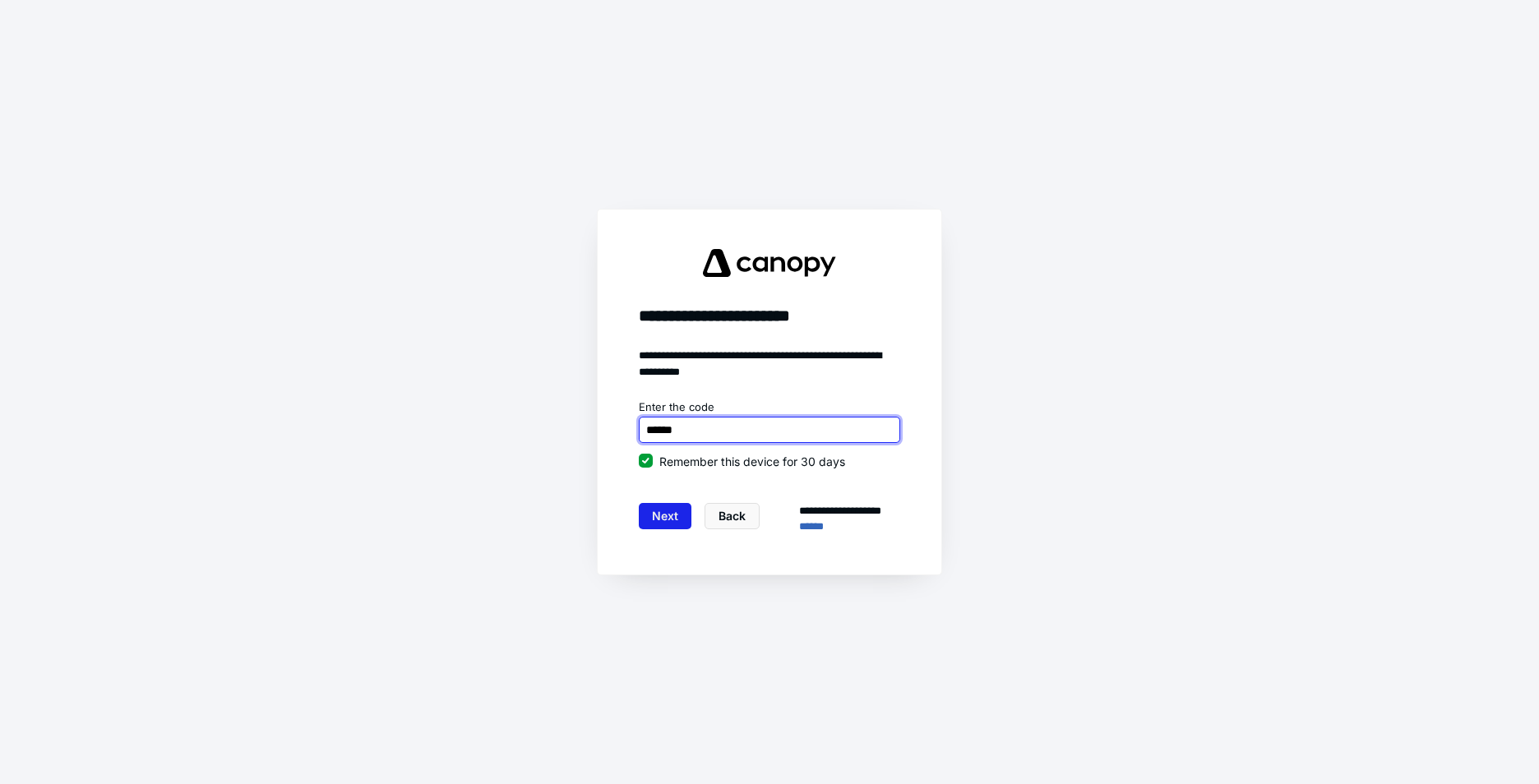 type on "******" 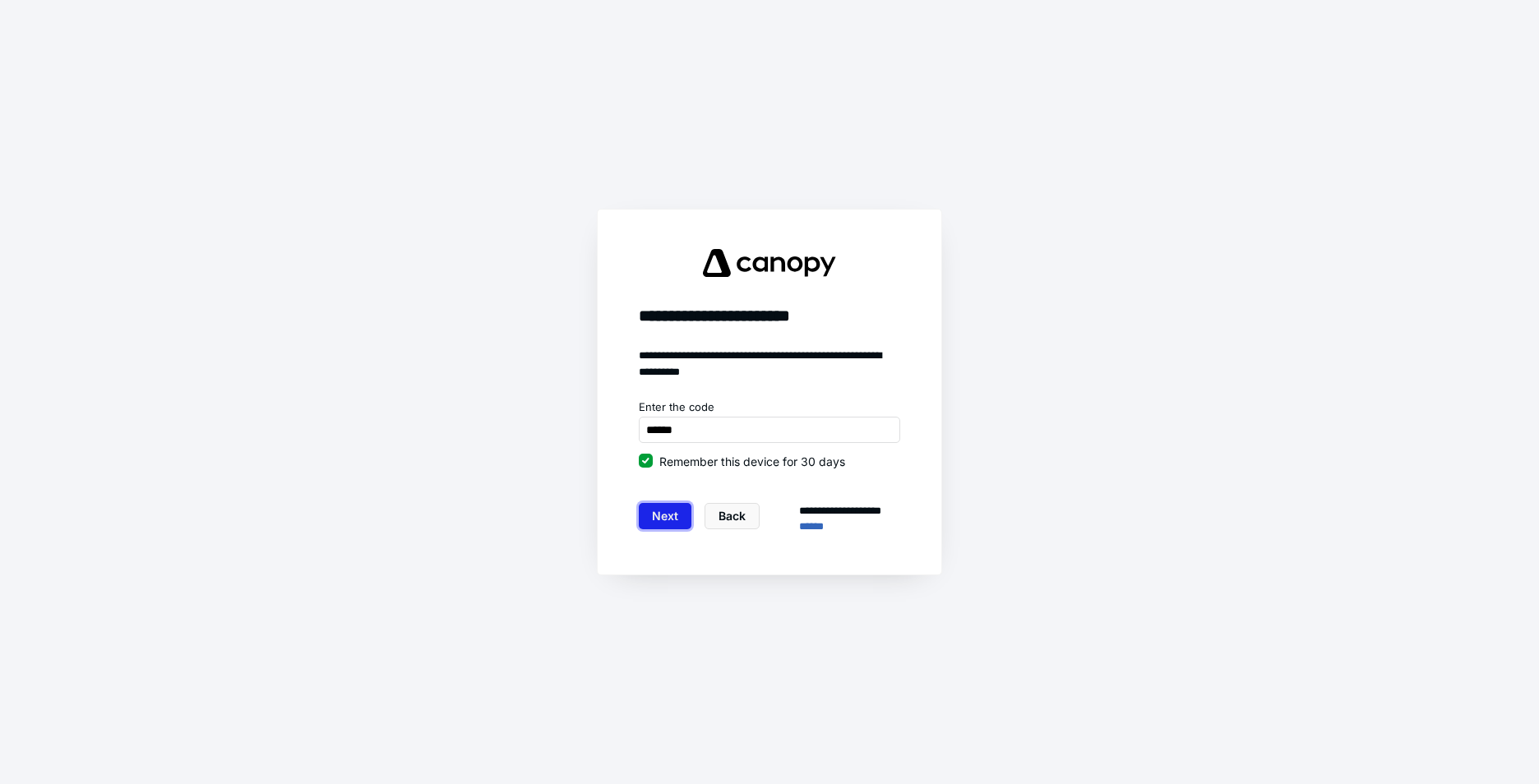 click on "Next" at bounding box center (665, 516) 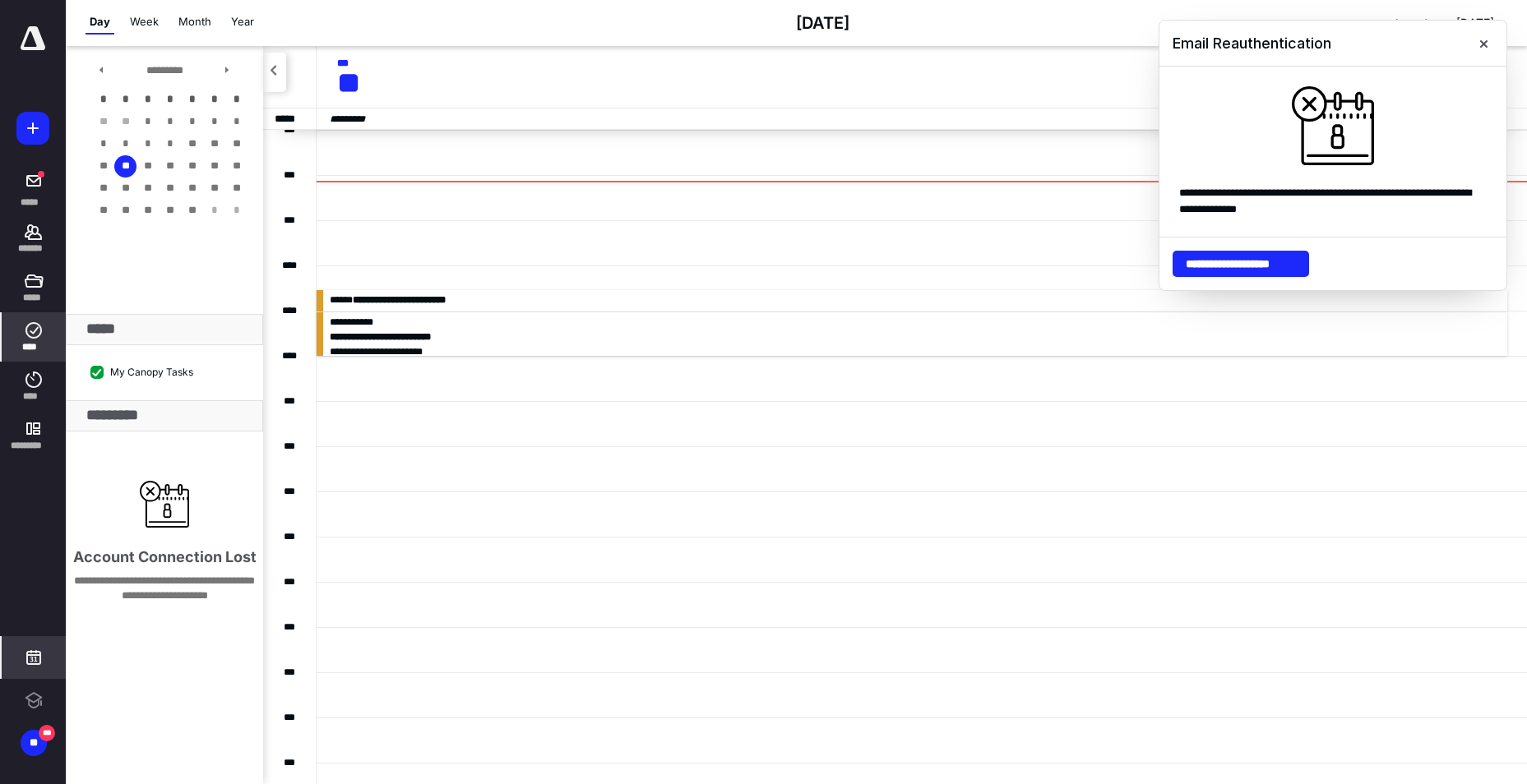 scroll, scrollTop: 0, scrollLeft: 0, axis: both 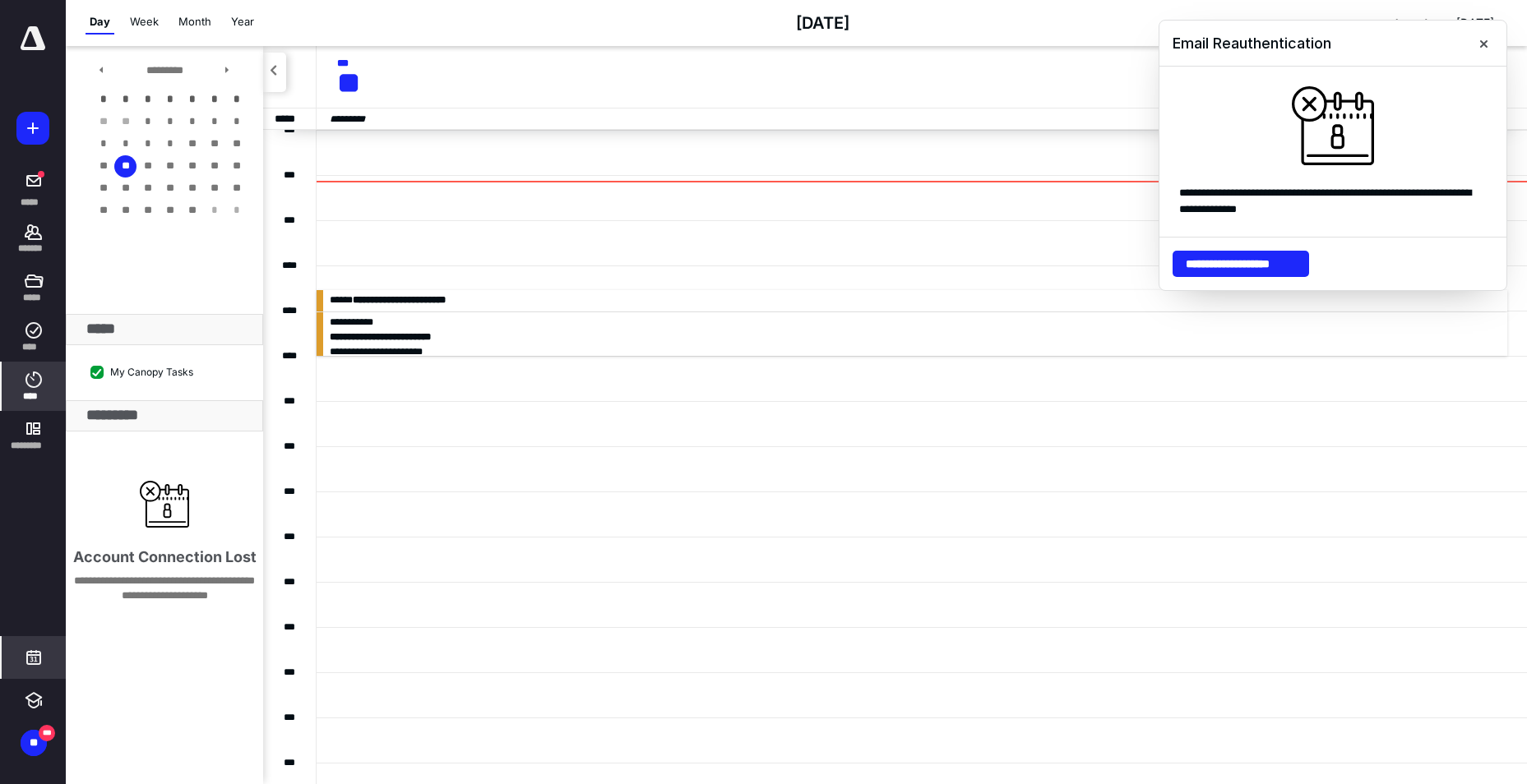 click on "****" at bounding box center (34, 386) 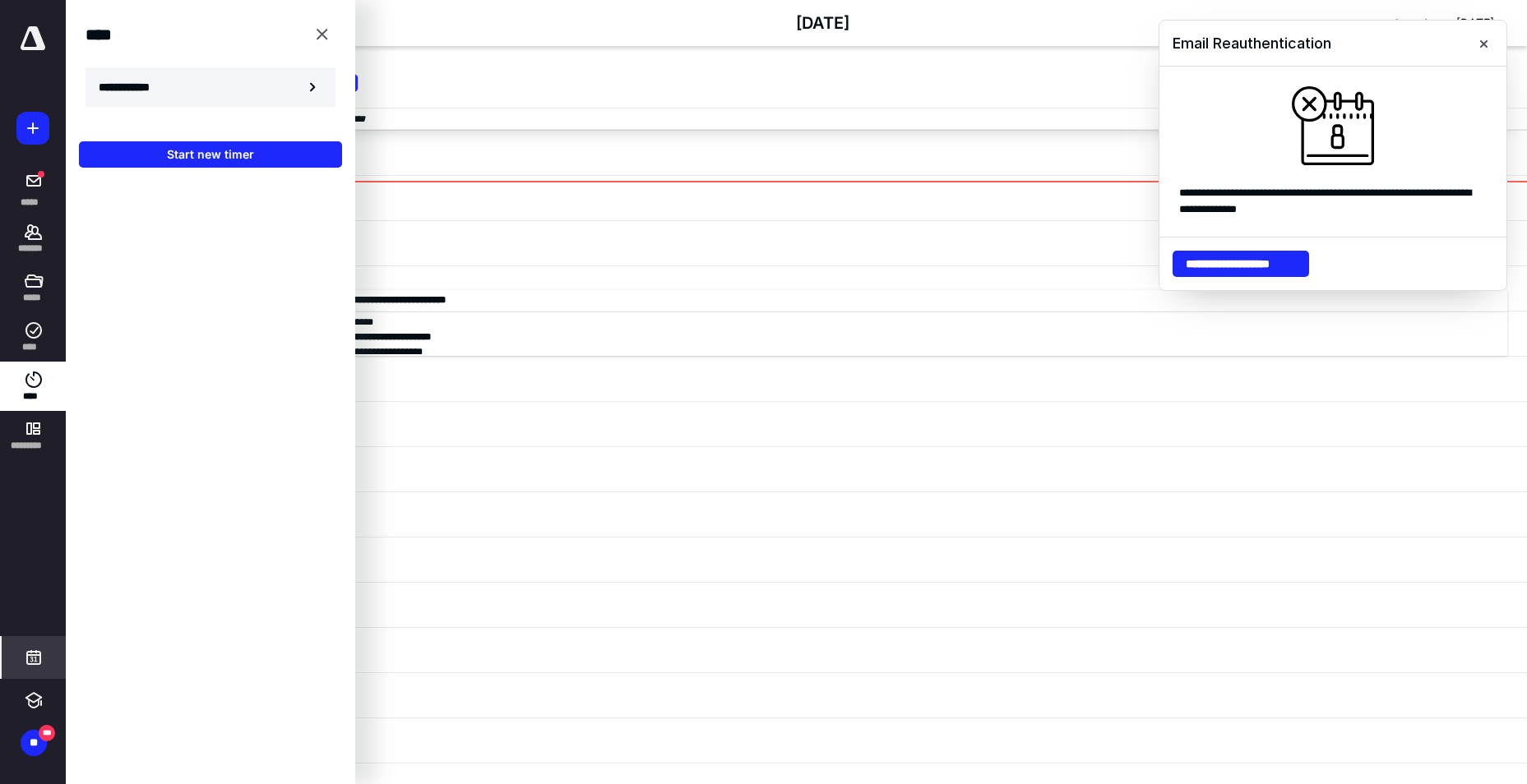 click on "**********" at bounding box center [211, 87] 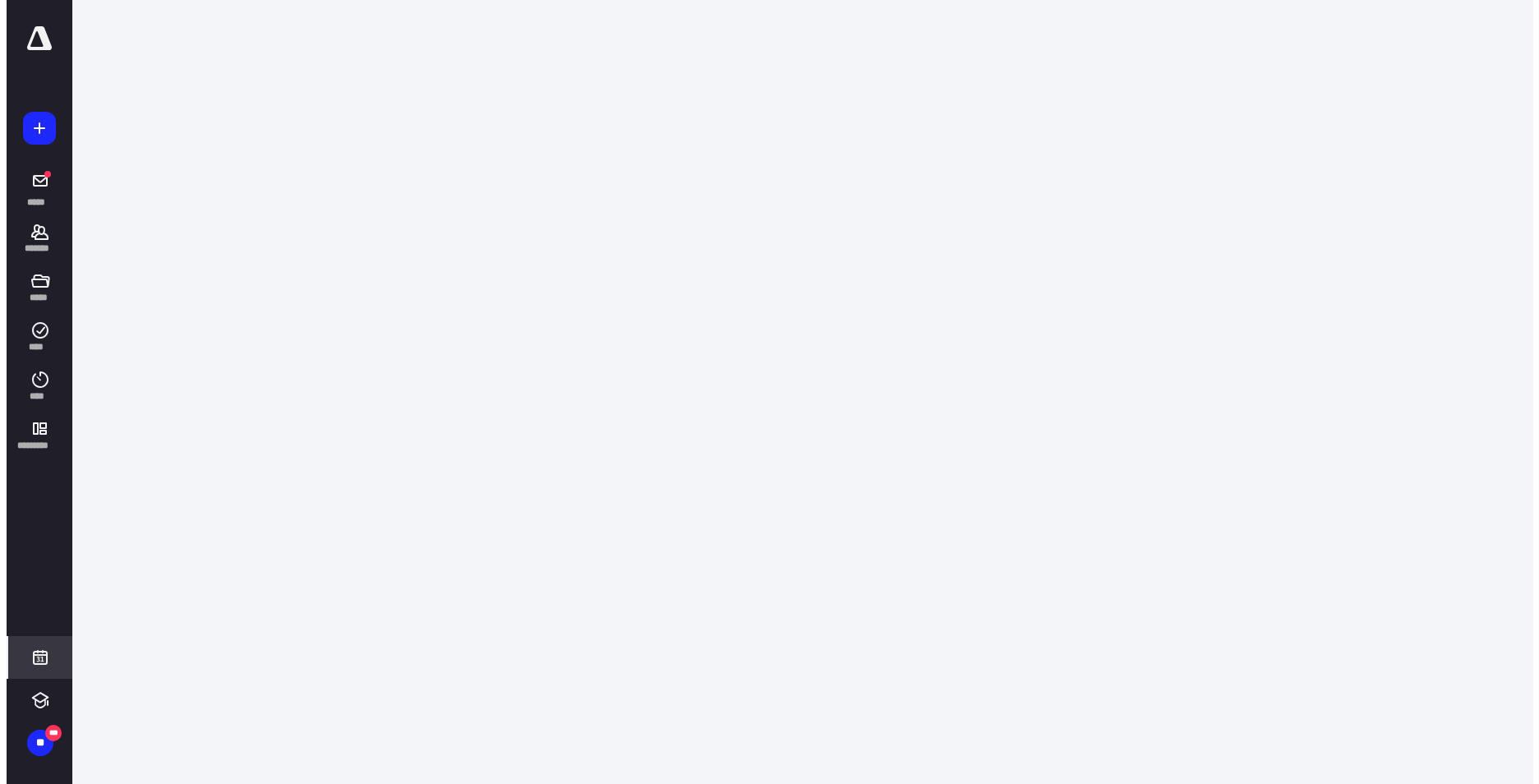 scroll, scrollTop: 0, scrollLeft: 0, axis: both 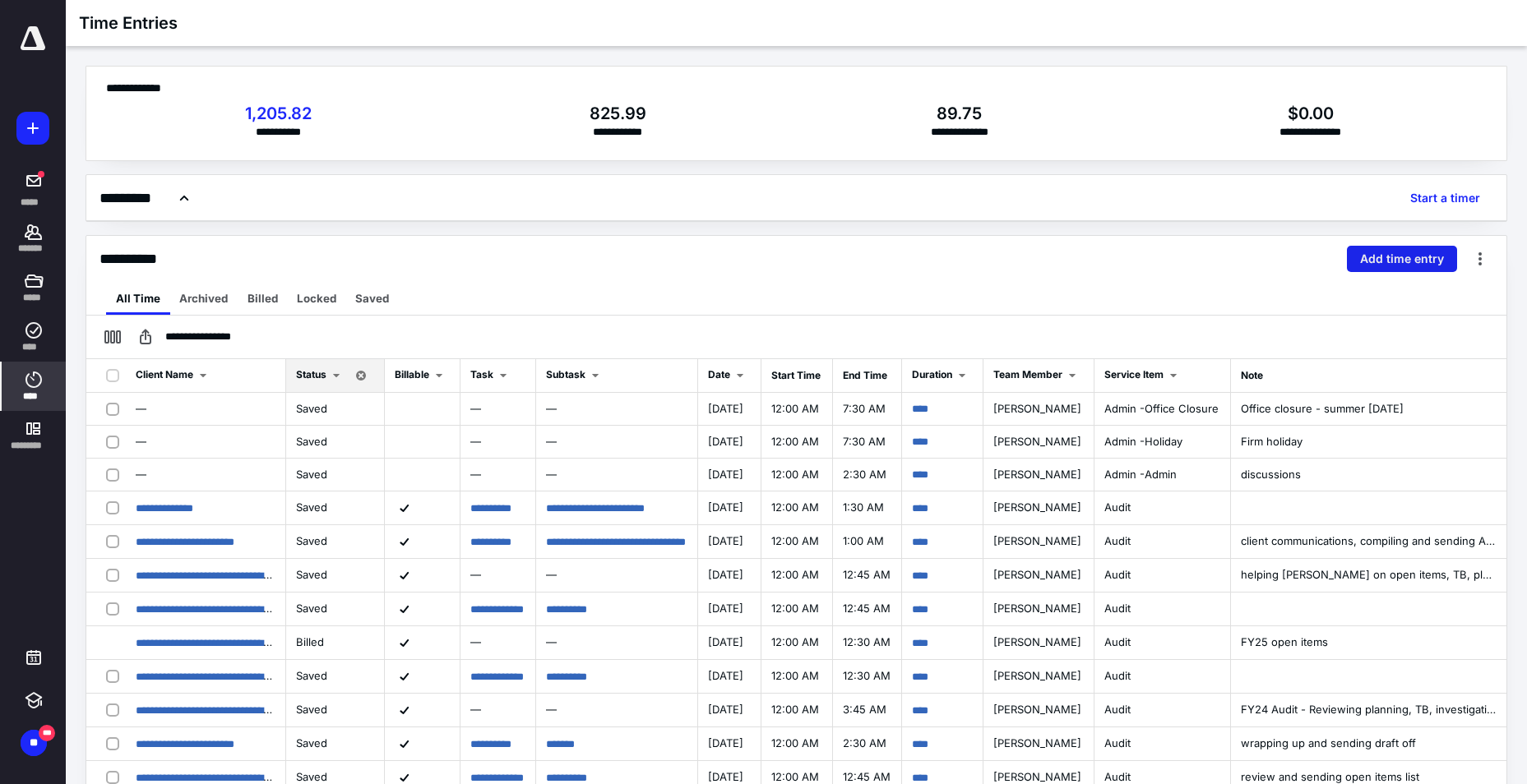 click on "Add time entry" at bounding box center [1402, 259] 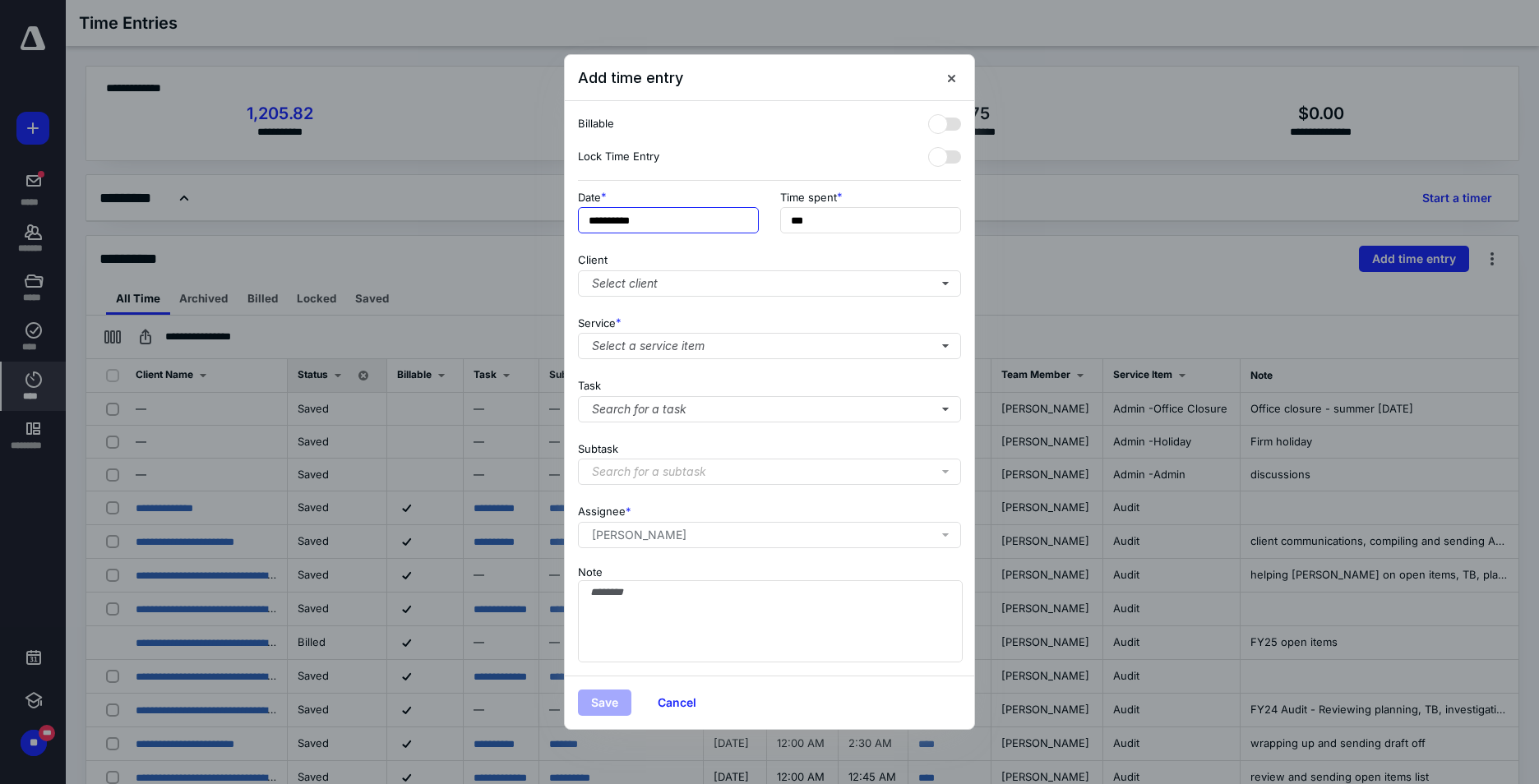 click on "**********" at bounding box center [668, 220] 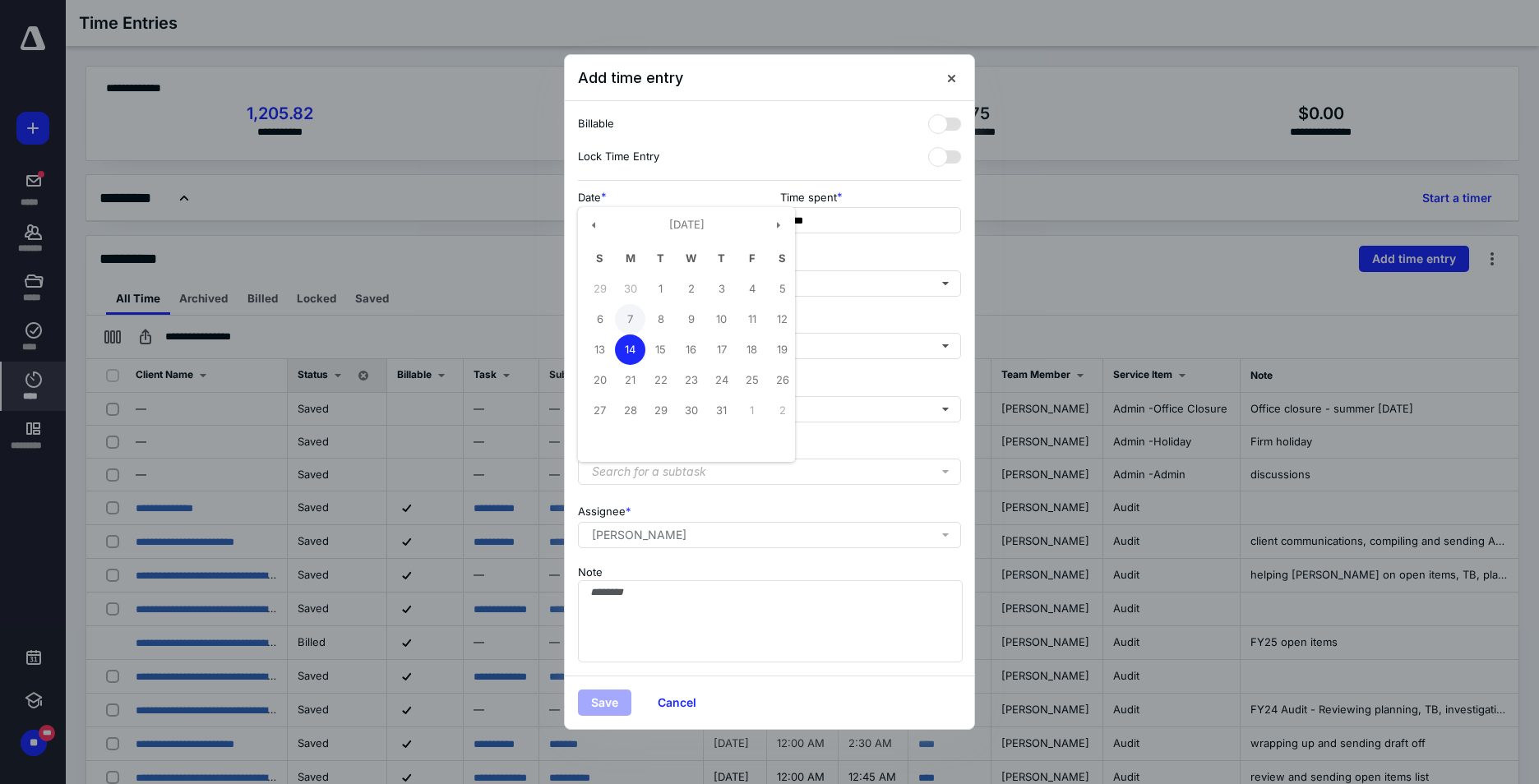 click on "7" at bounding box center [630, 319] 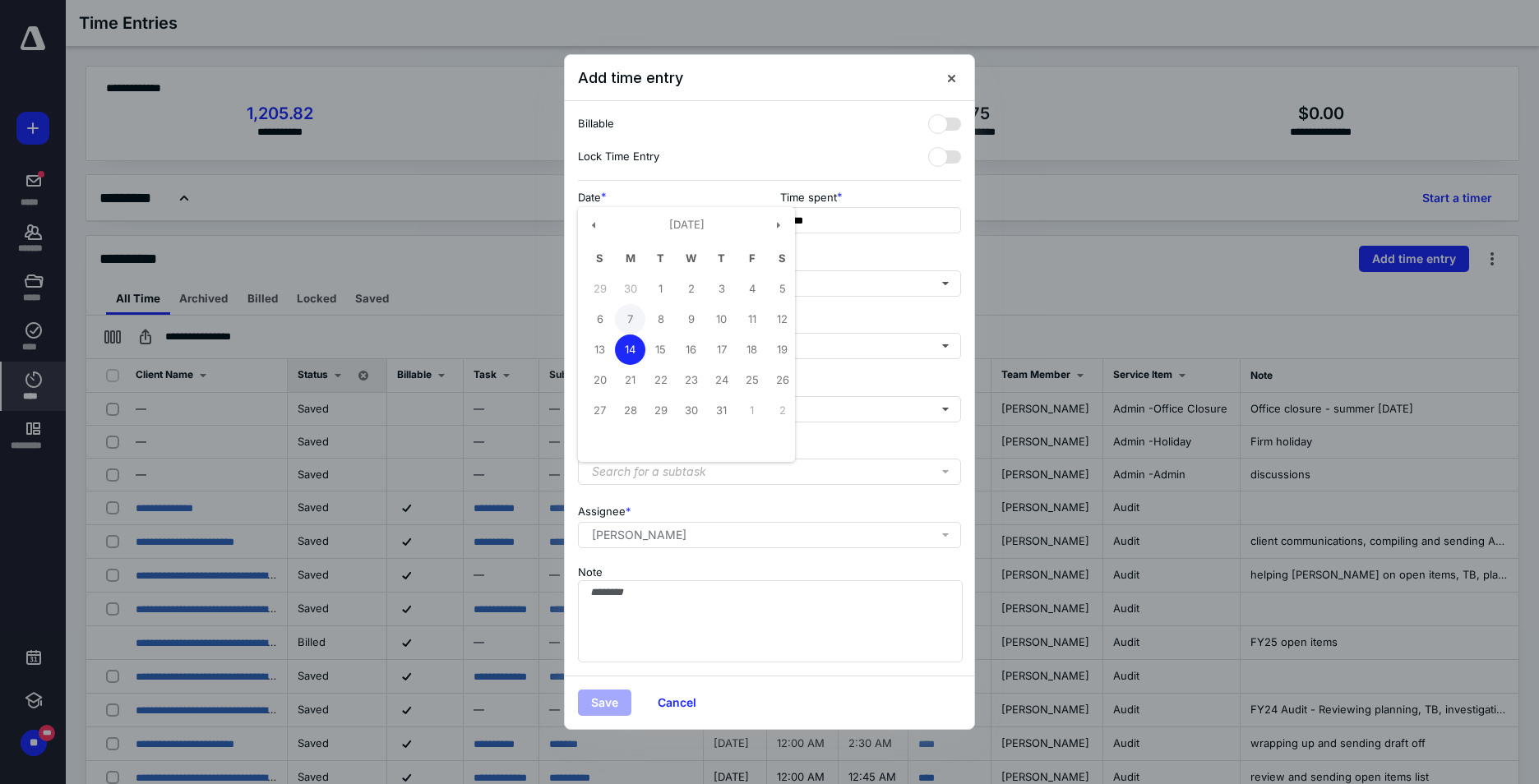 type on "**********" 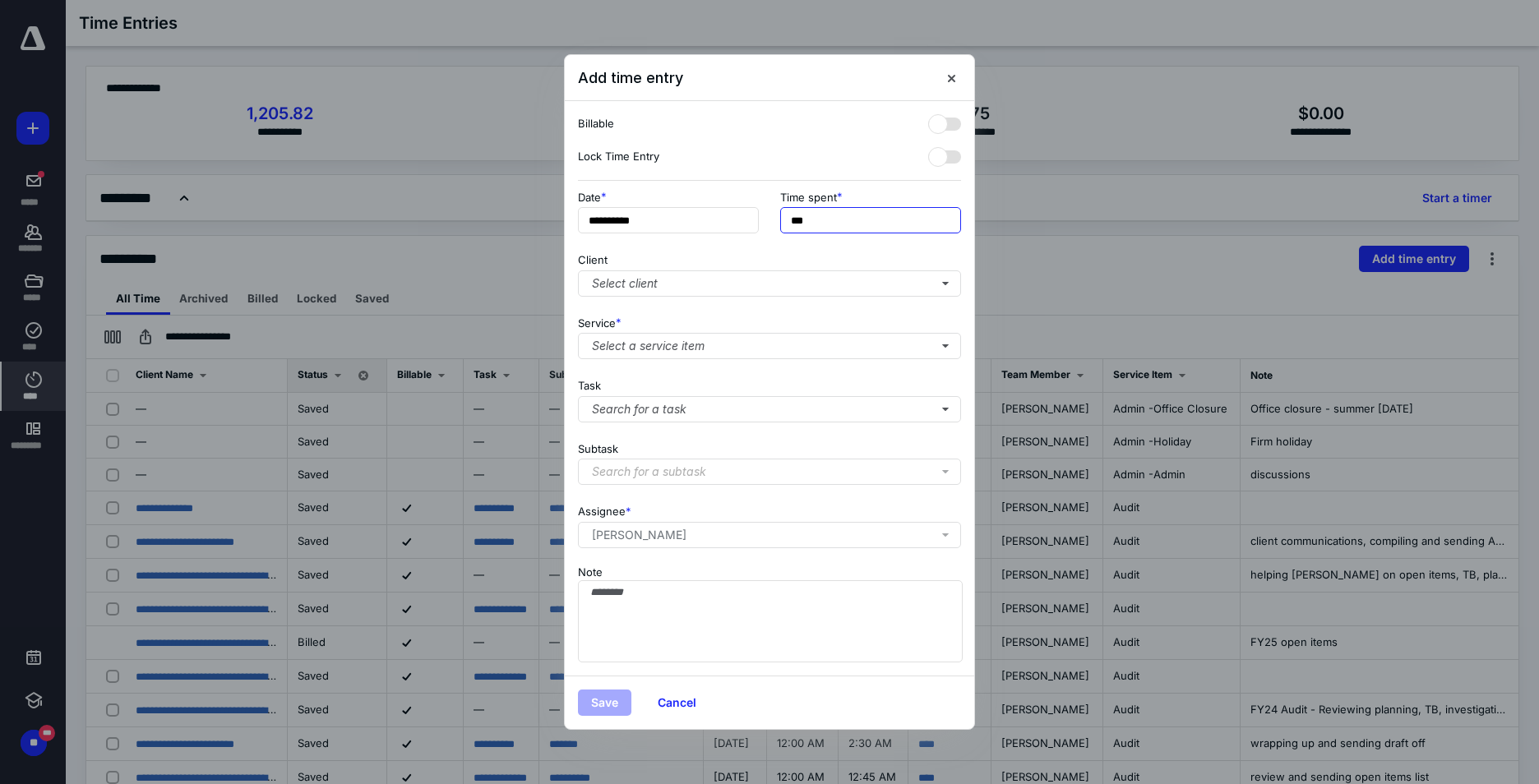 drag, startPoint x: 829, startPoint y: 224, endPoint x: 763, endPoint y: 227, distance: 66.06815 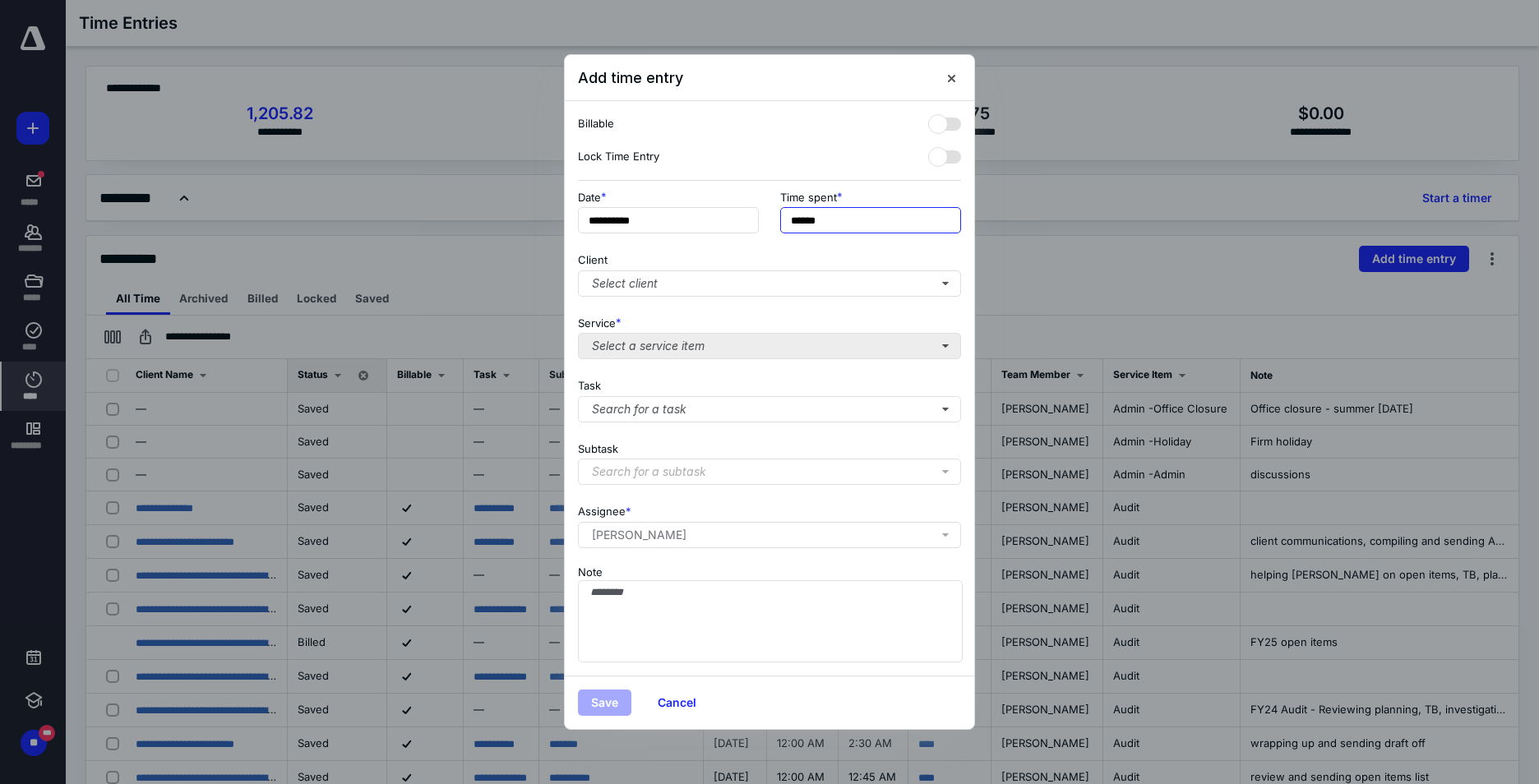 type on "******" 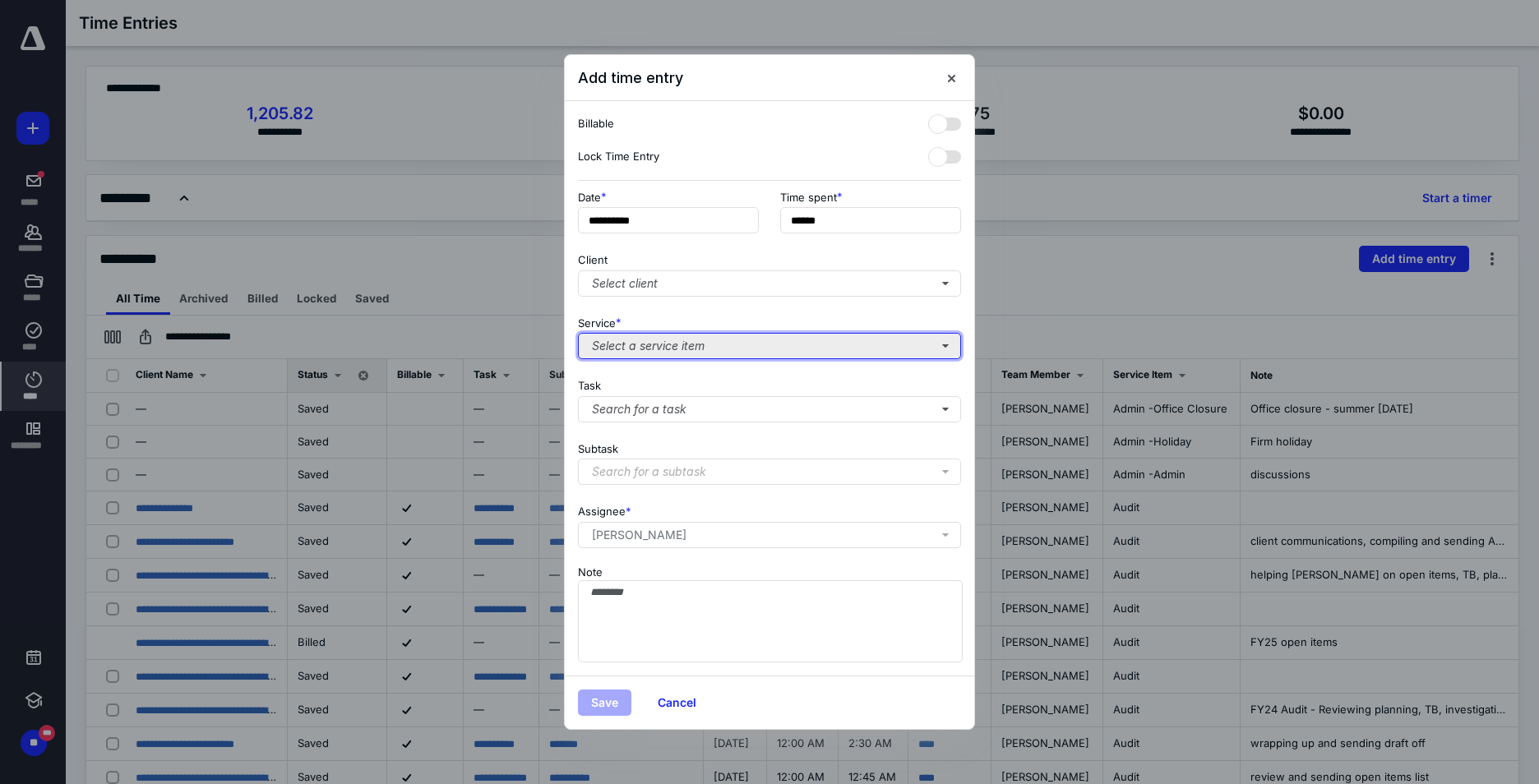 click on "Select a service item" at bounding box center (770, 346) 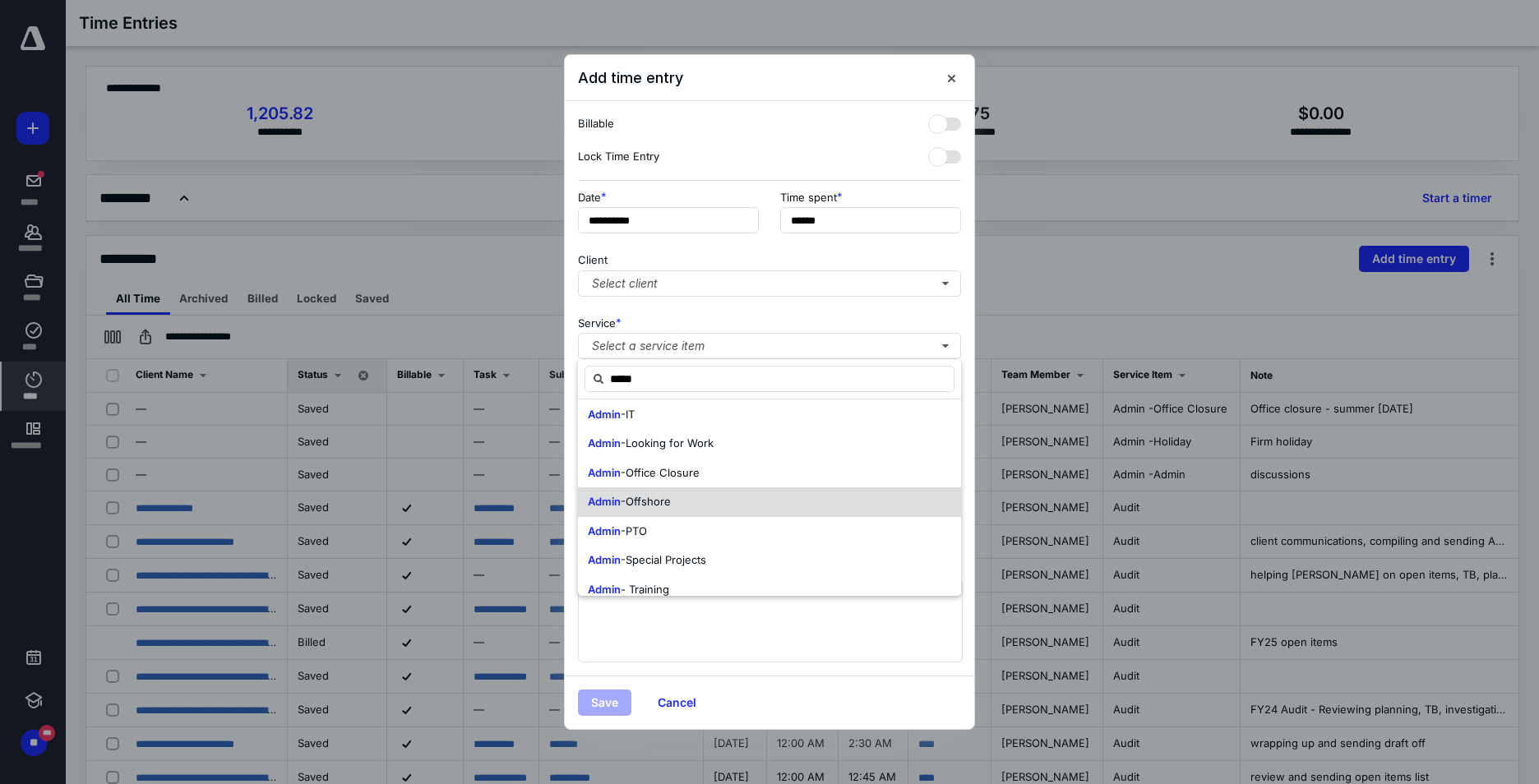 scroll, scrollTop: 164, scrollLeft: 0, axis: vertical 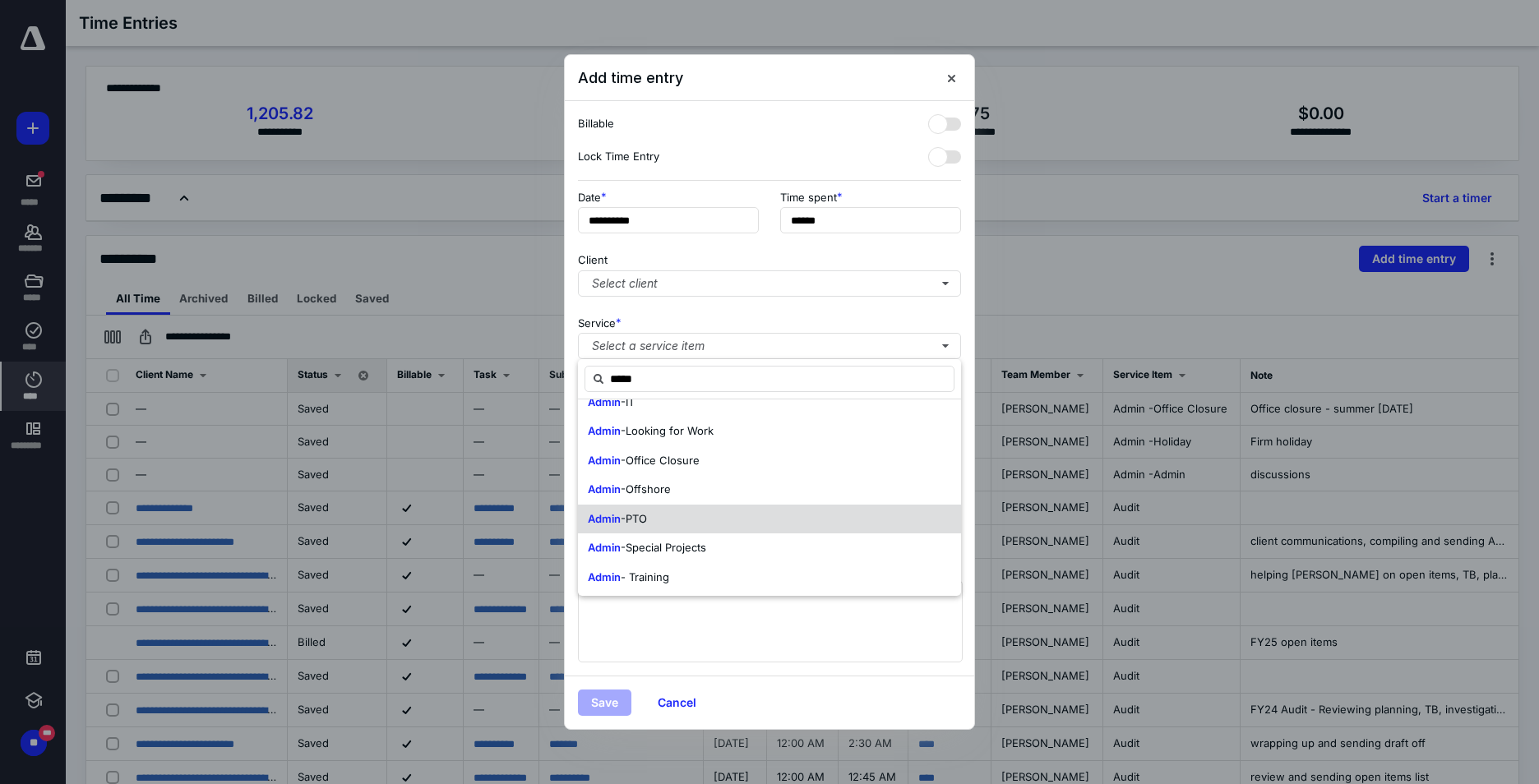 click on "Admin  -PTO" at bounding box center (770, 519) 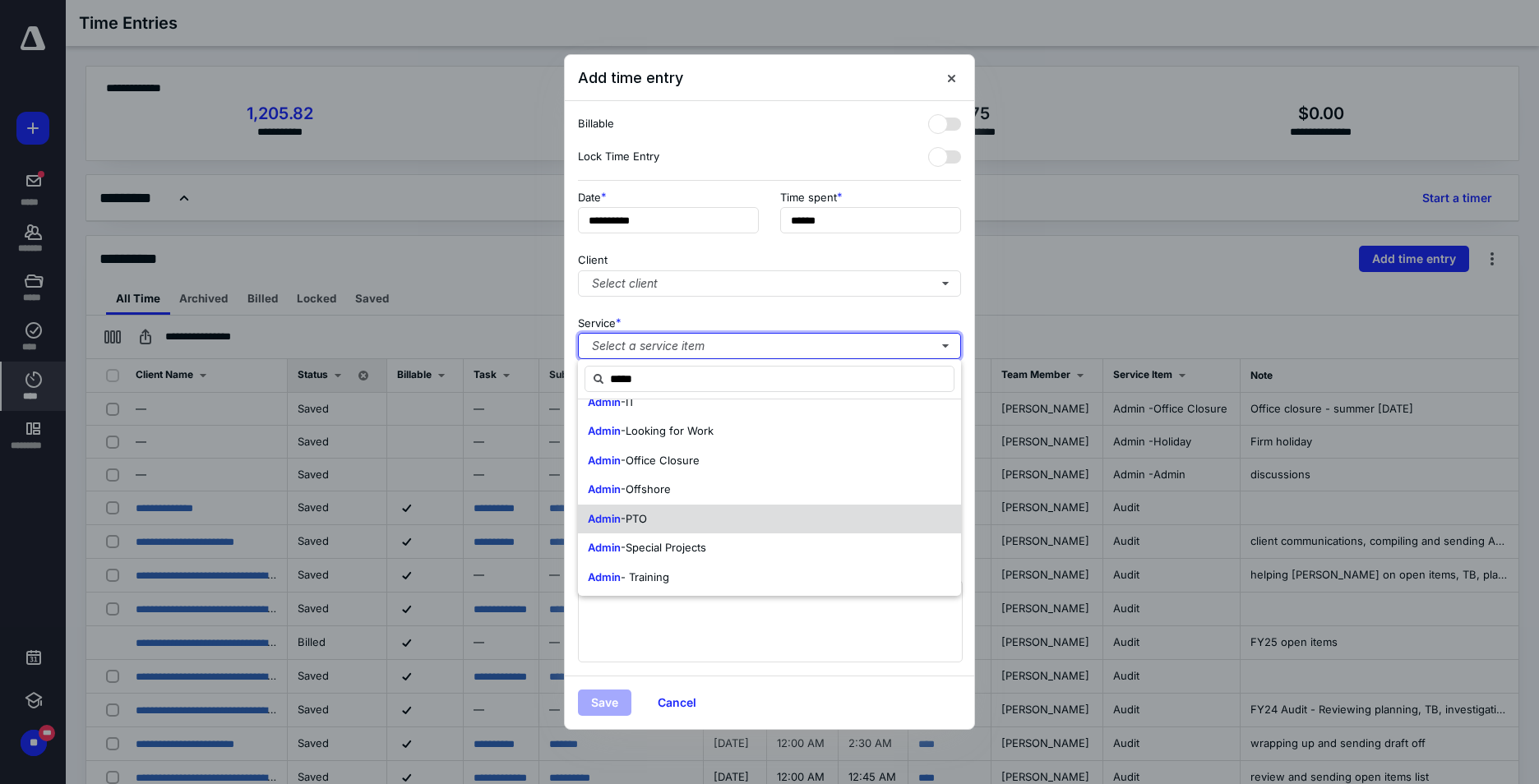 type 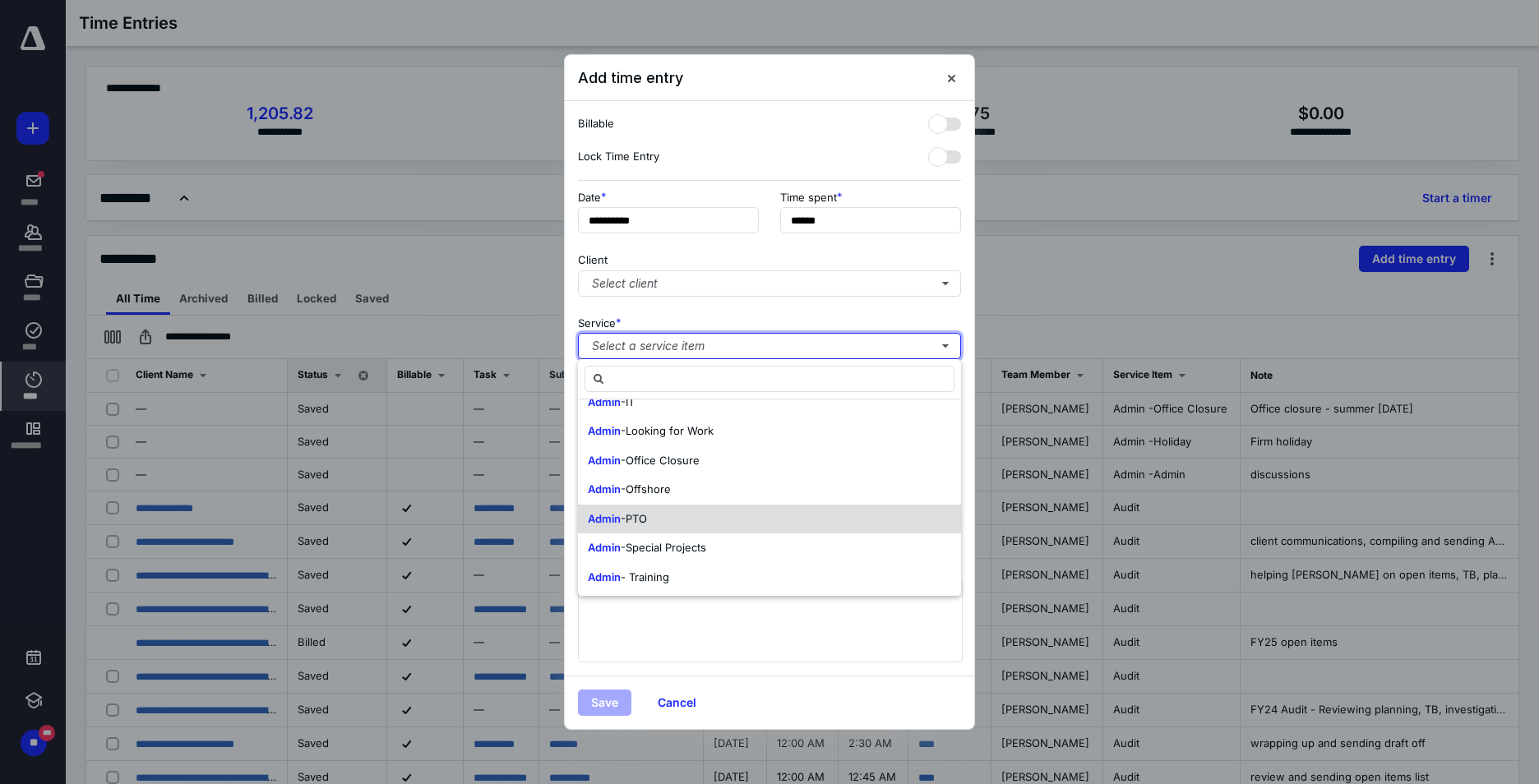 scroll, scrollTop: 0, scrollLeft: 0, axis: both 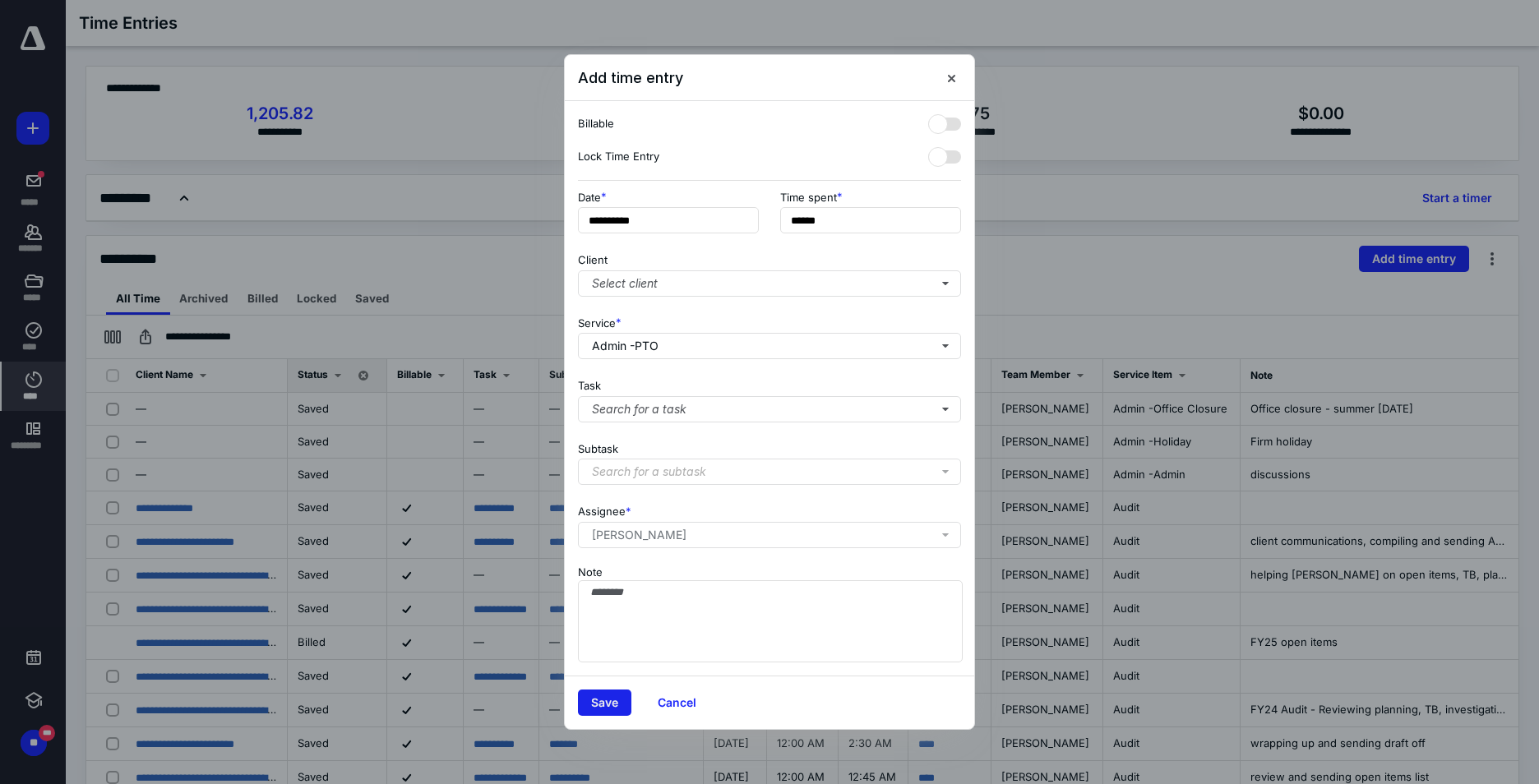 click on "Save" at bounding box center [604, 703] 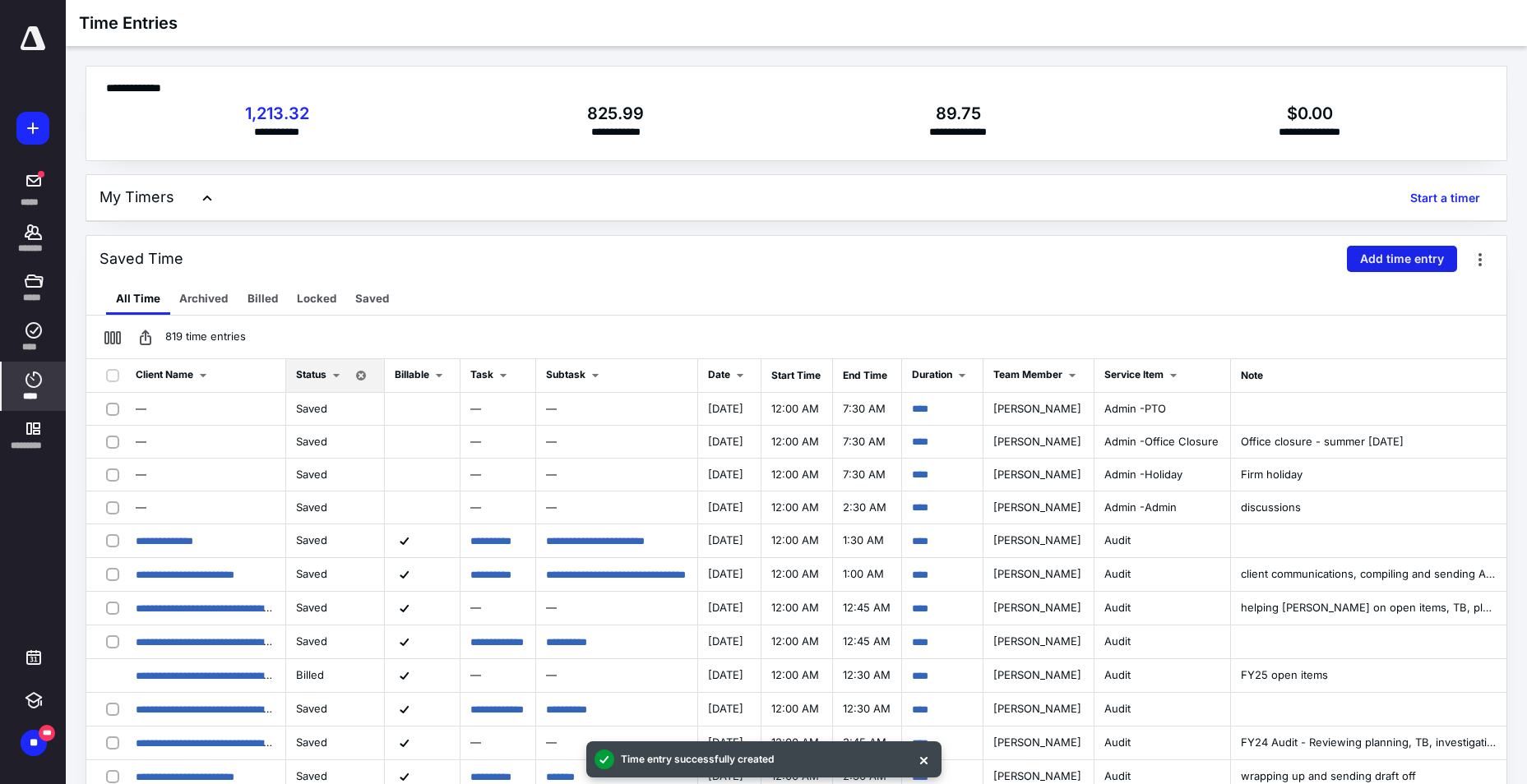 click on "Add time entry" at bounding box center (1402, 259) 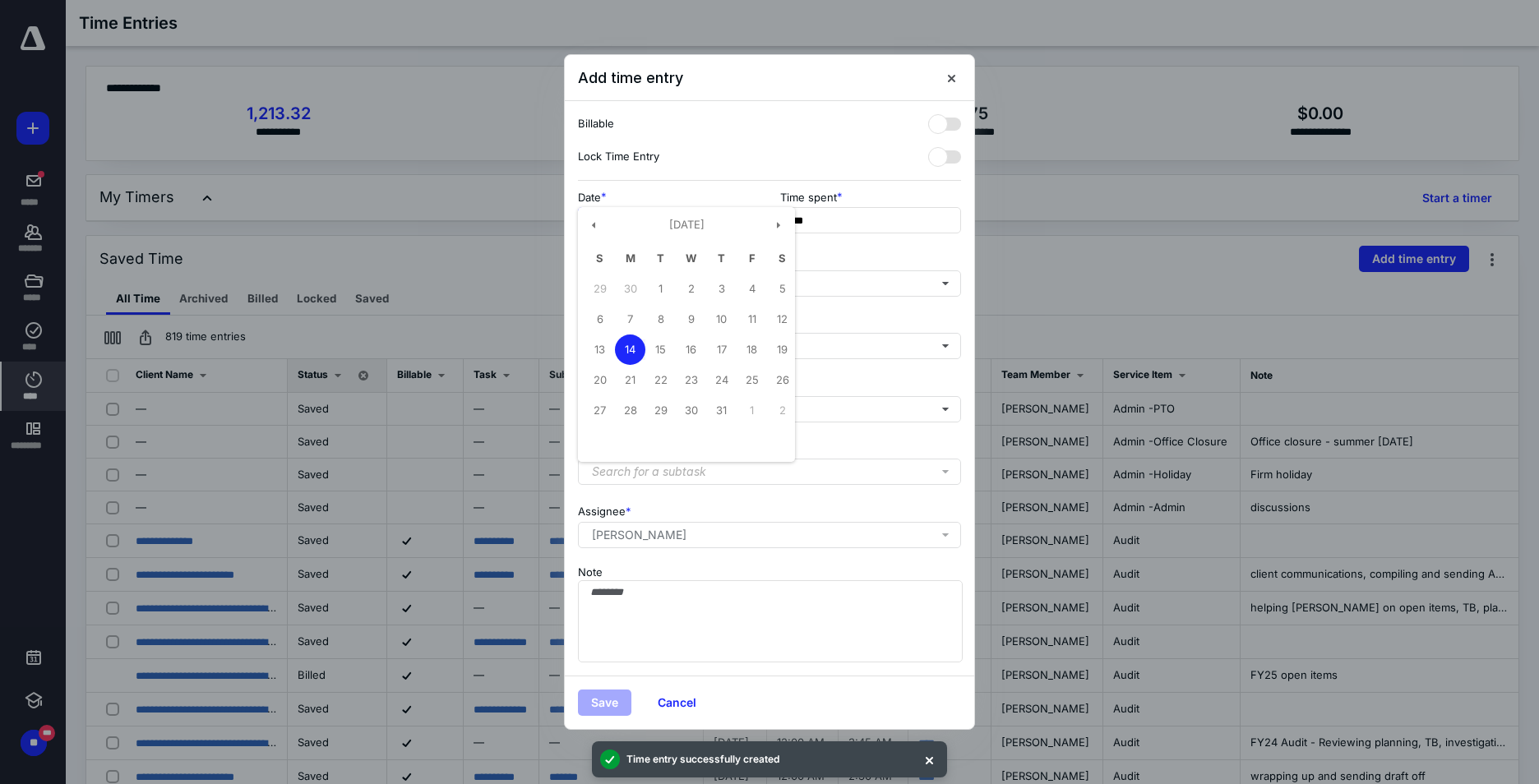 click on "**********" at bounding box center [668, 220] 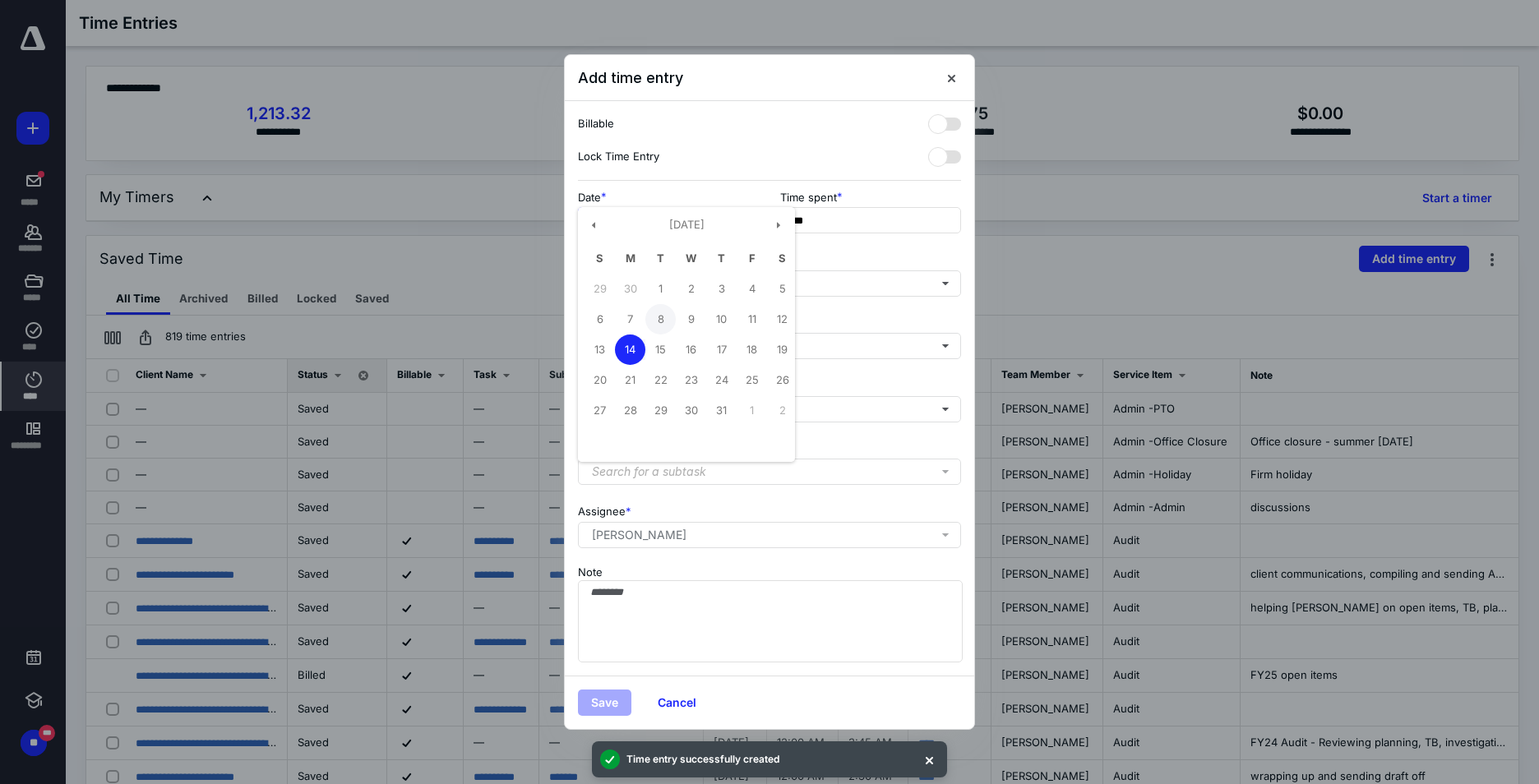 click on "8" at bounding box center (660, 319) 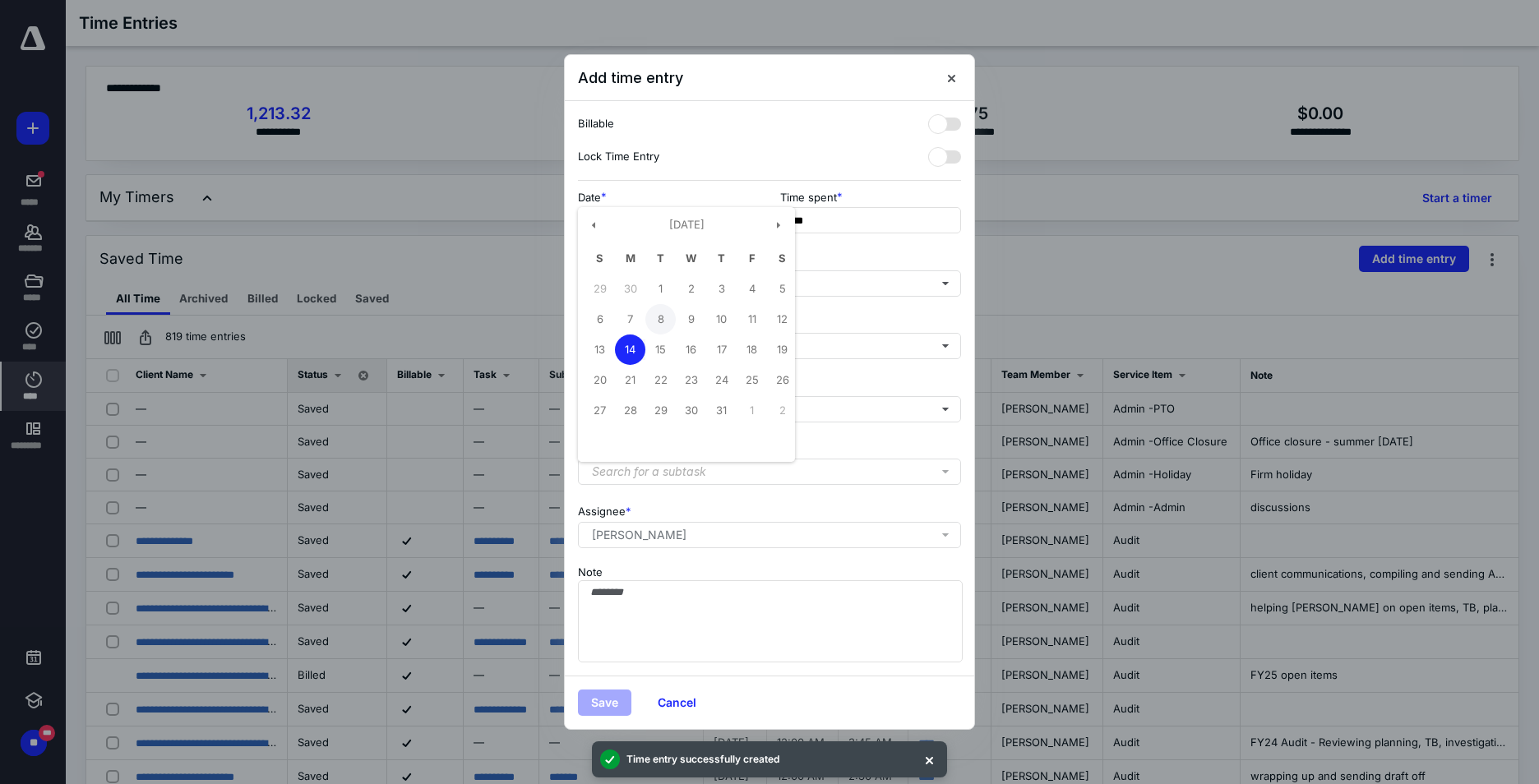 type on "**********" 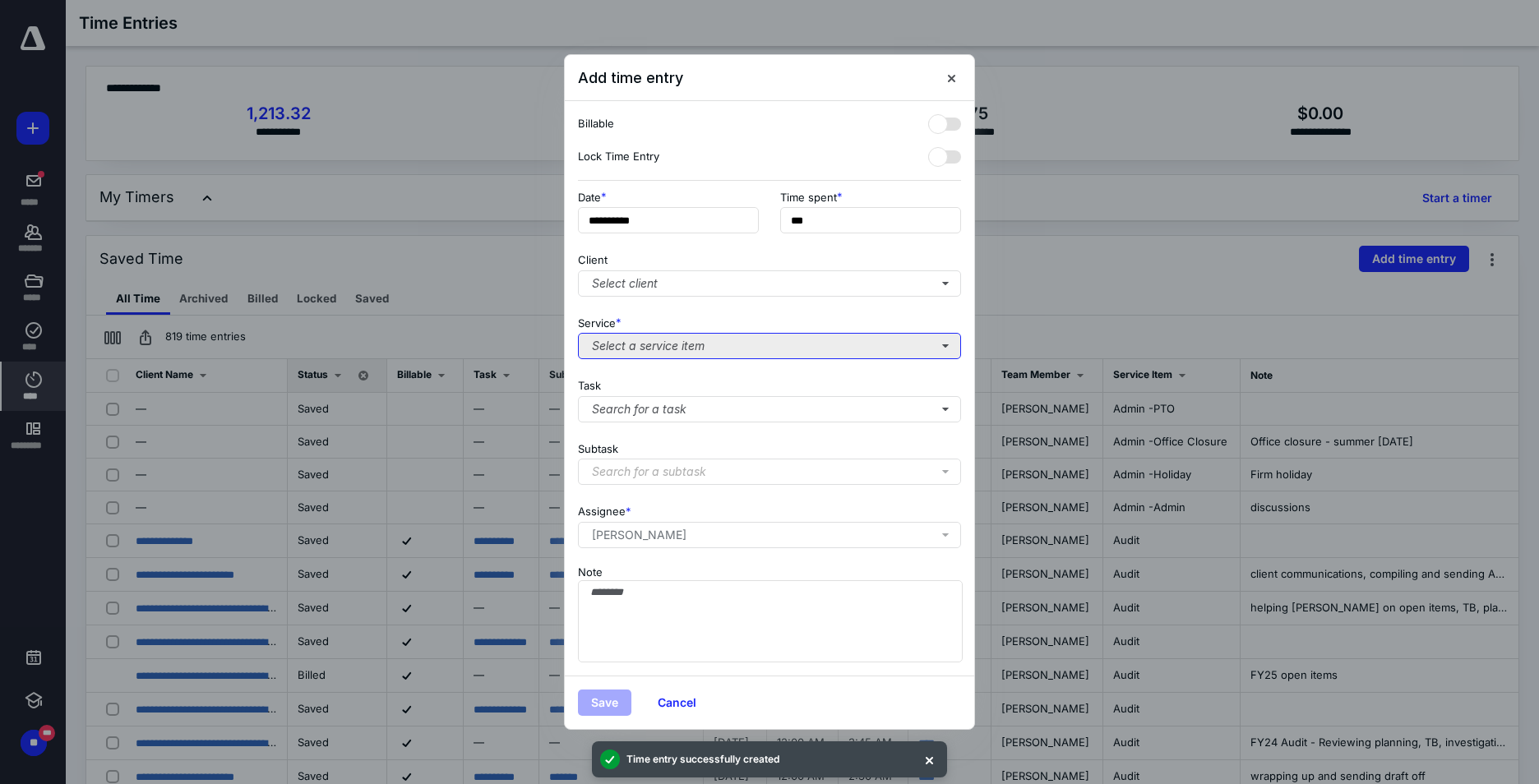 click on "Select a service item" at bounding box center (770, 346) 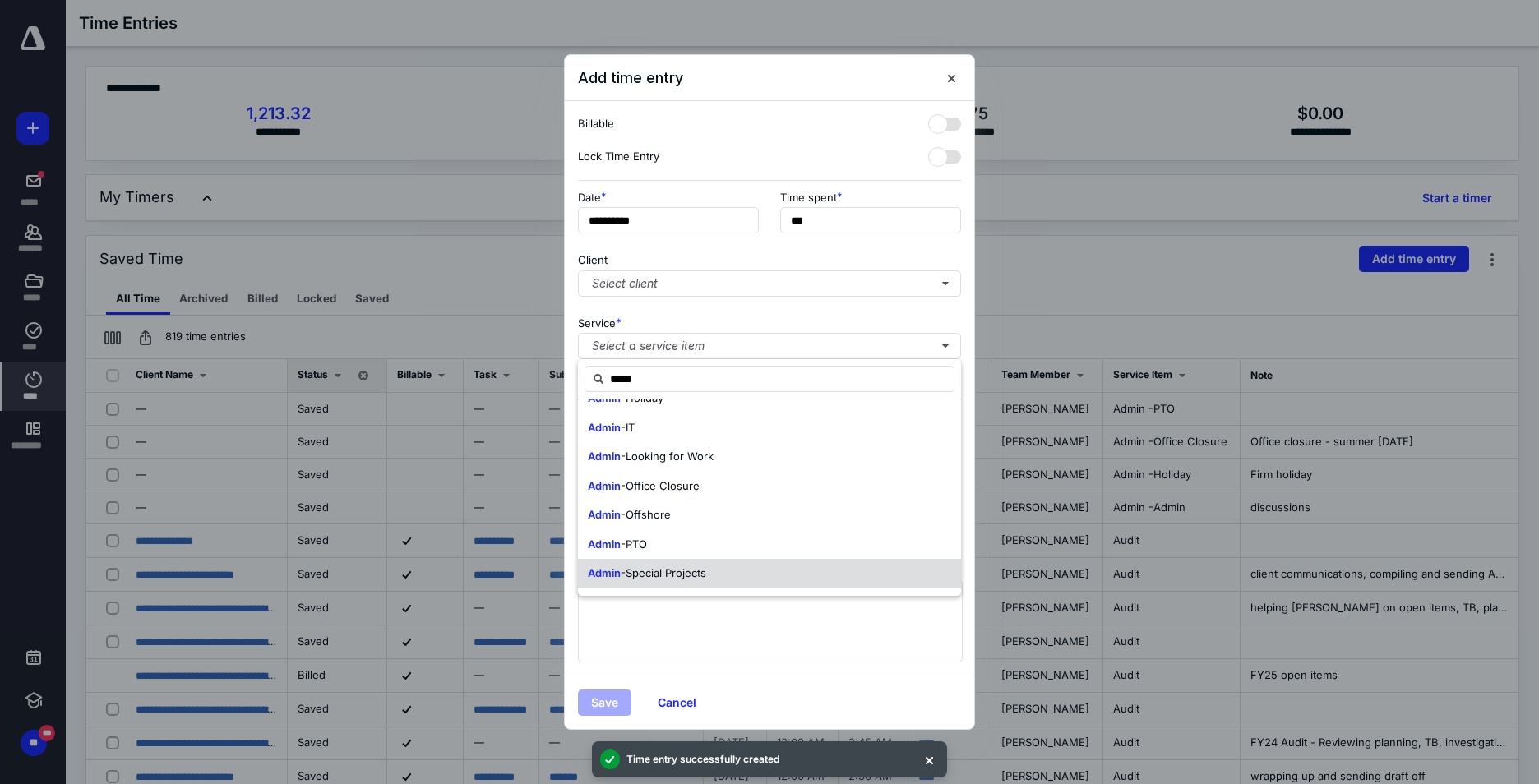 scroll, scrollTop: 164, scrollLeft: 0, axis: vertical 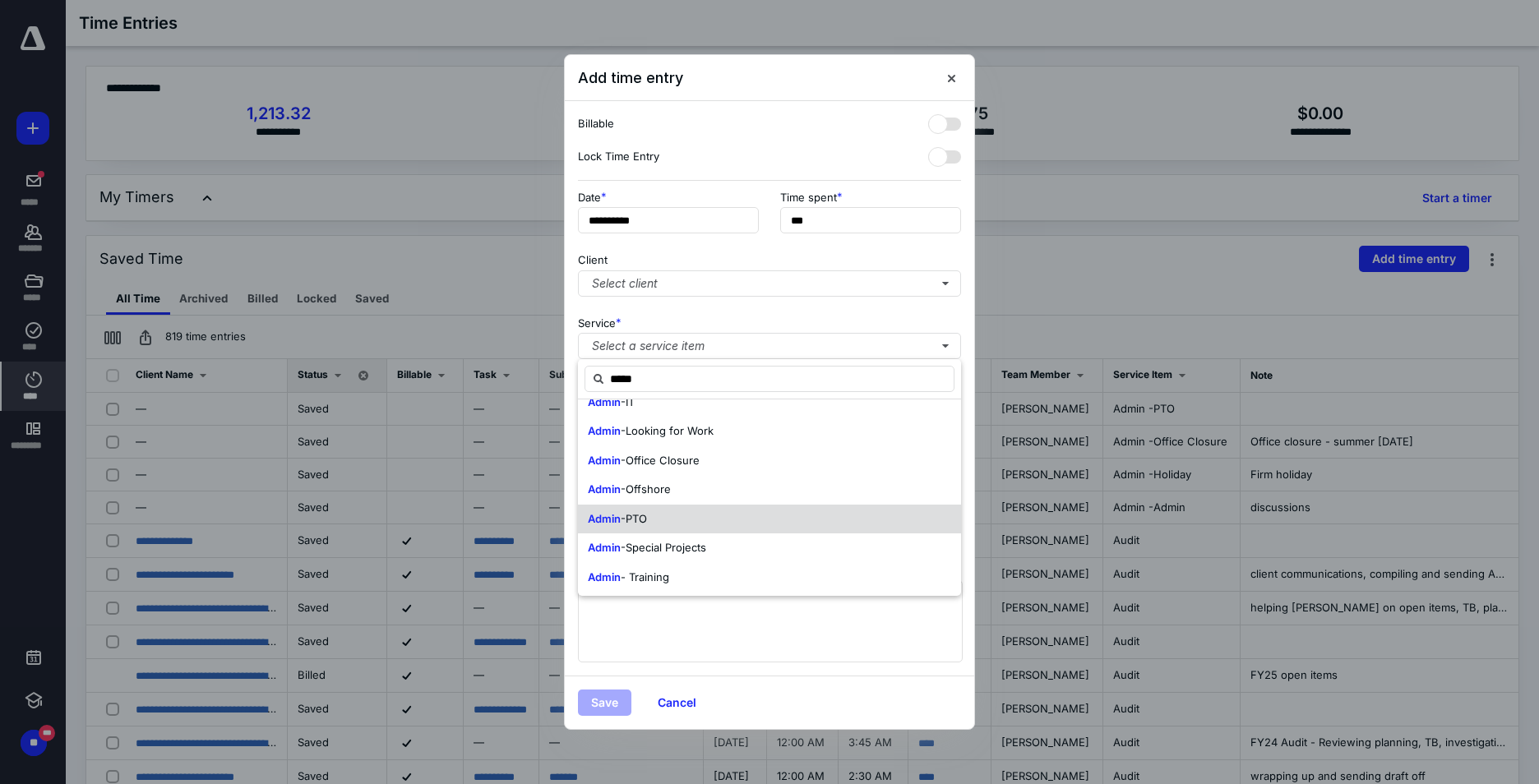 click on "Admin  -PTO" at bounding box center (770, 519) 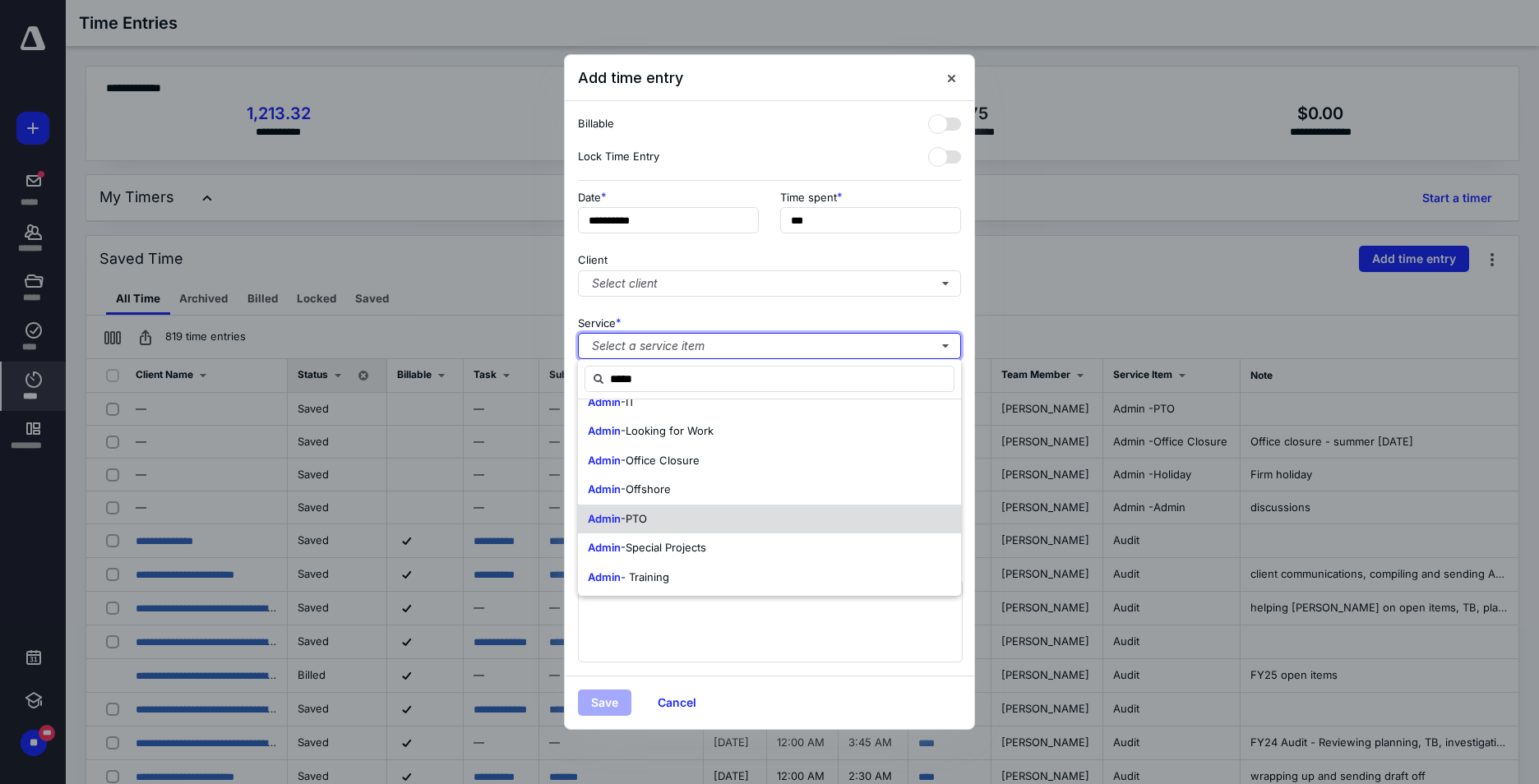 type 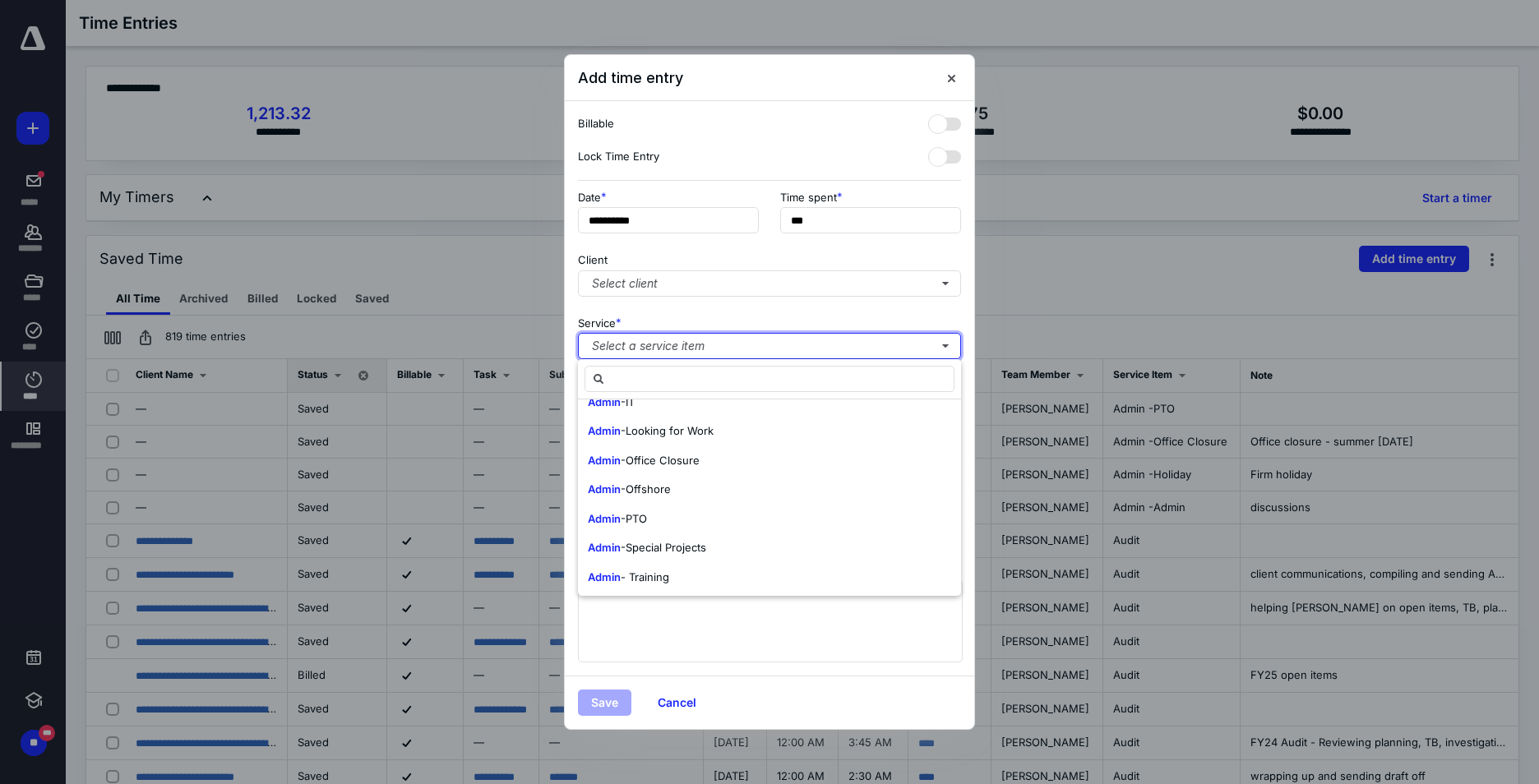 scroll, scrollTop: 0, scrollLeft: 0, axis: both 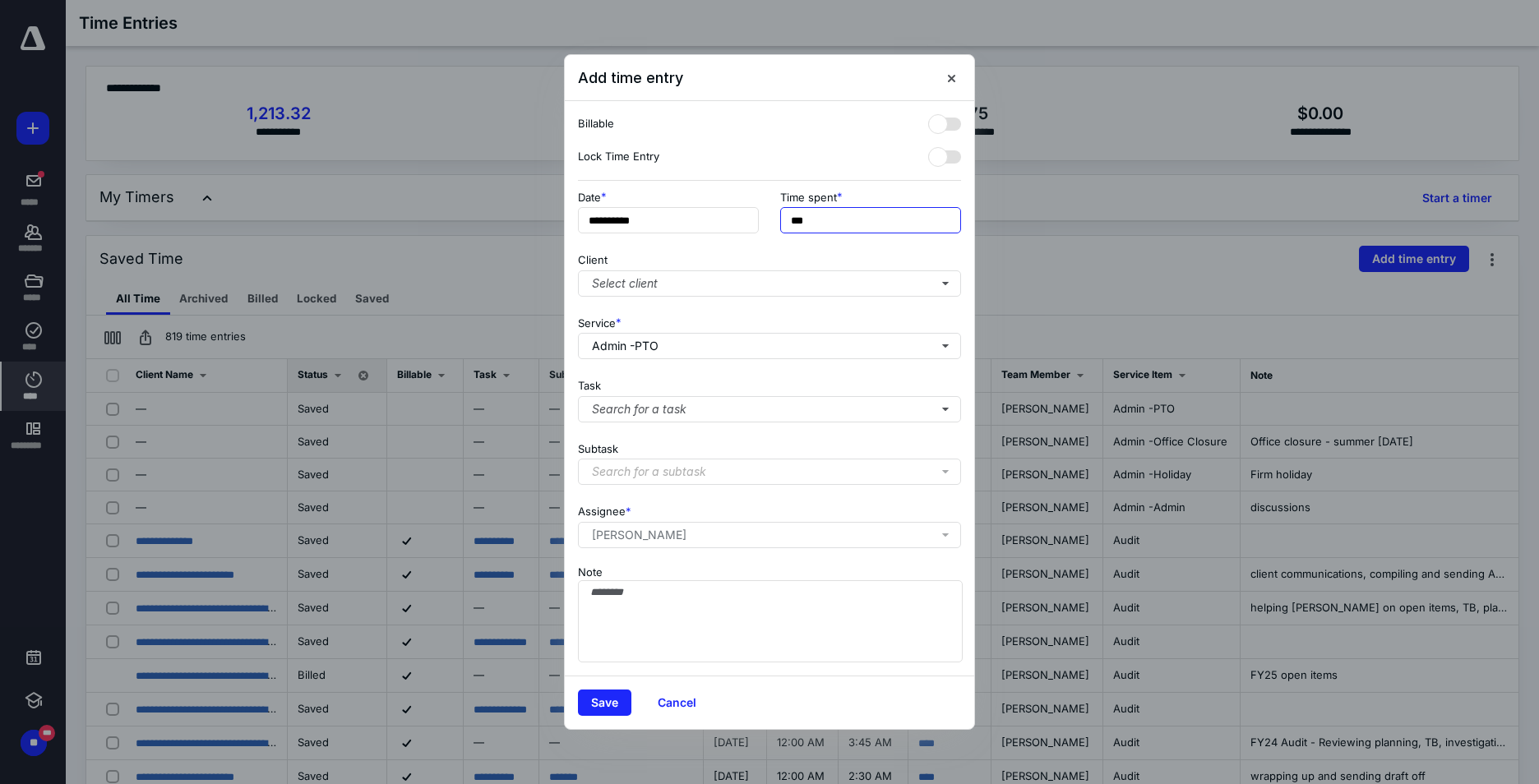 drag, startPoint x: 839, startPoint y: 231, endPoint x: 727, endPoint y: 237, distance: 112.1606 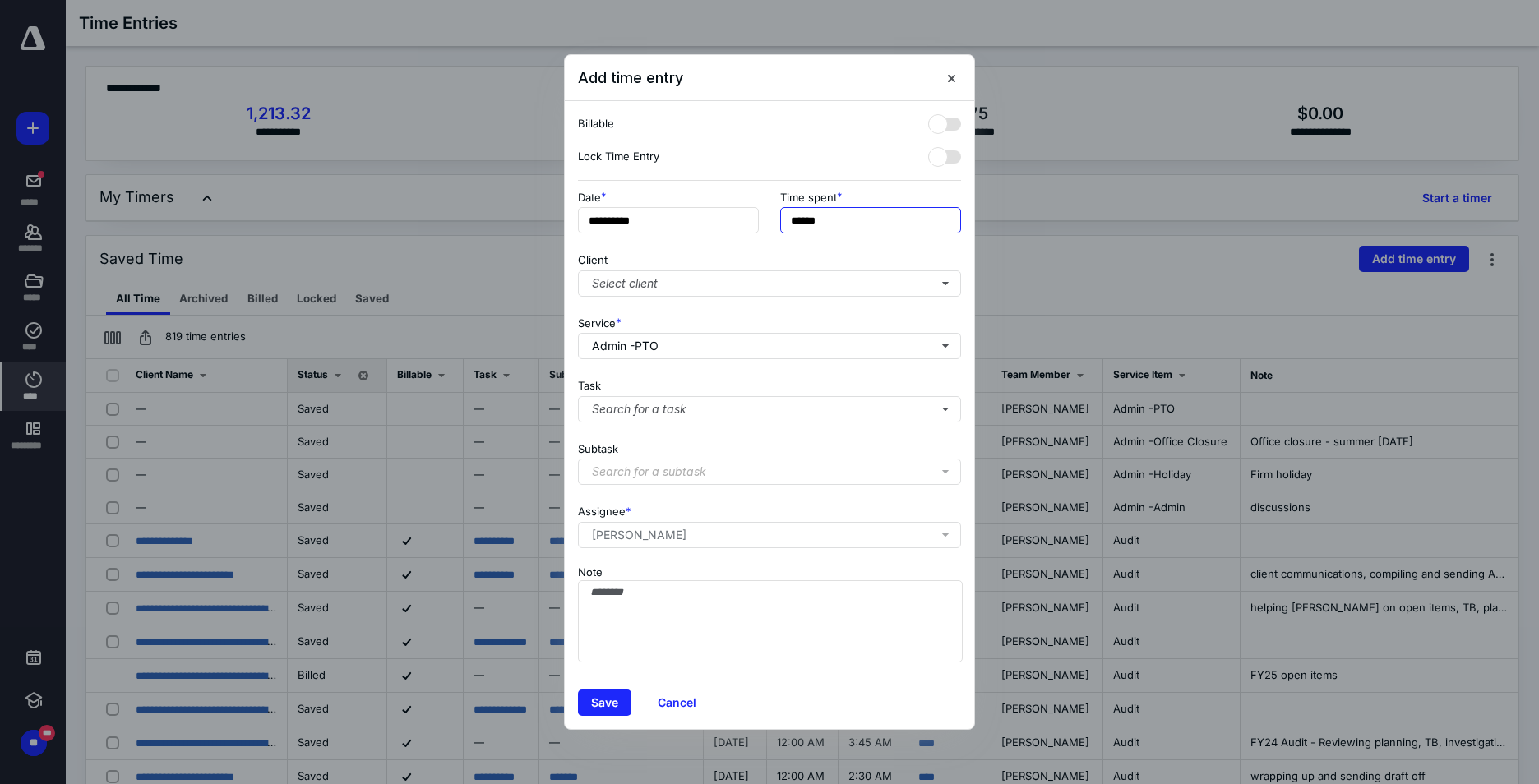 type on "******" 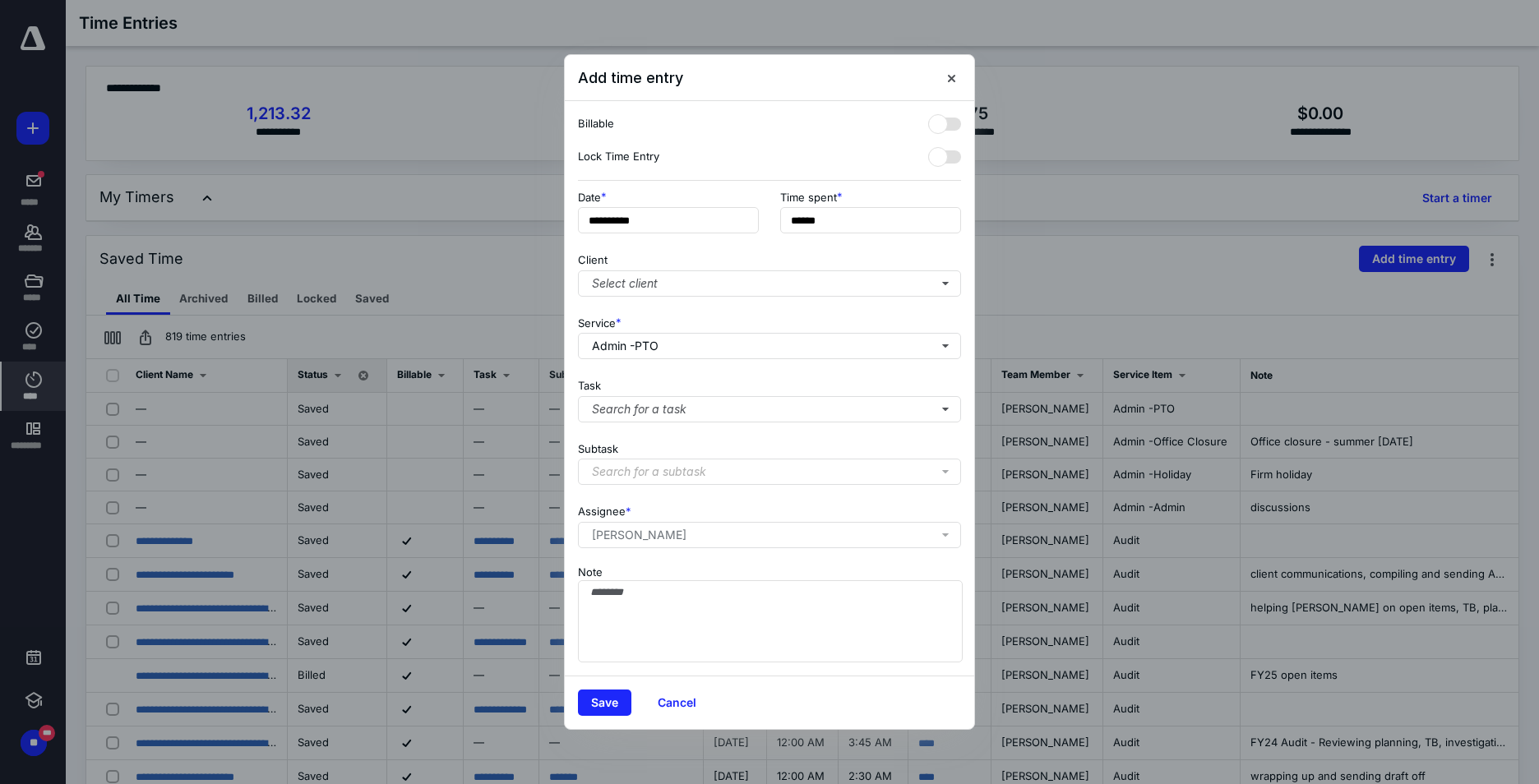 click on "Client Select client" at bounding box center [770, 271] 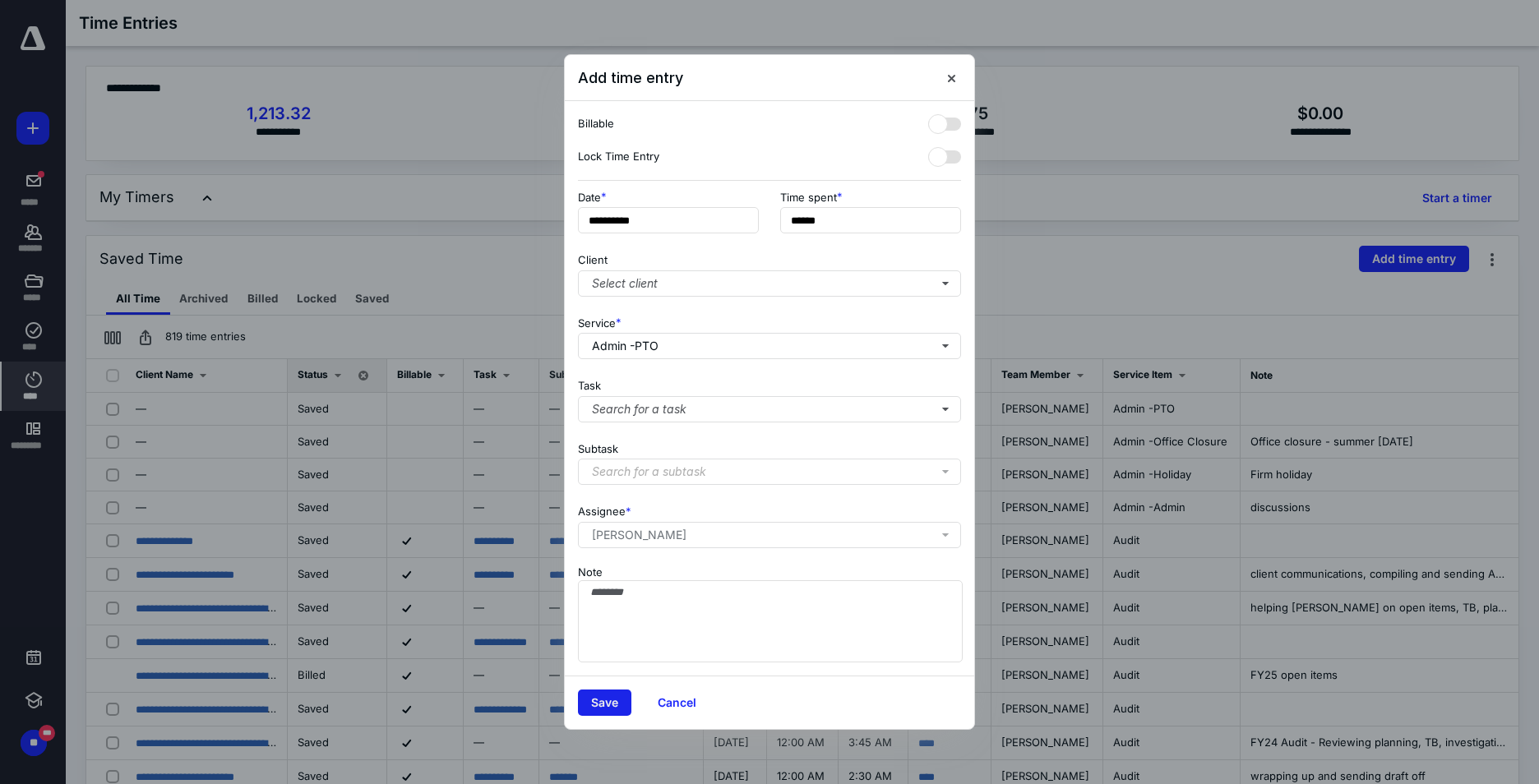 click on "Save" at bounding box center [604, 703] 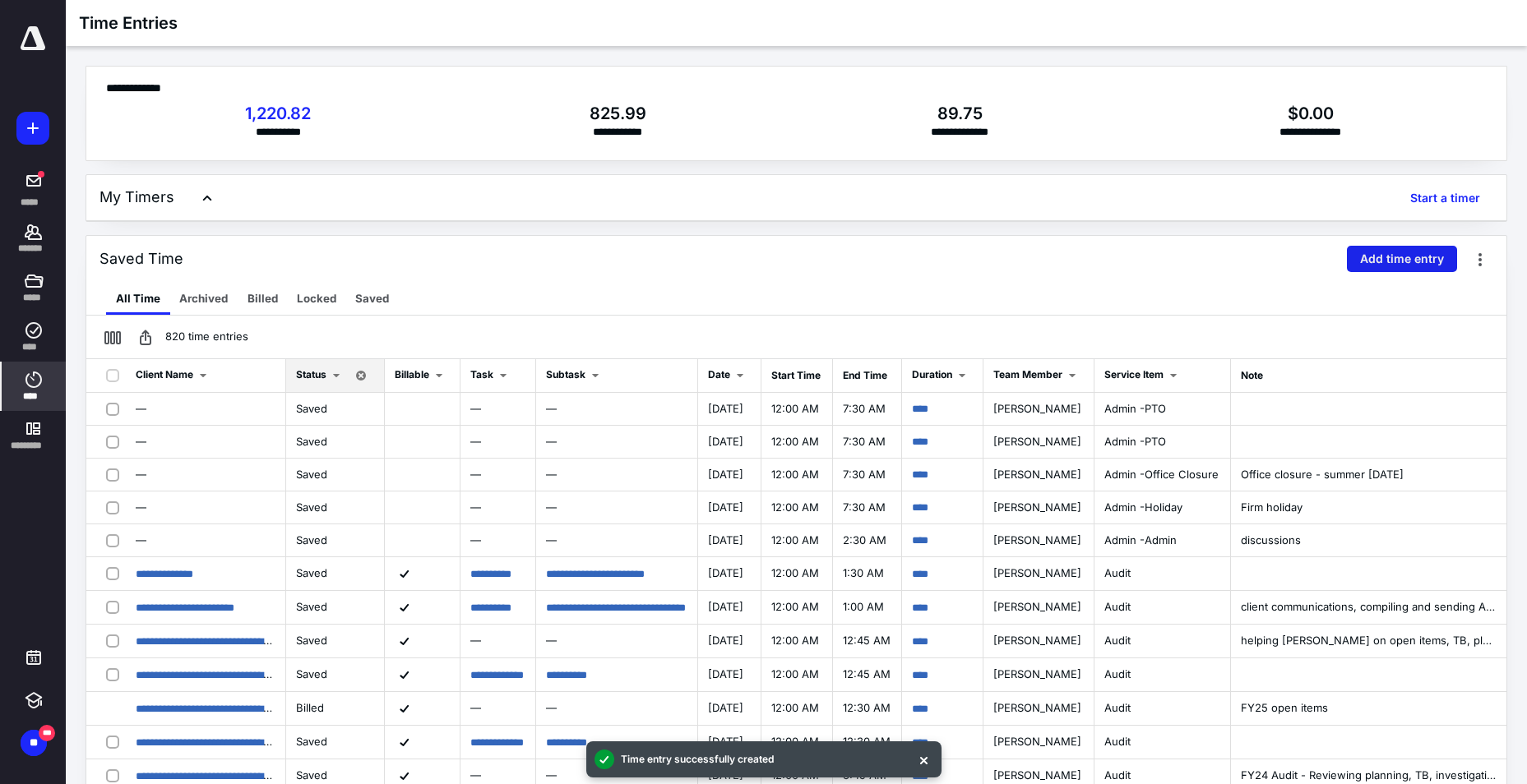 click on "Add time entry" at bounding box center (1402, 259) 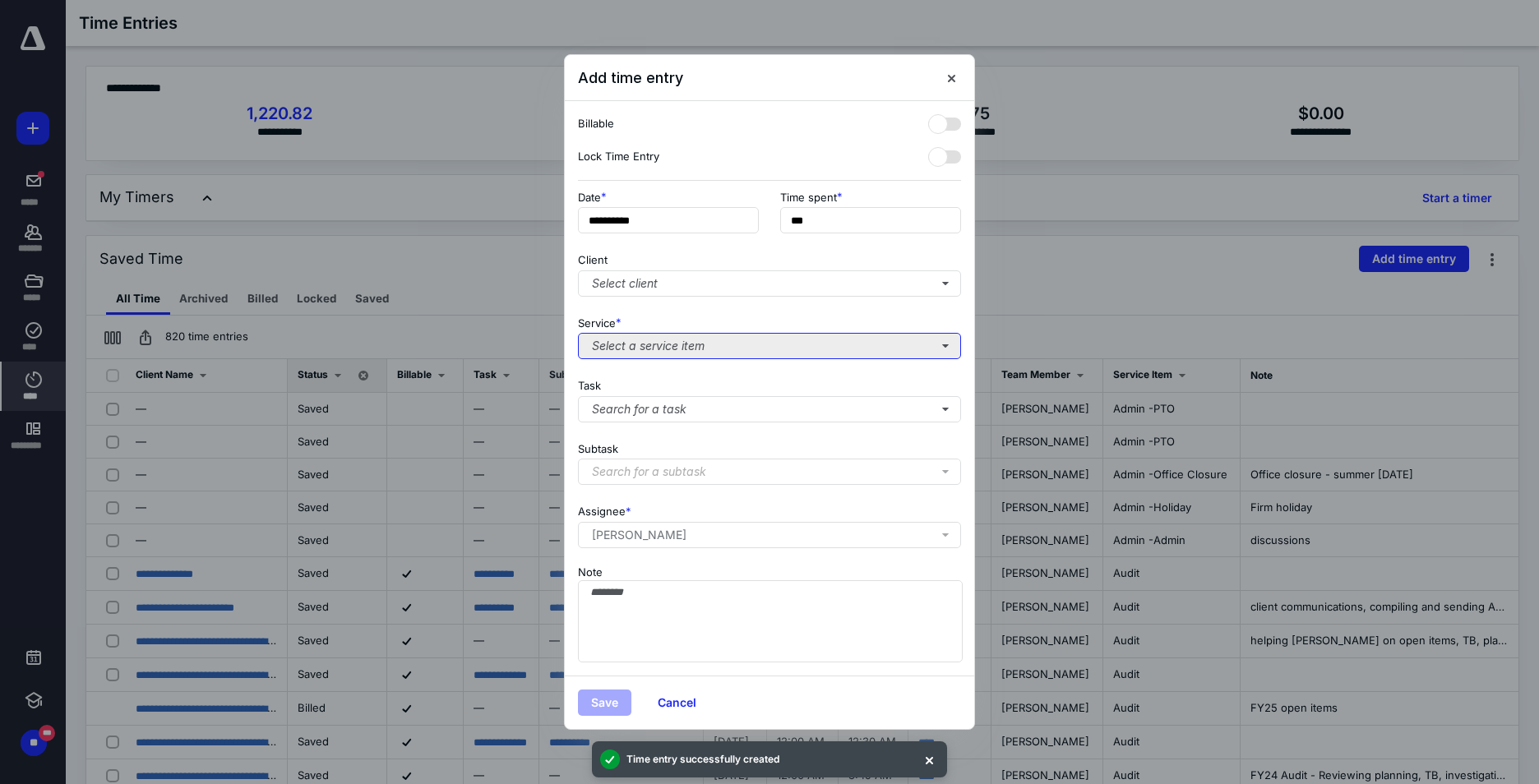 click on "Select a service item" at bounding box center (770, 346) 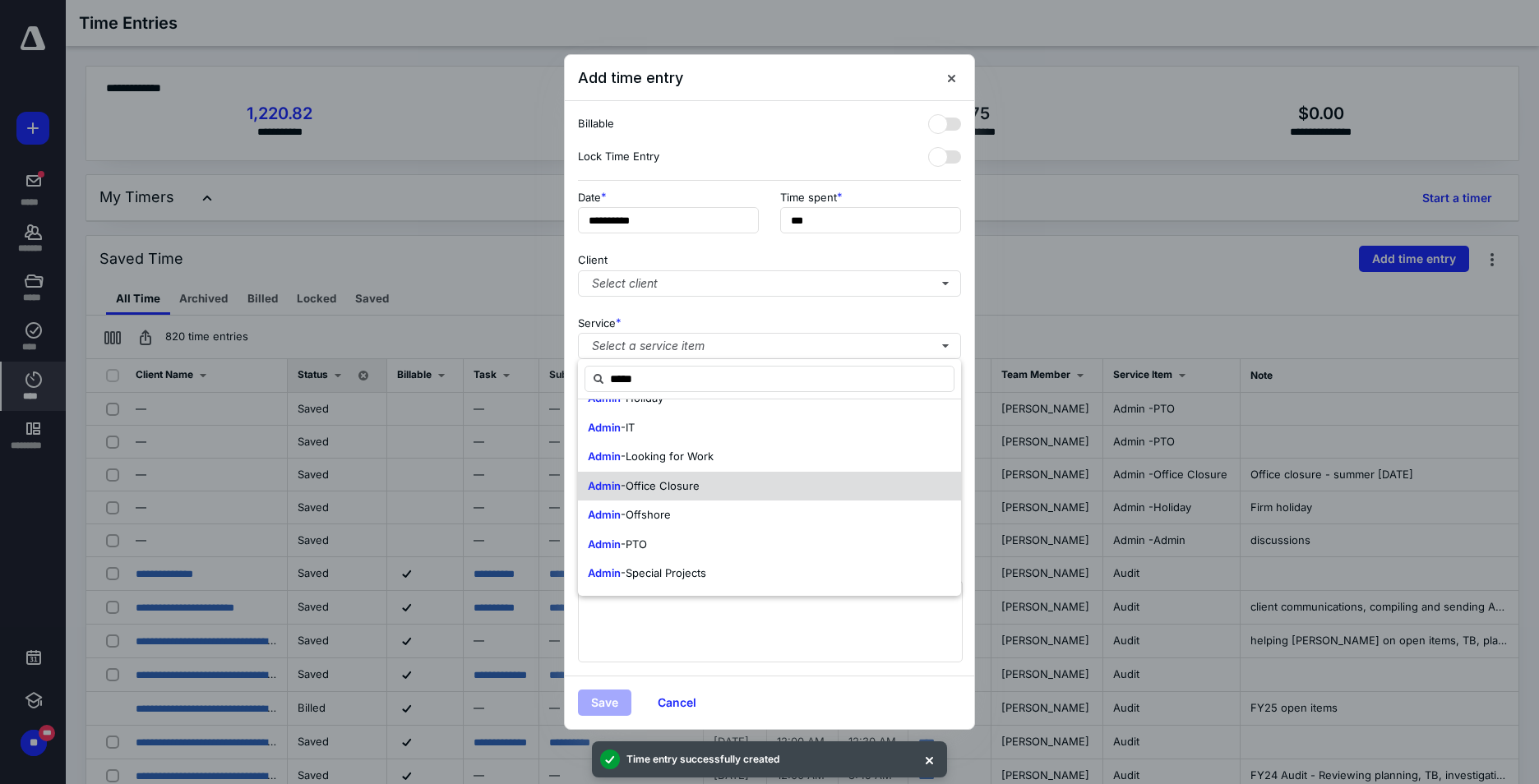 scroll, scrollTop: 167, scrollLeft: 0, axis: vertical 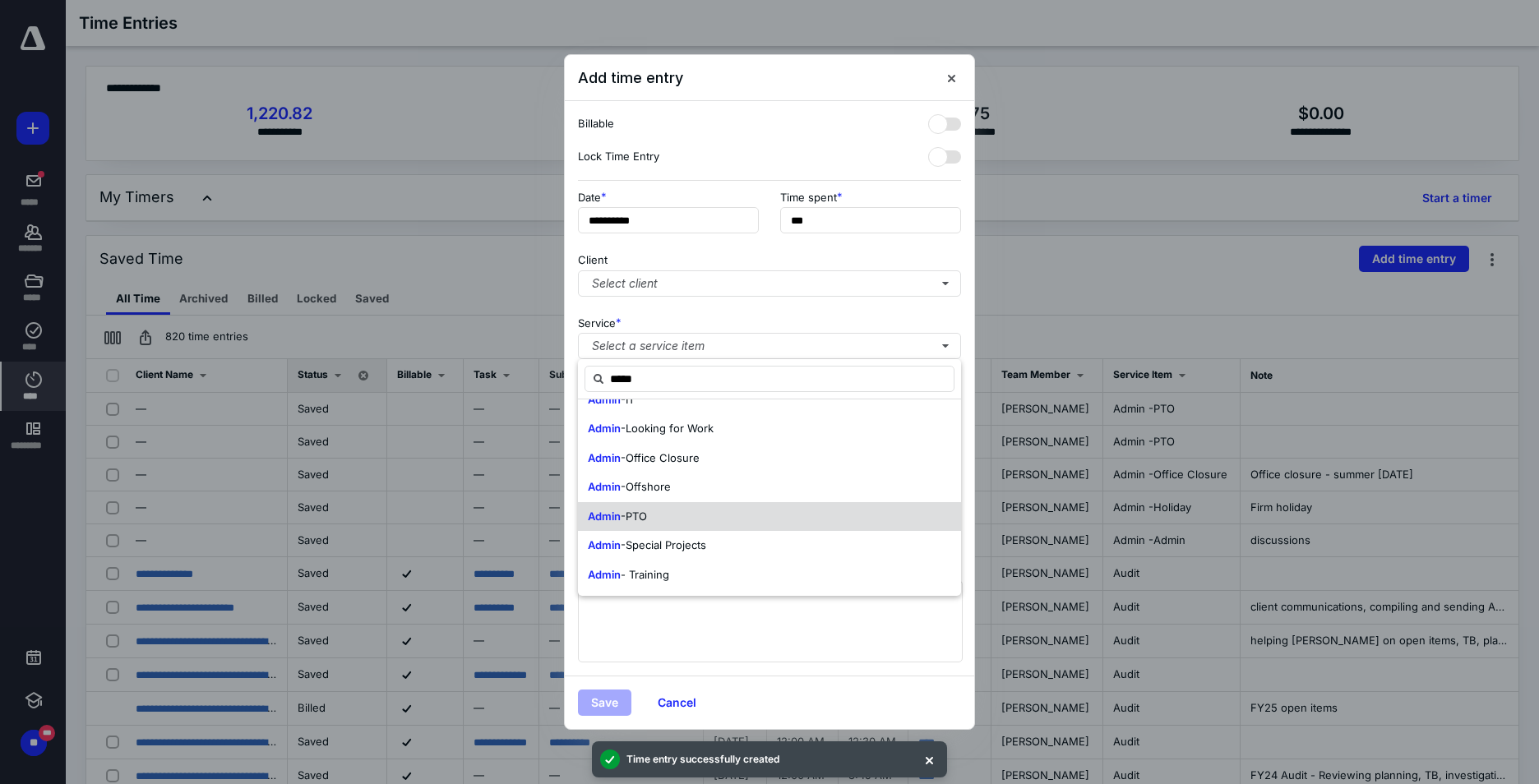 click on "Admin  -PTO" at bounding box center [770, 517] 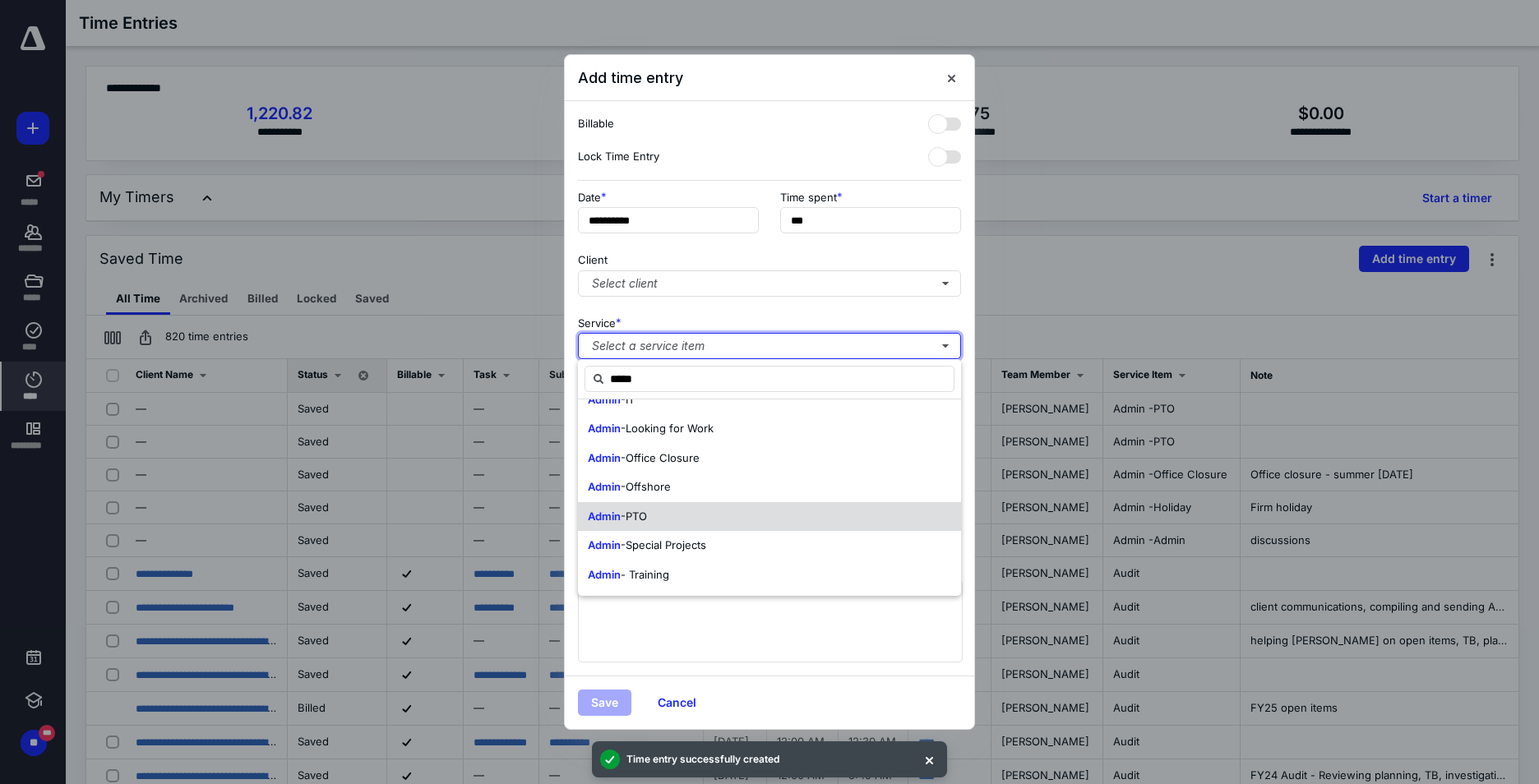 type 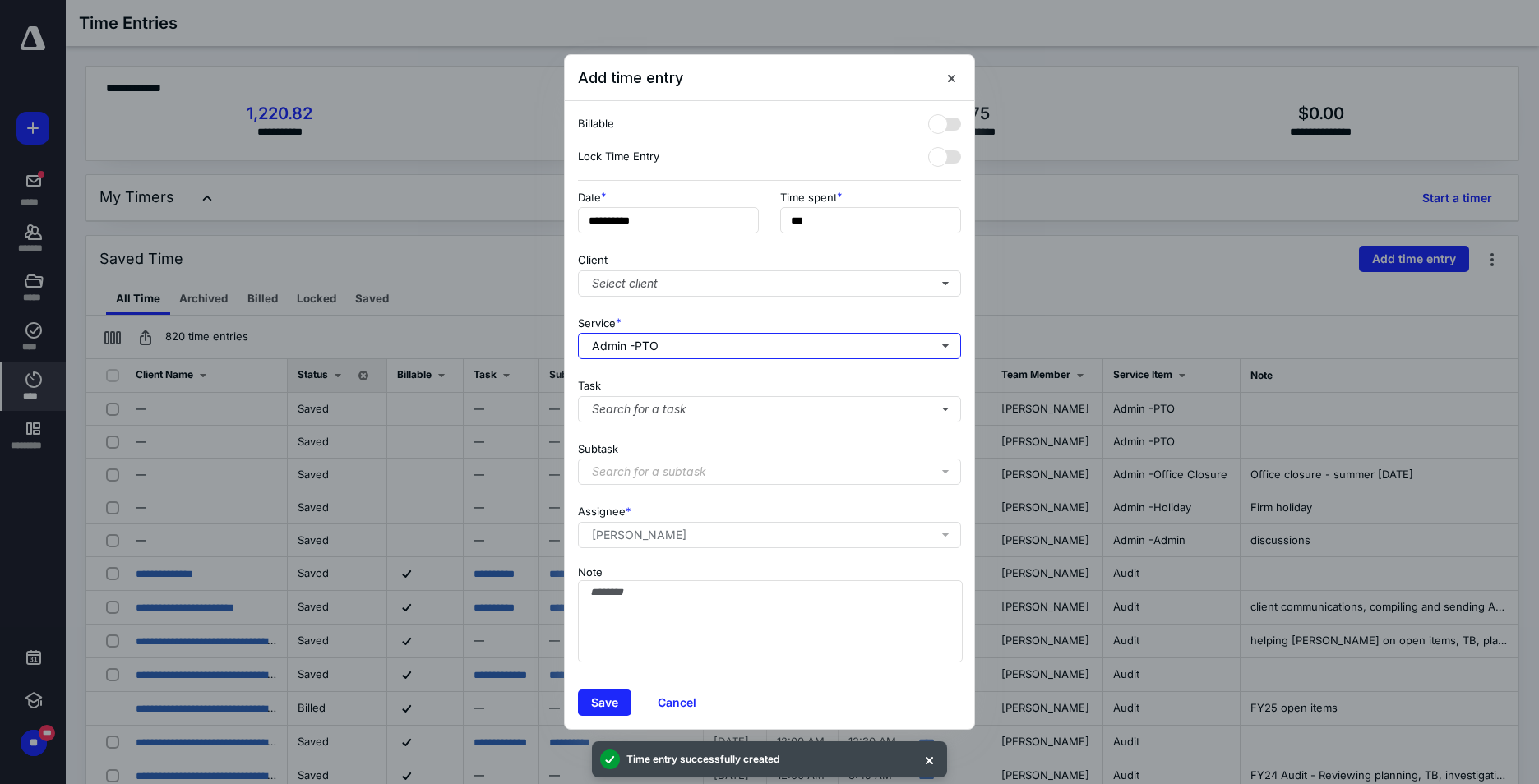 scroll, scrollTop: 0, scrollLeft: 0, axis: both 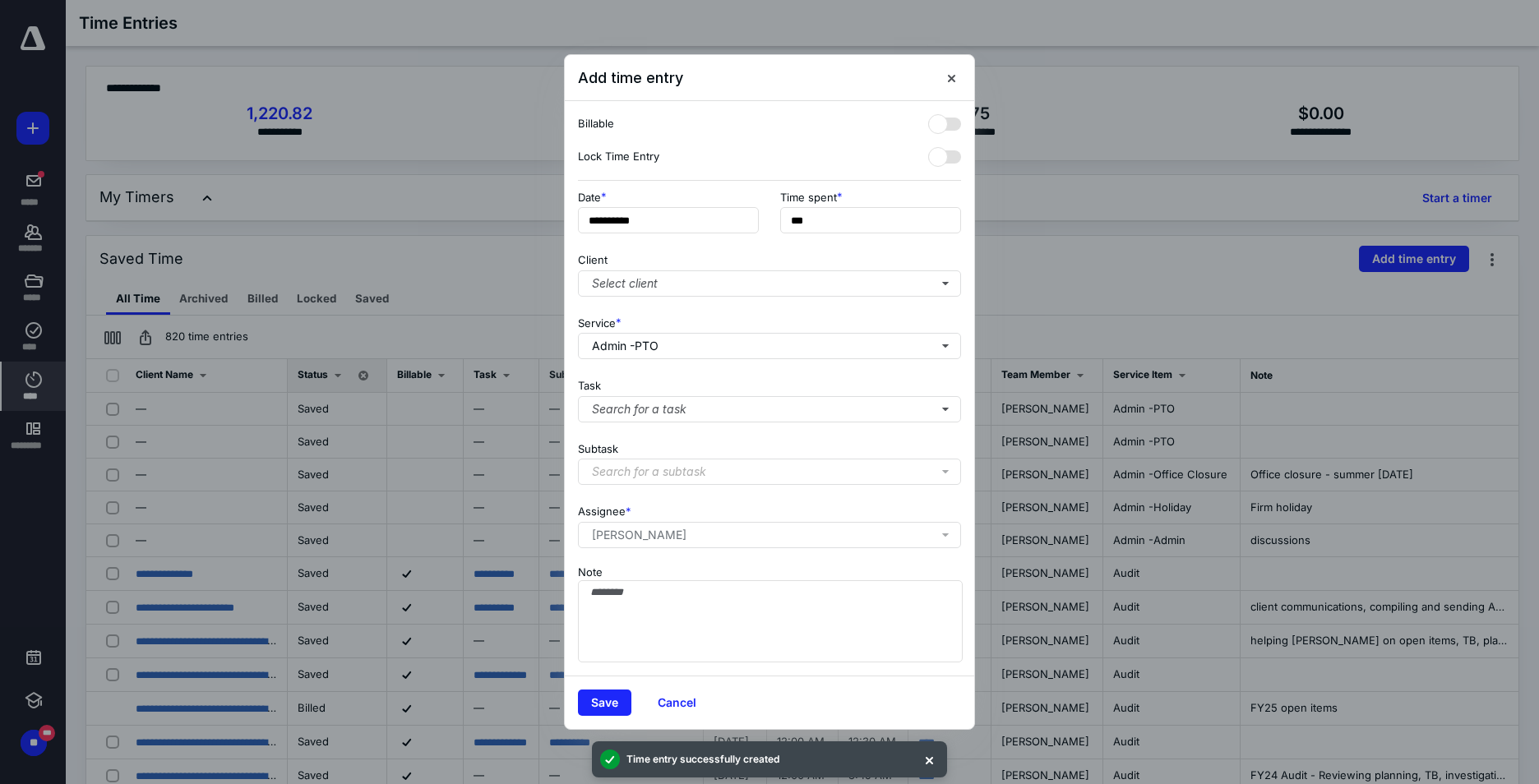 click on "**********" at bounding box center (770, 217) 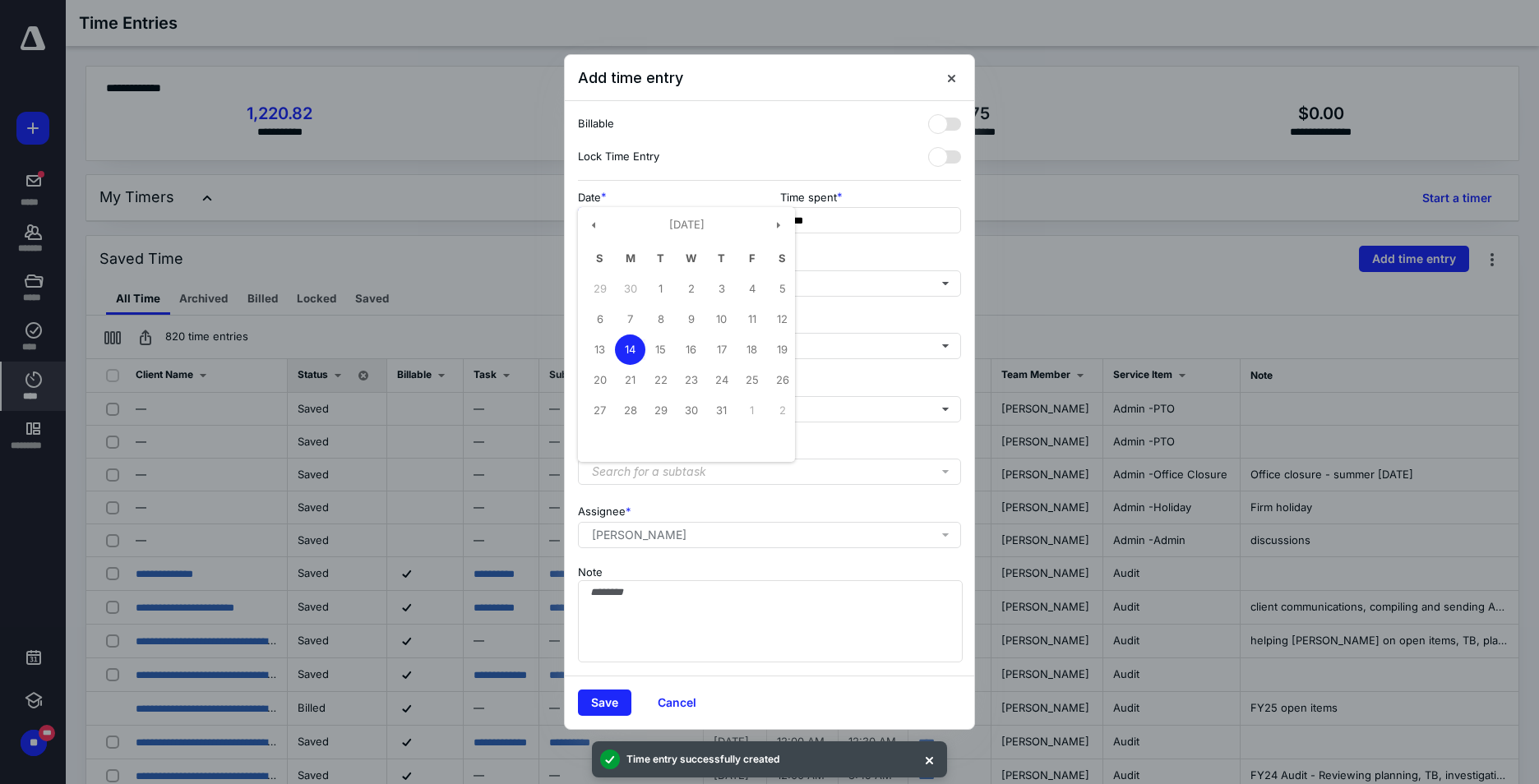 click on "**********" at bounding box center (668, 220) 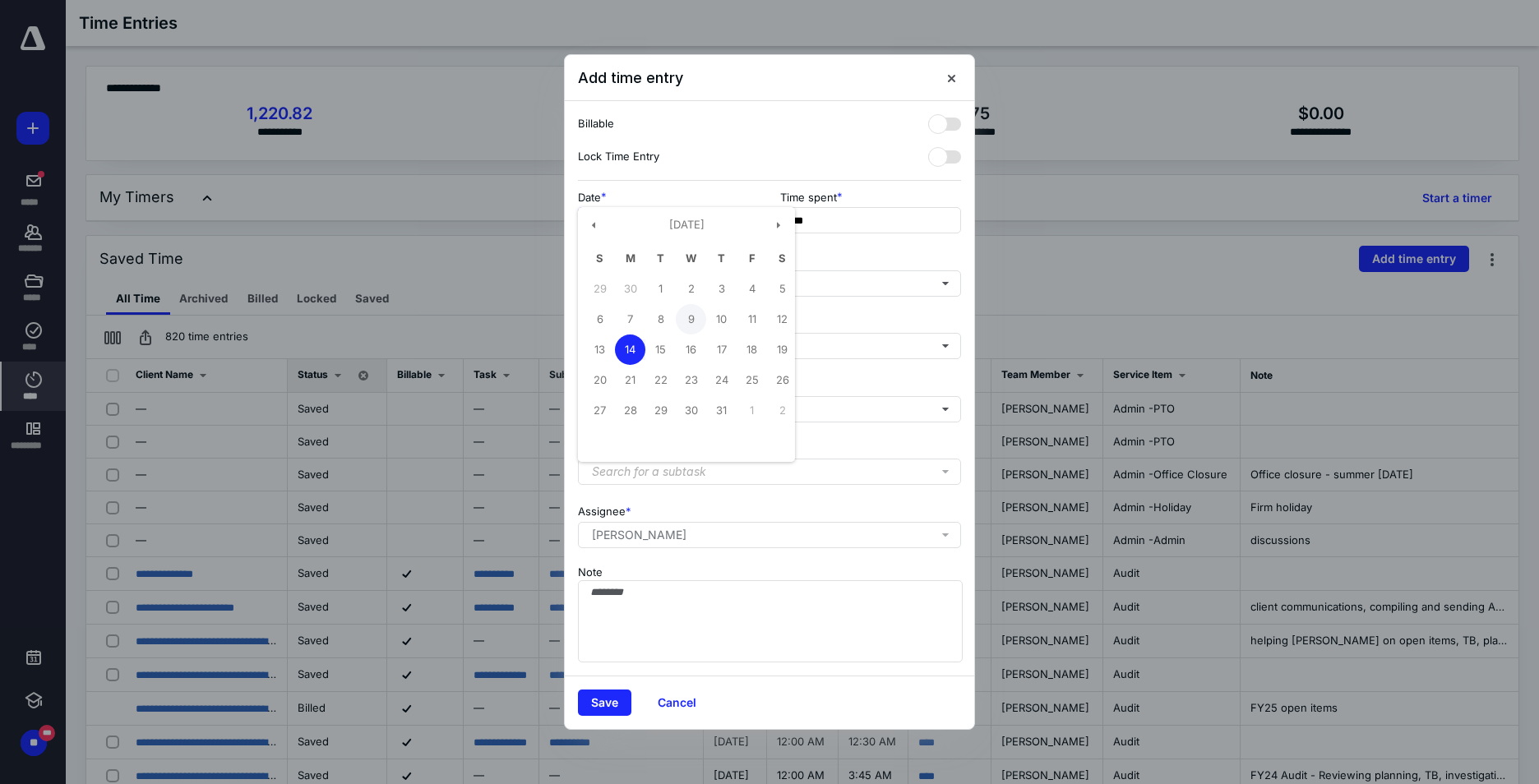 click on "9" at bounding box center (691, 319) 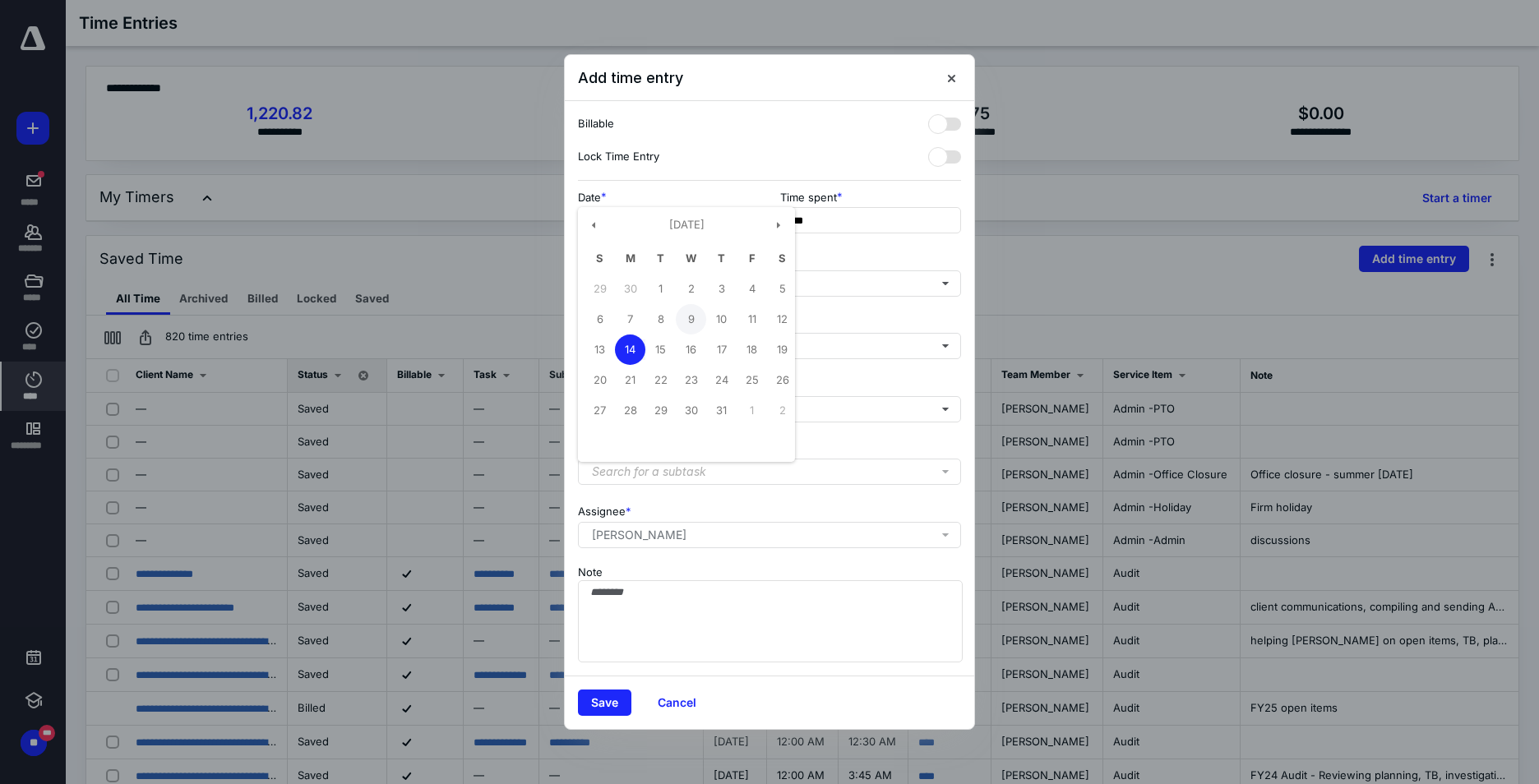 type on "**********" 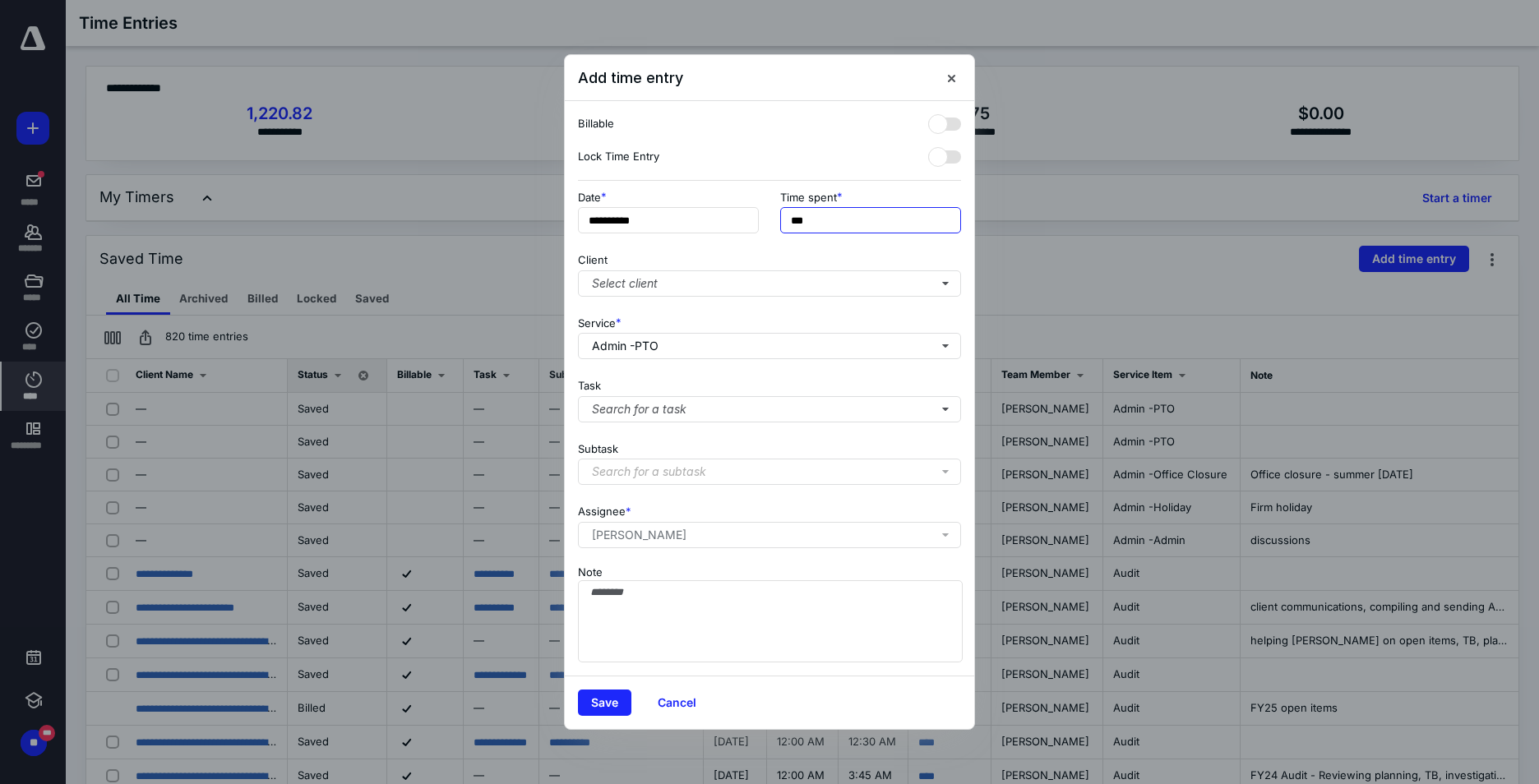 click on "***" at bounding box center [871, 220] 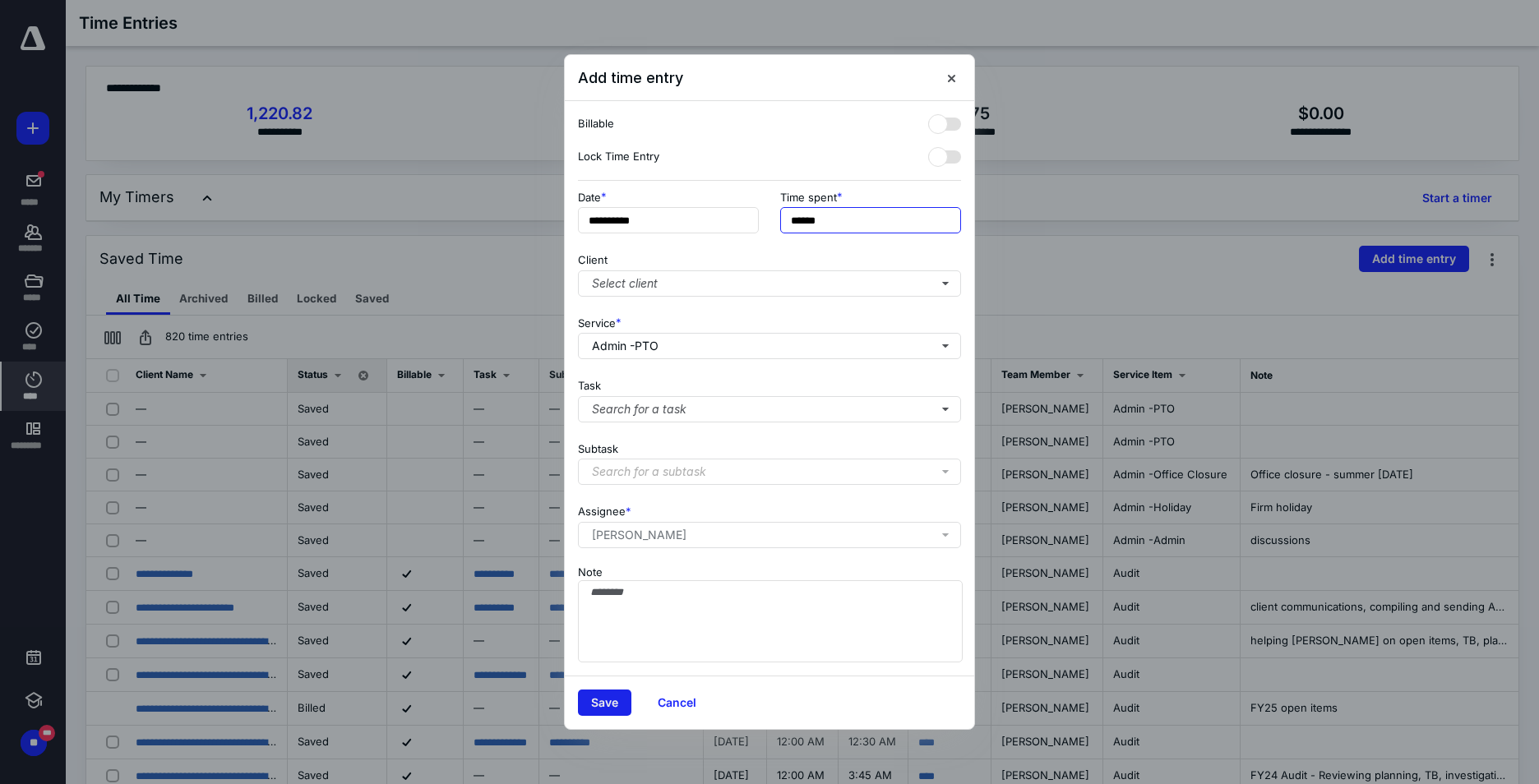 type on "******" 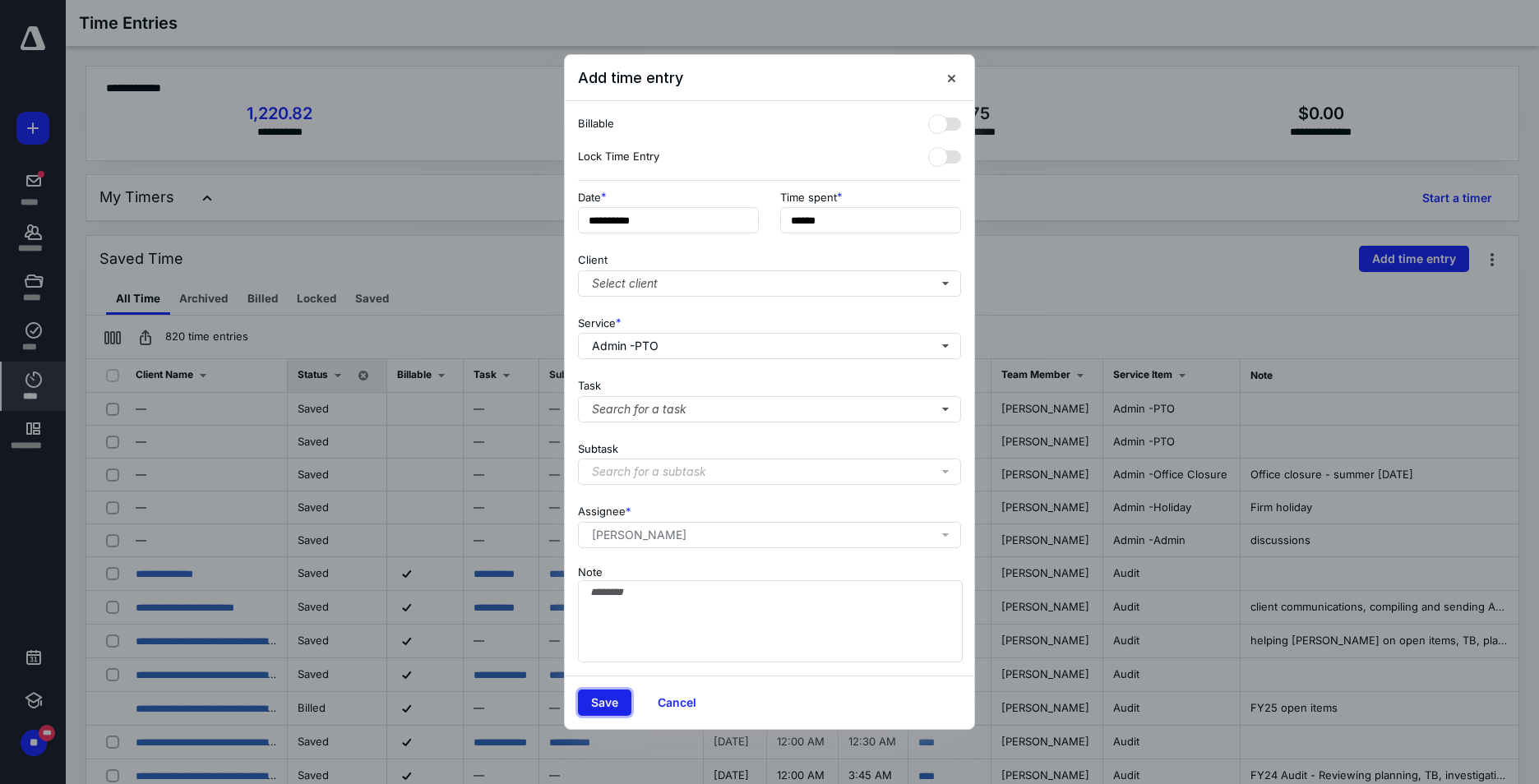 click on "Save" at bounding box center [604, 703] 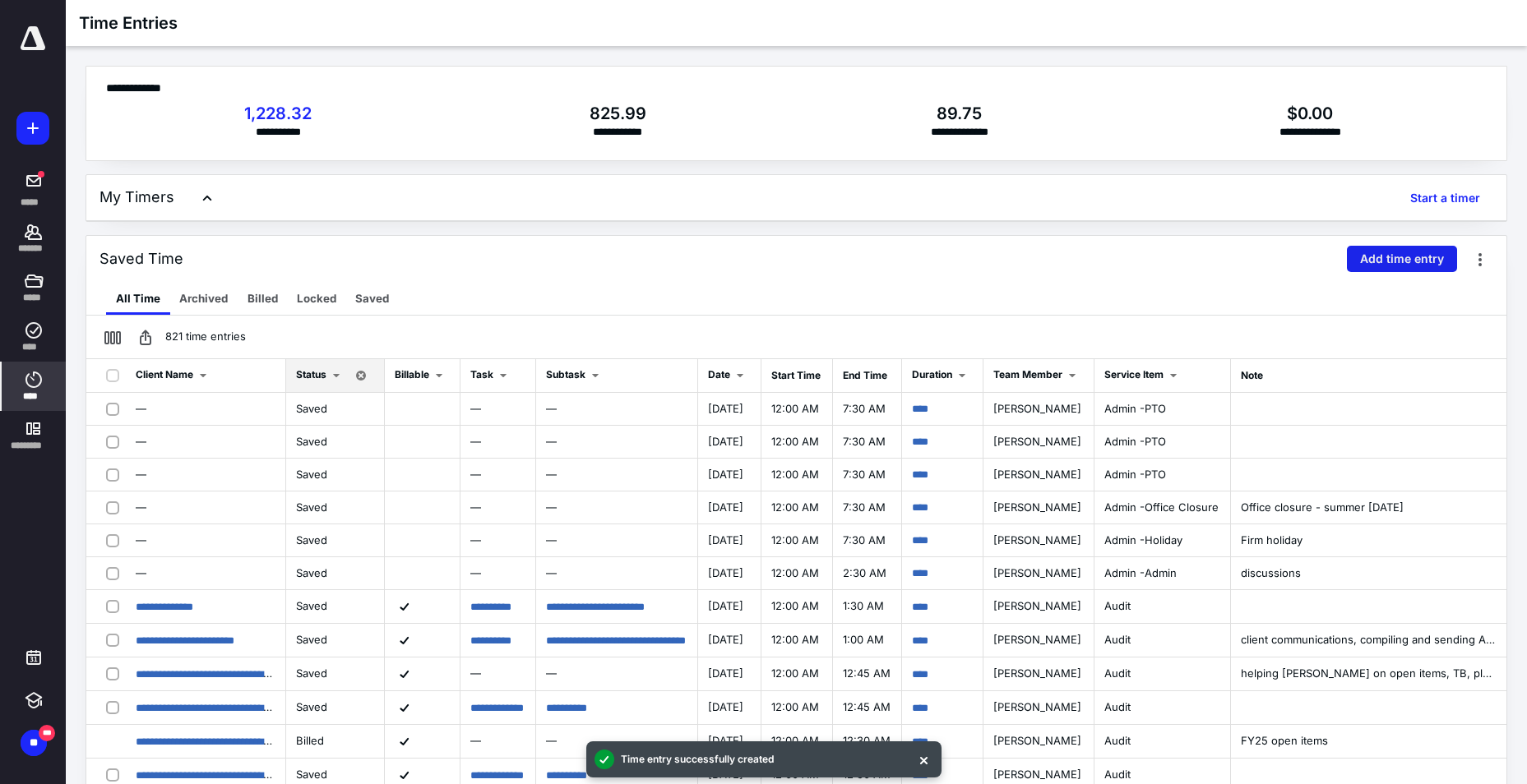 click on "Add time entry" at bounding box center (1402, 259) 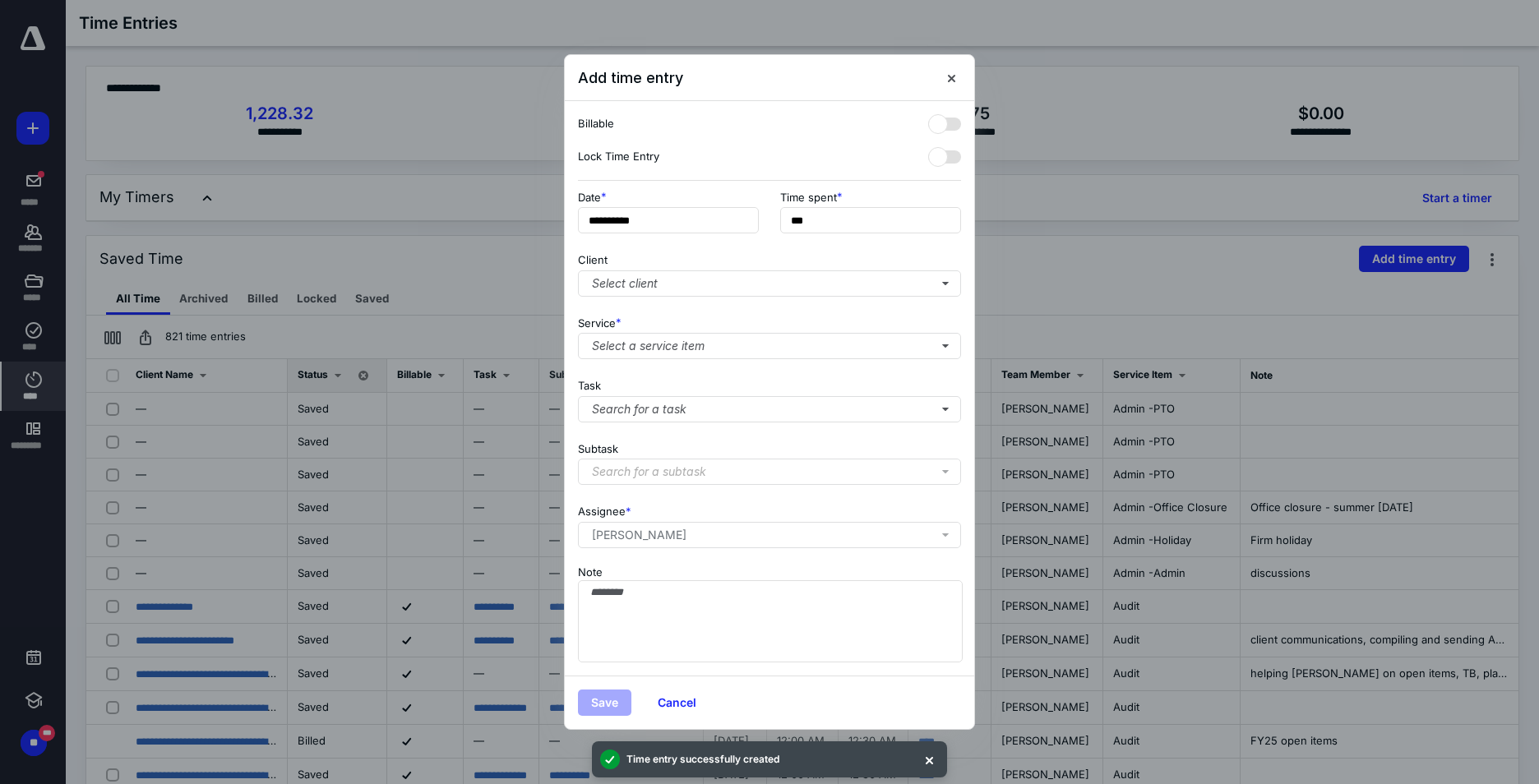 click on "Service * Select a service item" at bounding box center (770, 334) 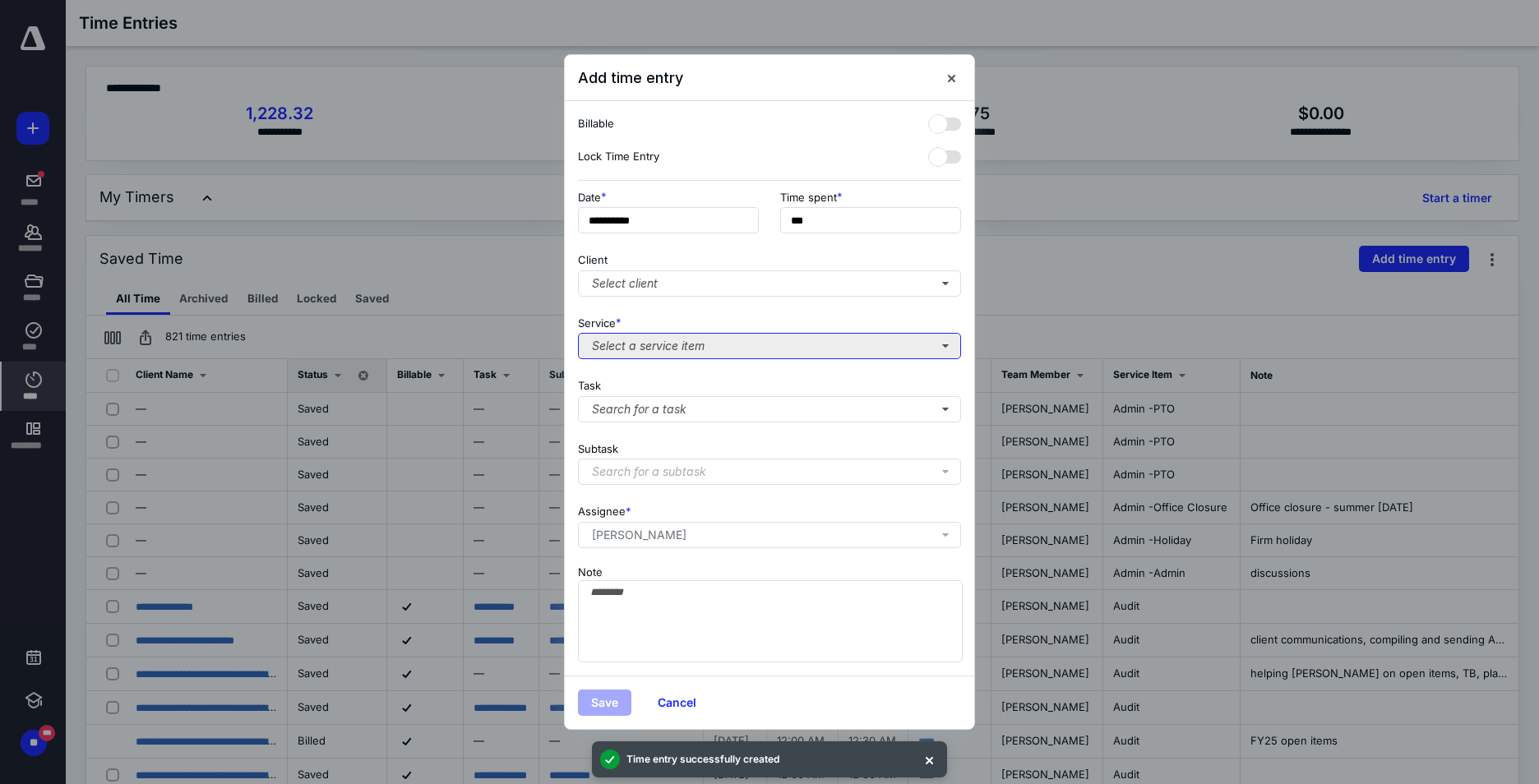 click on "Select a service item" at bounding box center (770, 346) 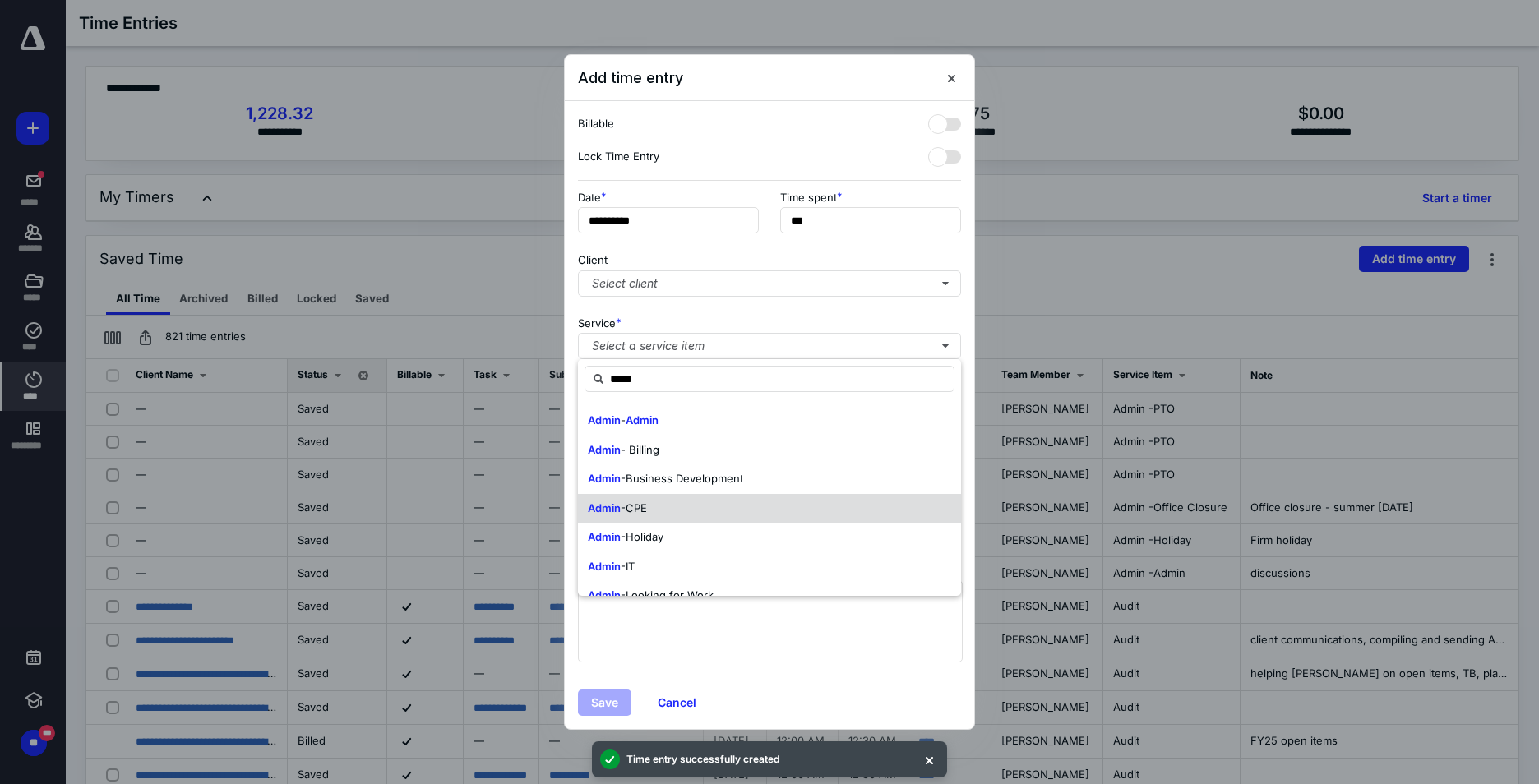 scroll, scrollTop: 164, scrollLeft: 0, axis: vertical 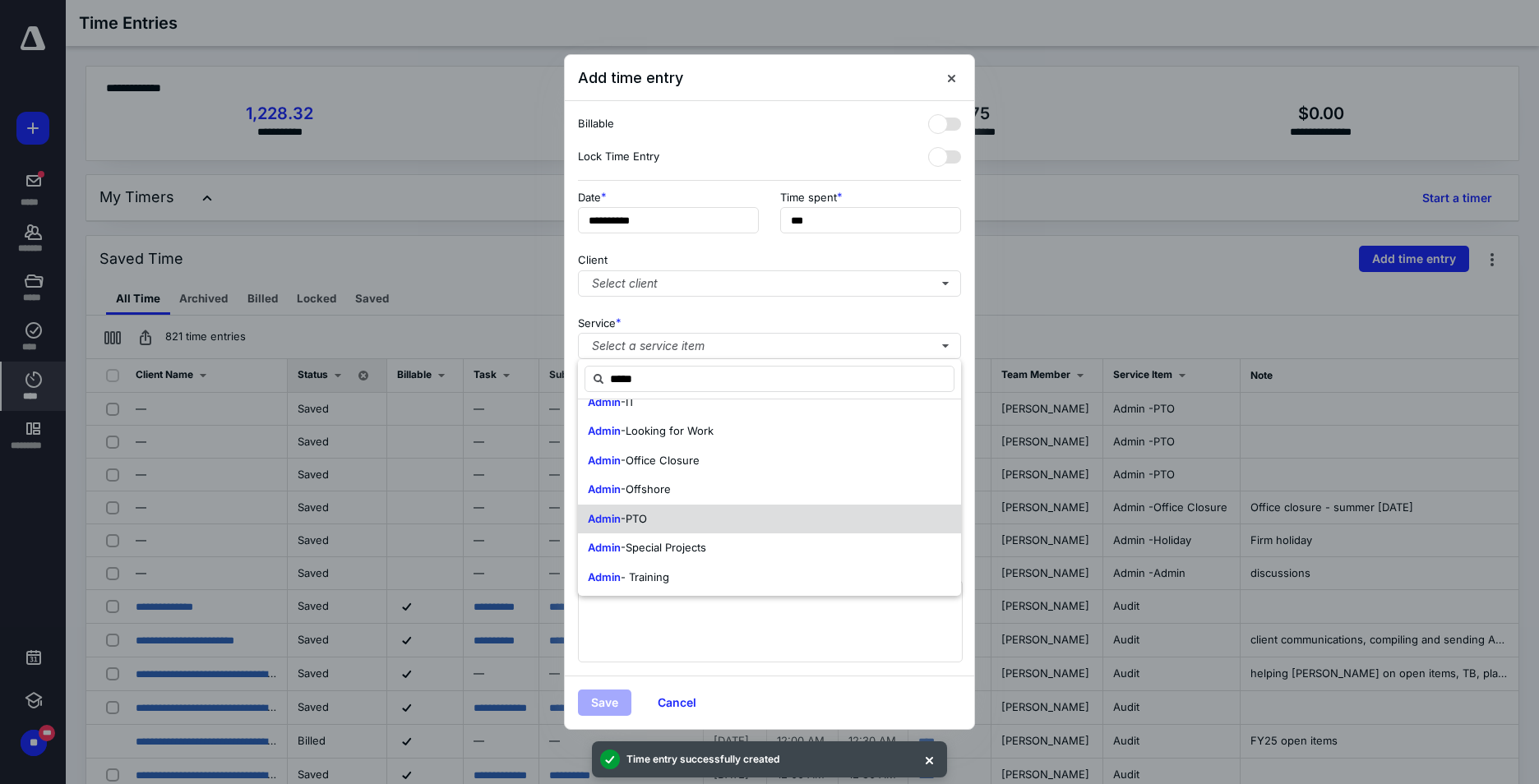 click on "Admin  -PTO" at bounding box center (770, 519) 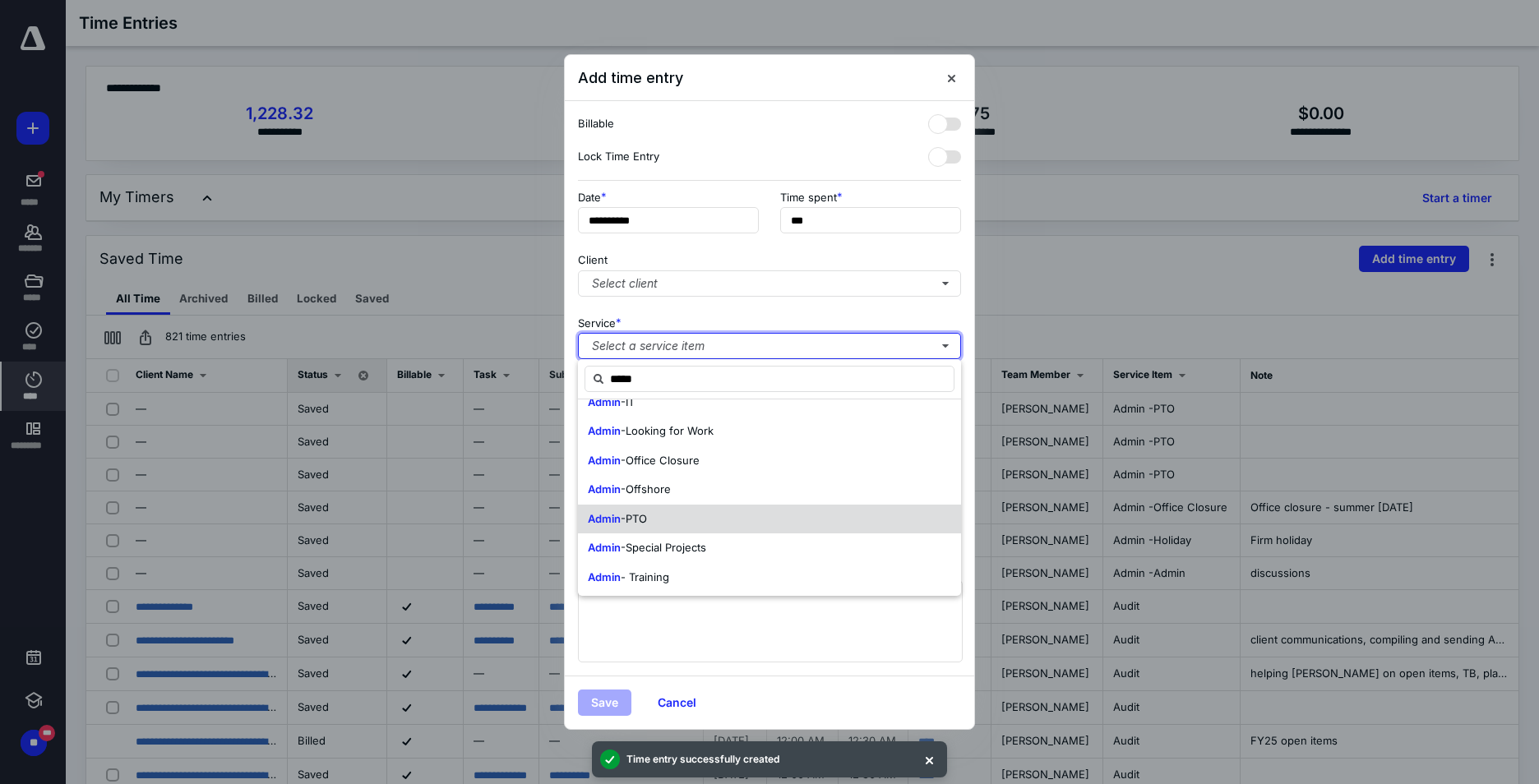 type 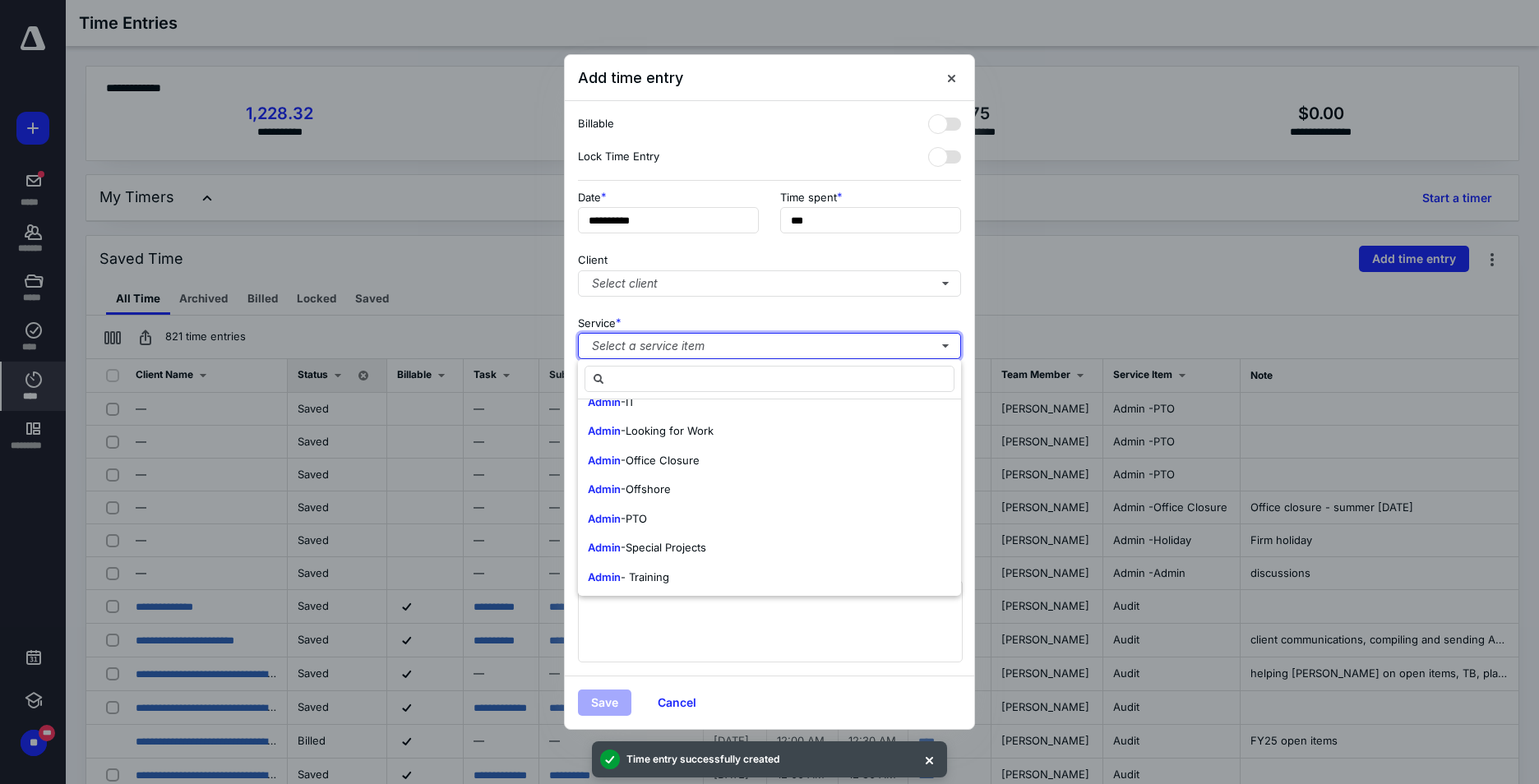 scroll, scrollTop: 0, scrollLeft: 0, axis: both 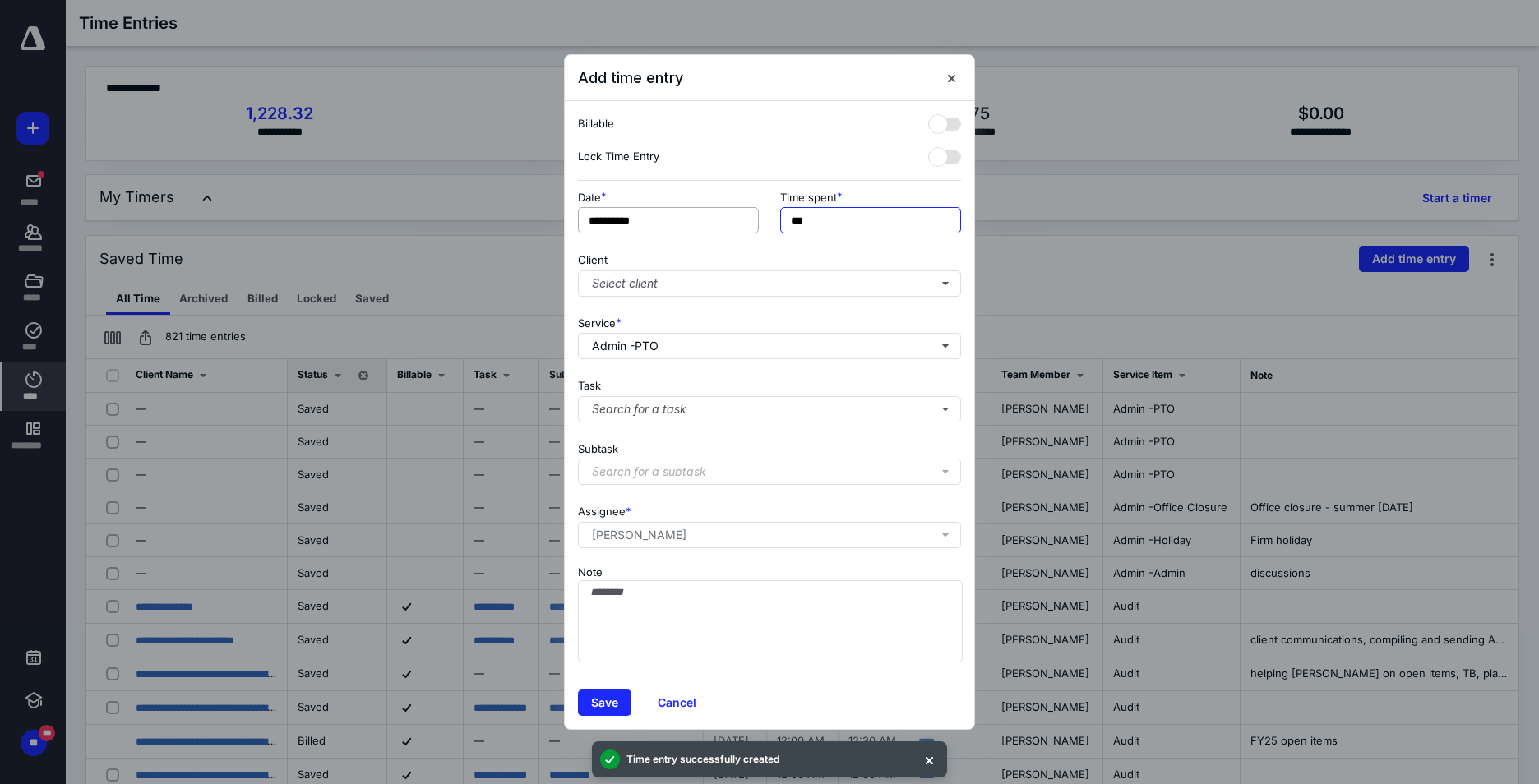 drag, startPoint x: 846, startPoint y: 212, endPoint x: 708, endPoint y: 226, distance: 138.70833 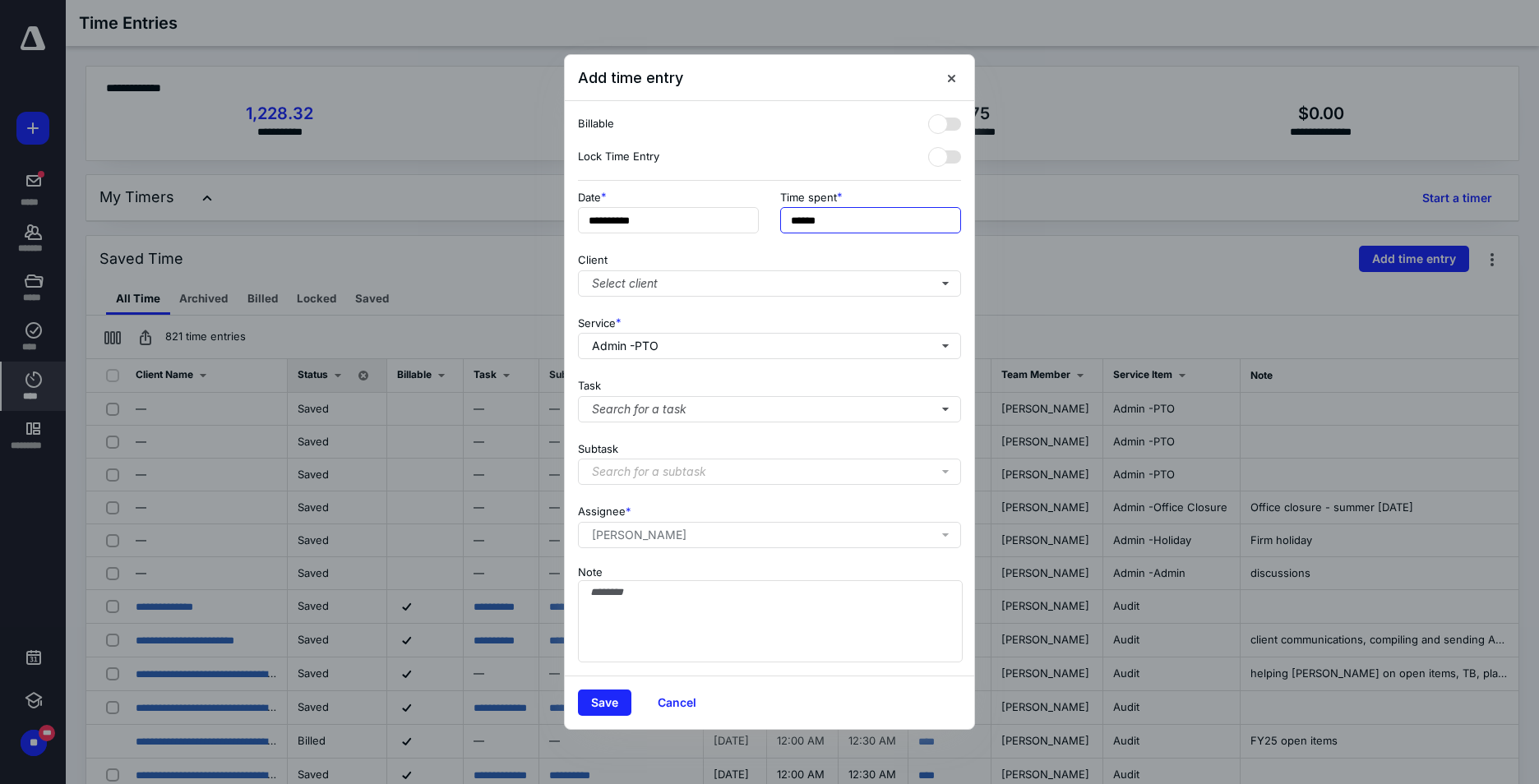 type on "******" 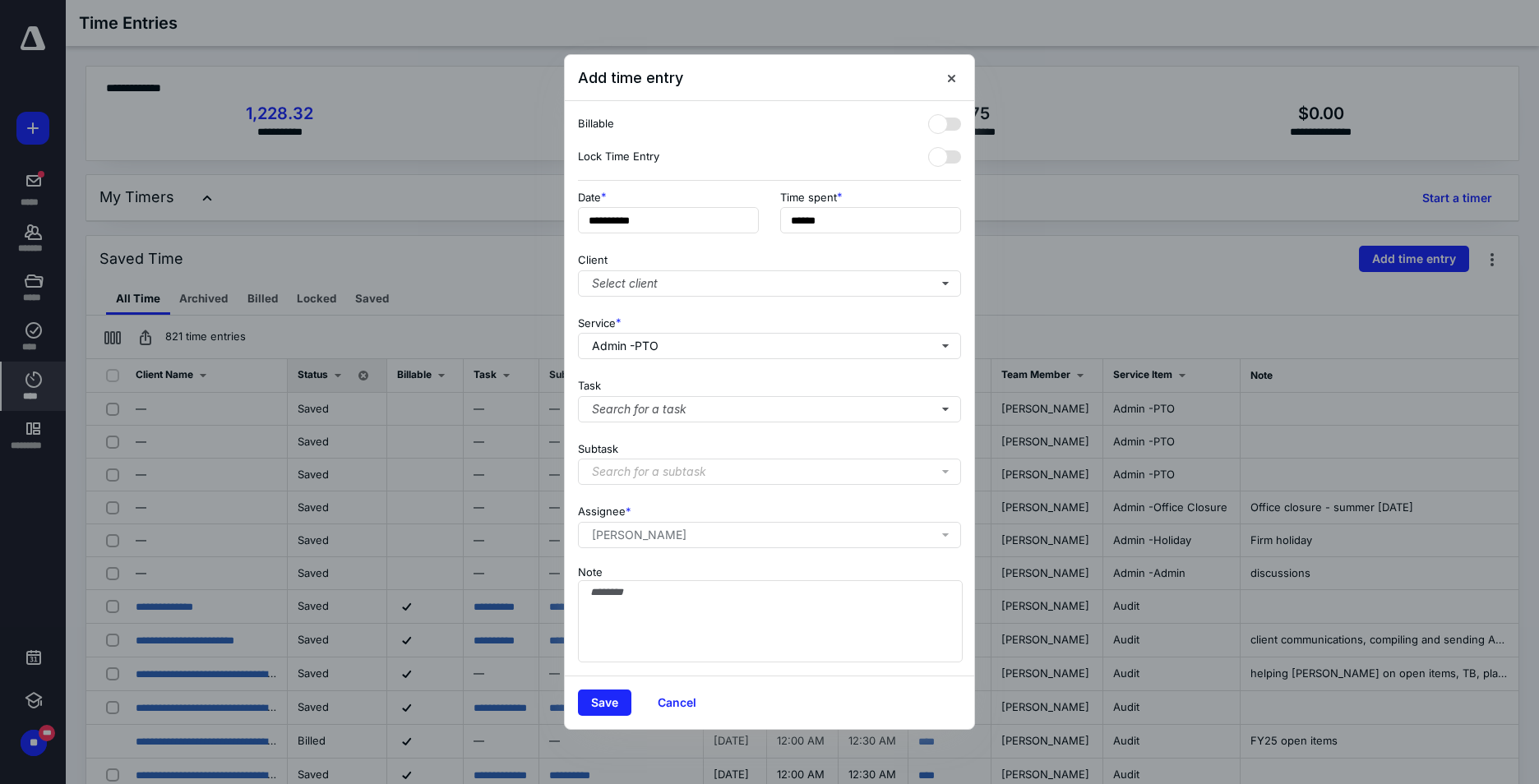 click on "Service * Admin -PTO" at bounding box center (770, 334) 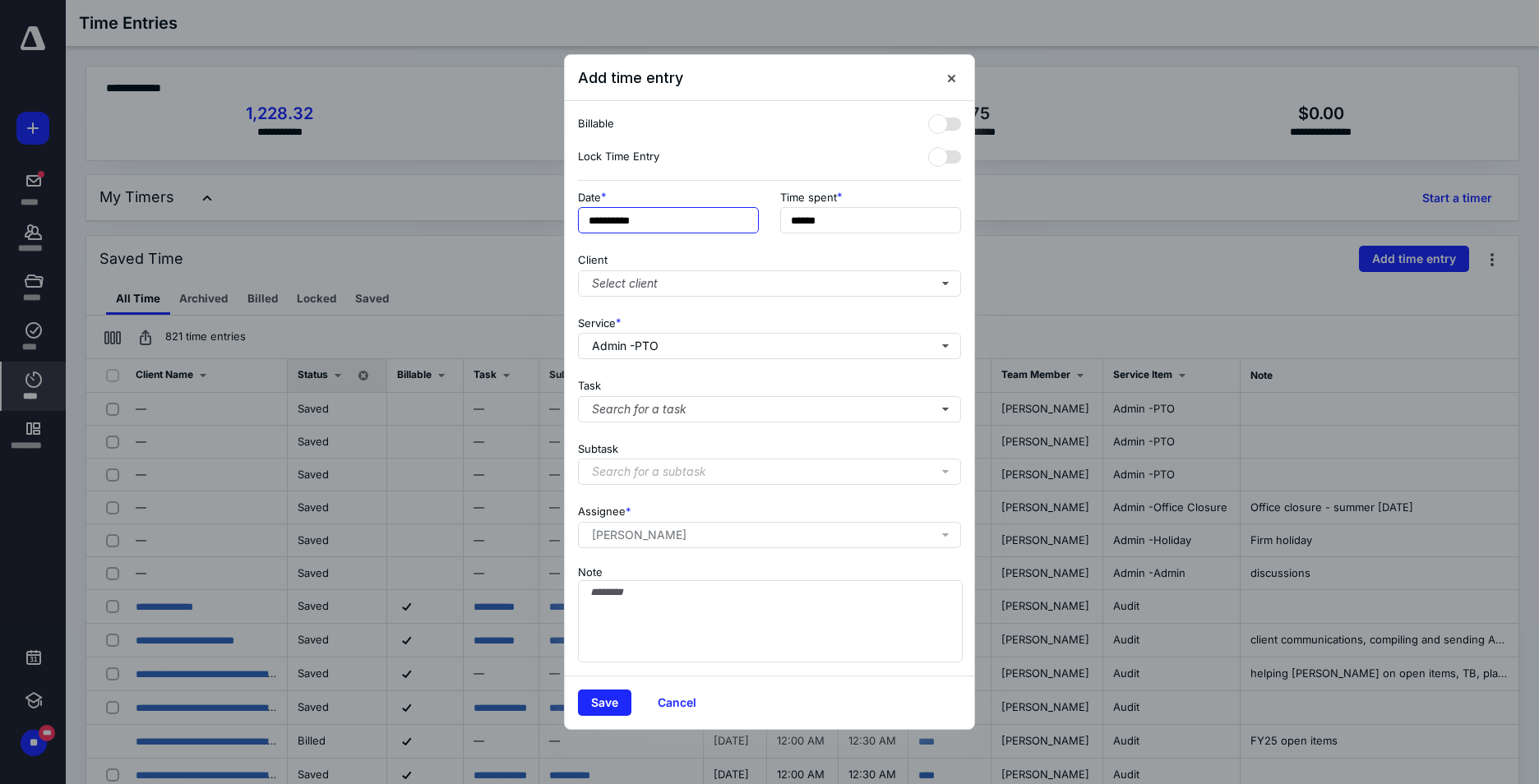 click on "**********" at bounding box center [668, 220] 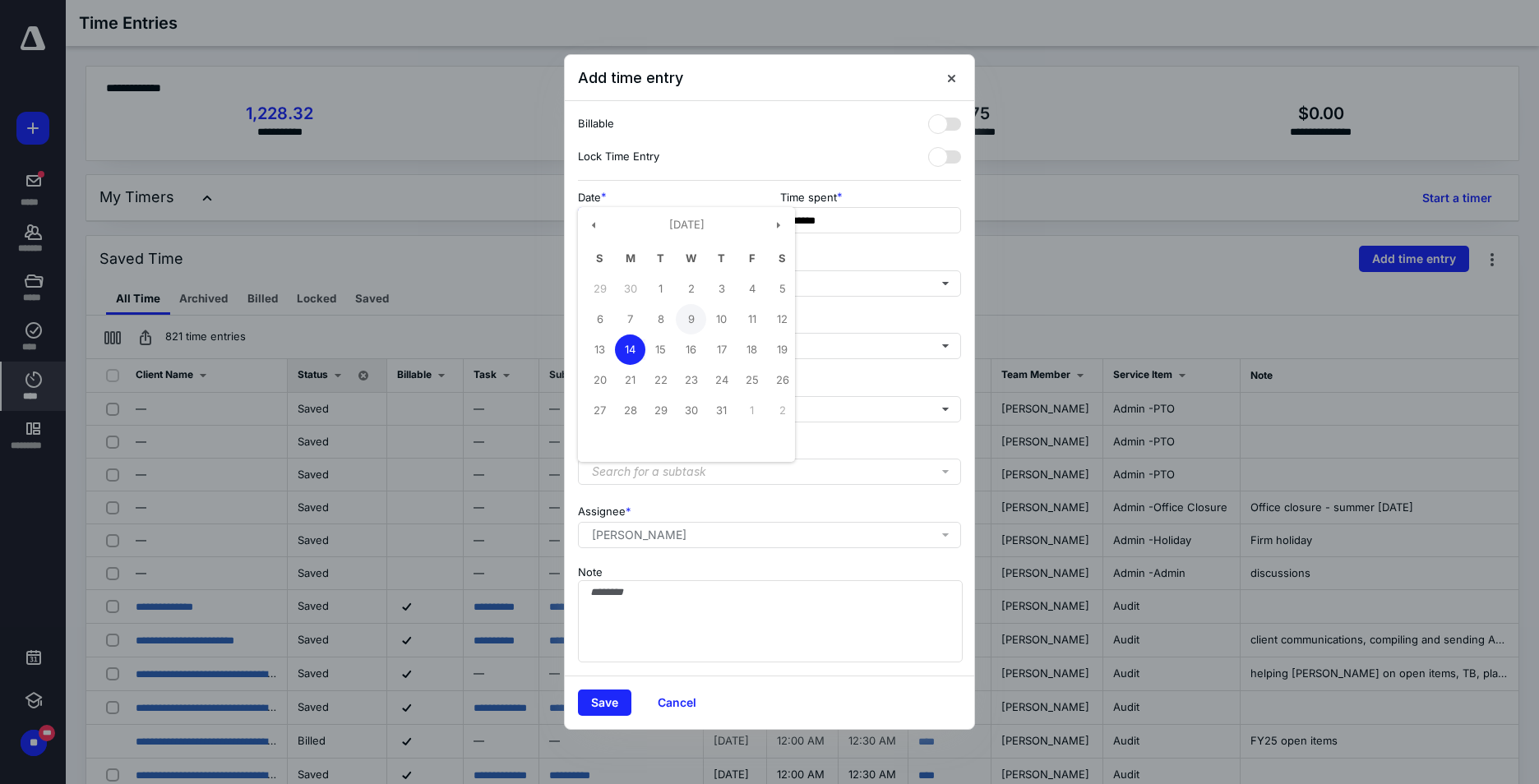 click on "9" at bounding box center (691, 319) 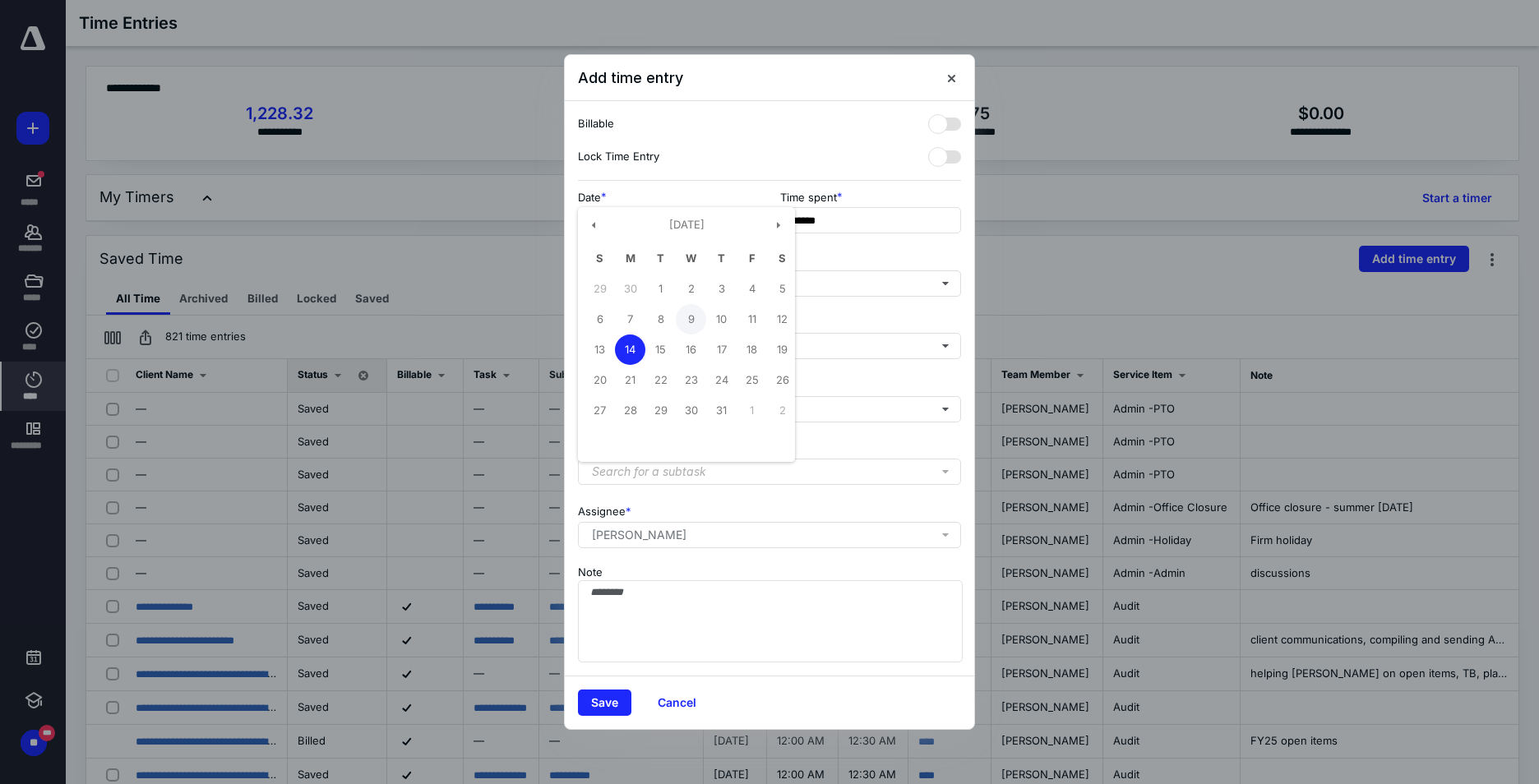 type on "**********" 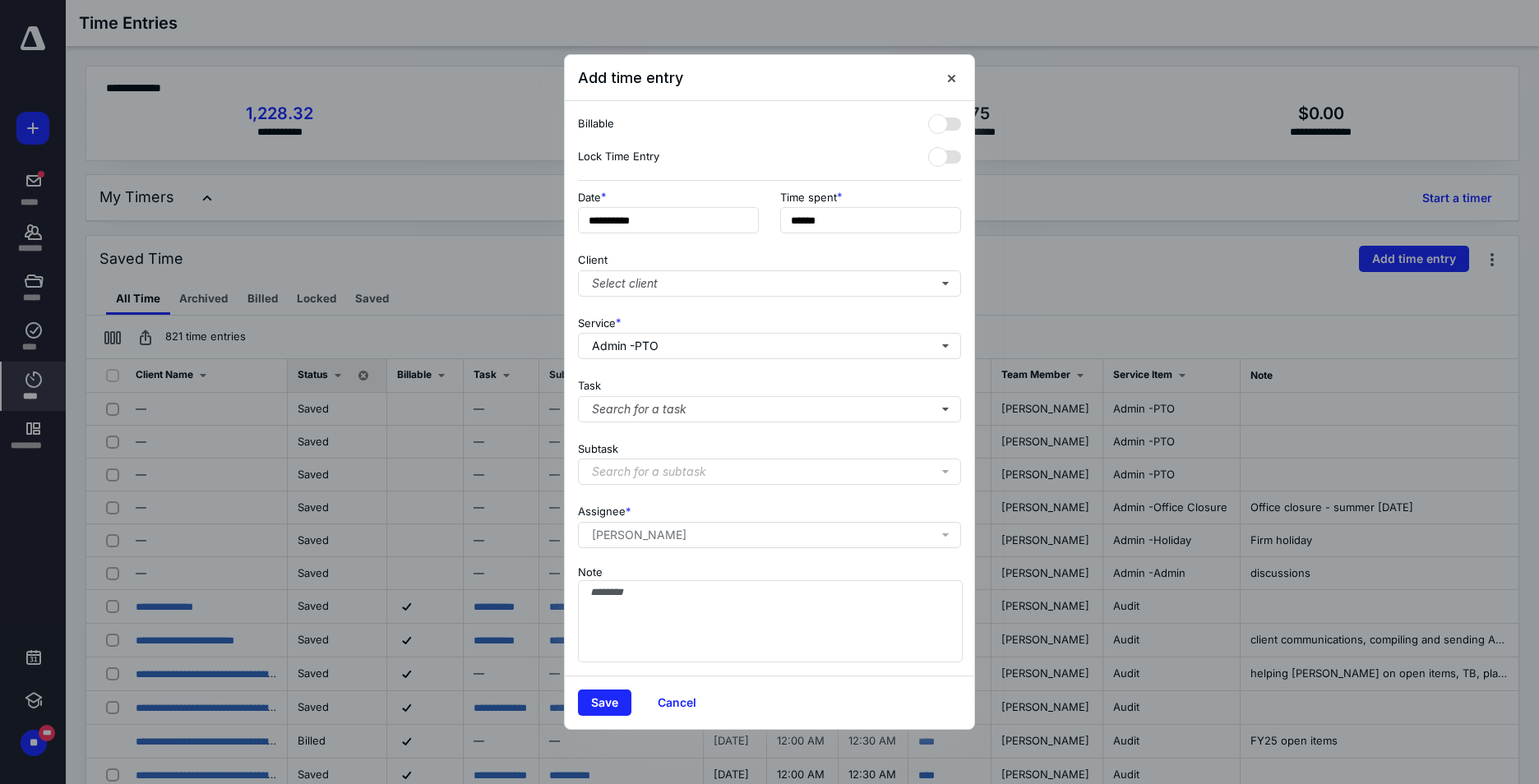 click on "Client Select client" at bounding box center (770, 271) 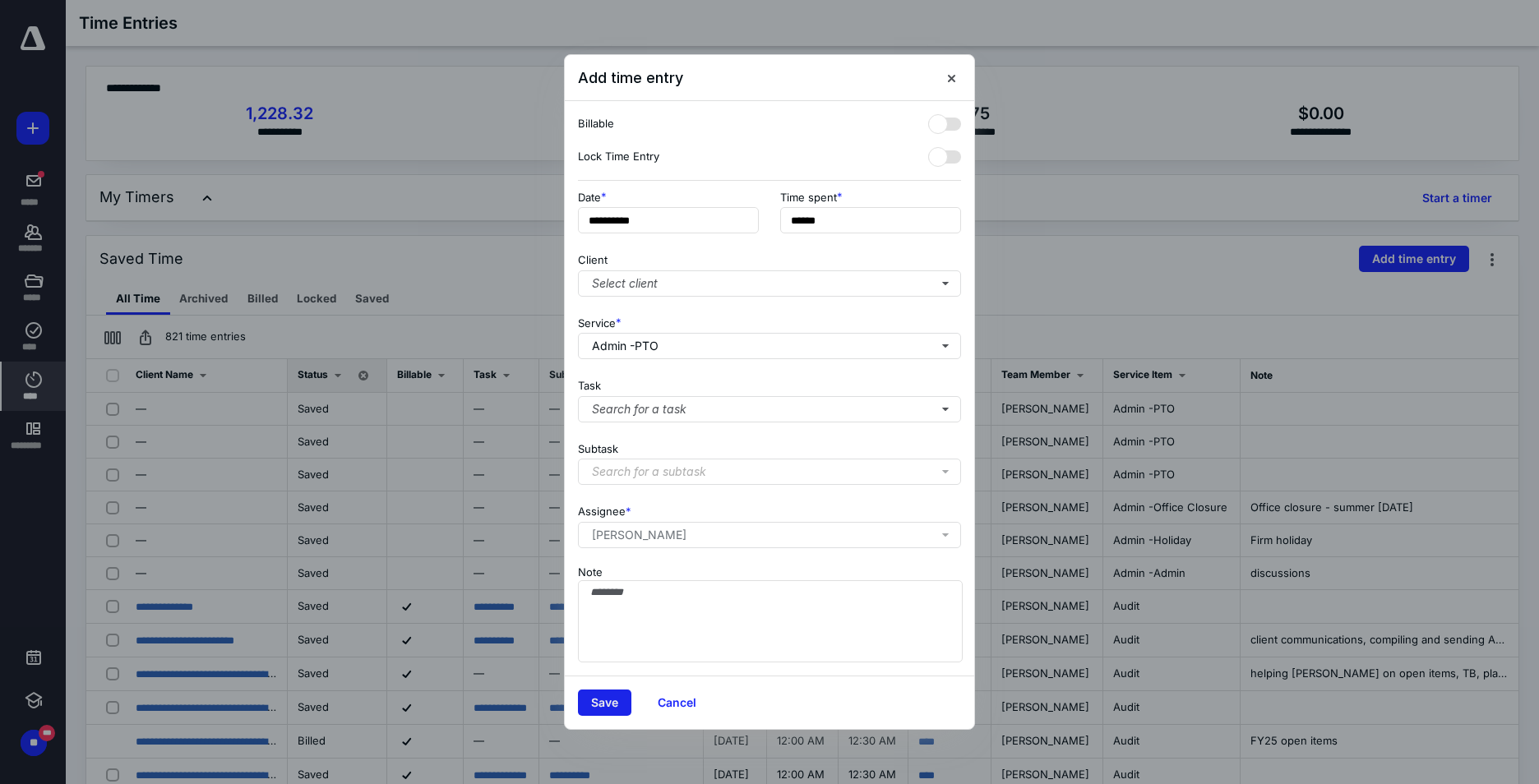 click on "Save" at bounding box center [604, 703] 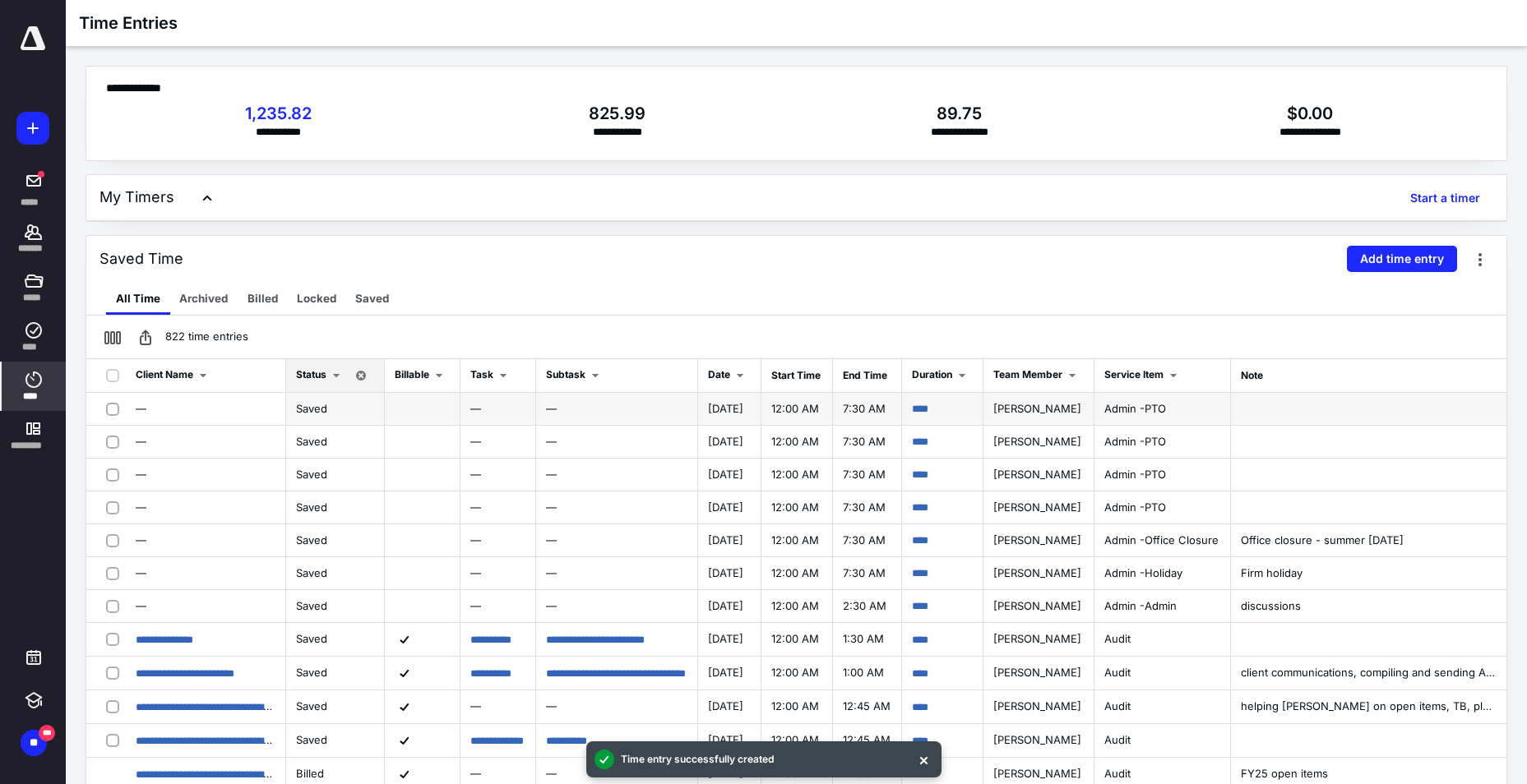click on "[DATE]" at bounding box center [725, 408] 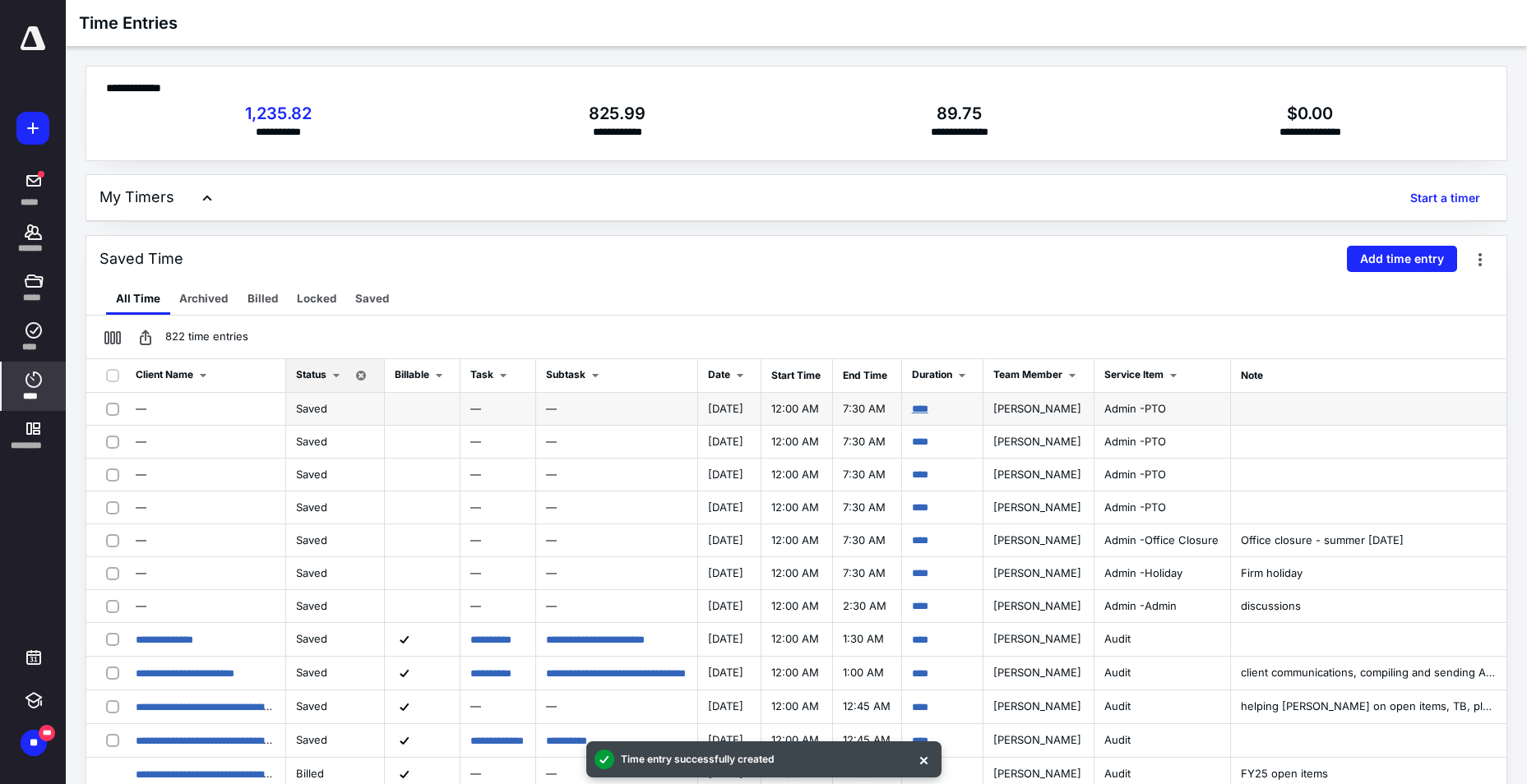 click on "****" at bounding box center [920, 408] 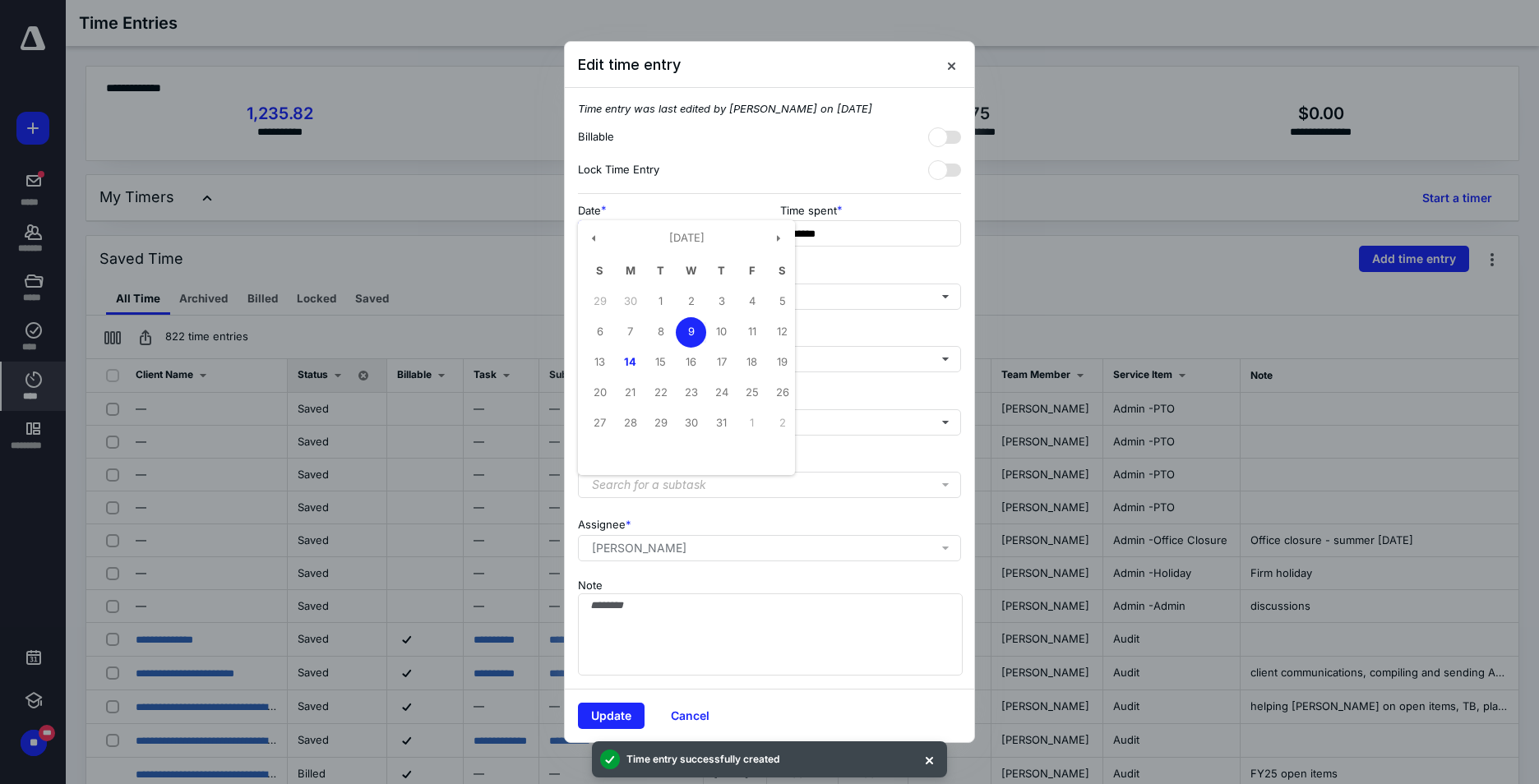 click on "**********" at bounding box center (668, 233) 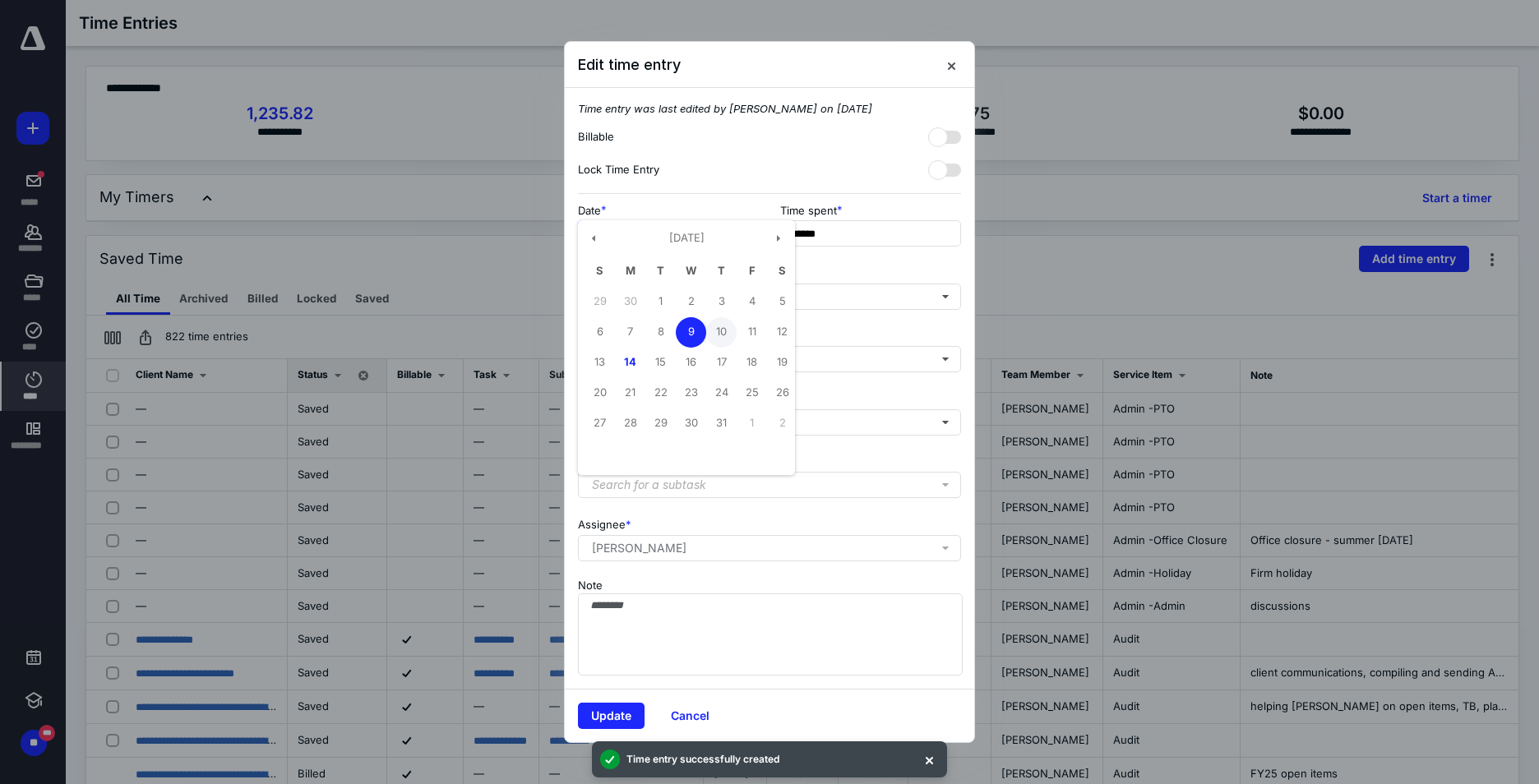 click on "10" at bounding box center (721, 332) 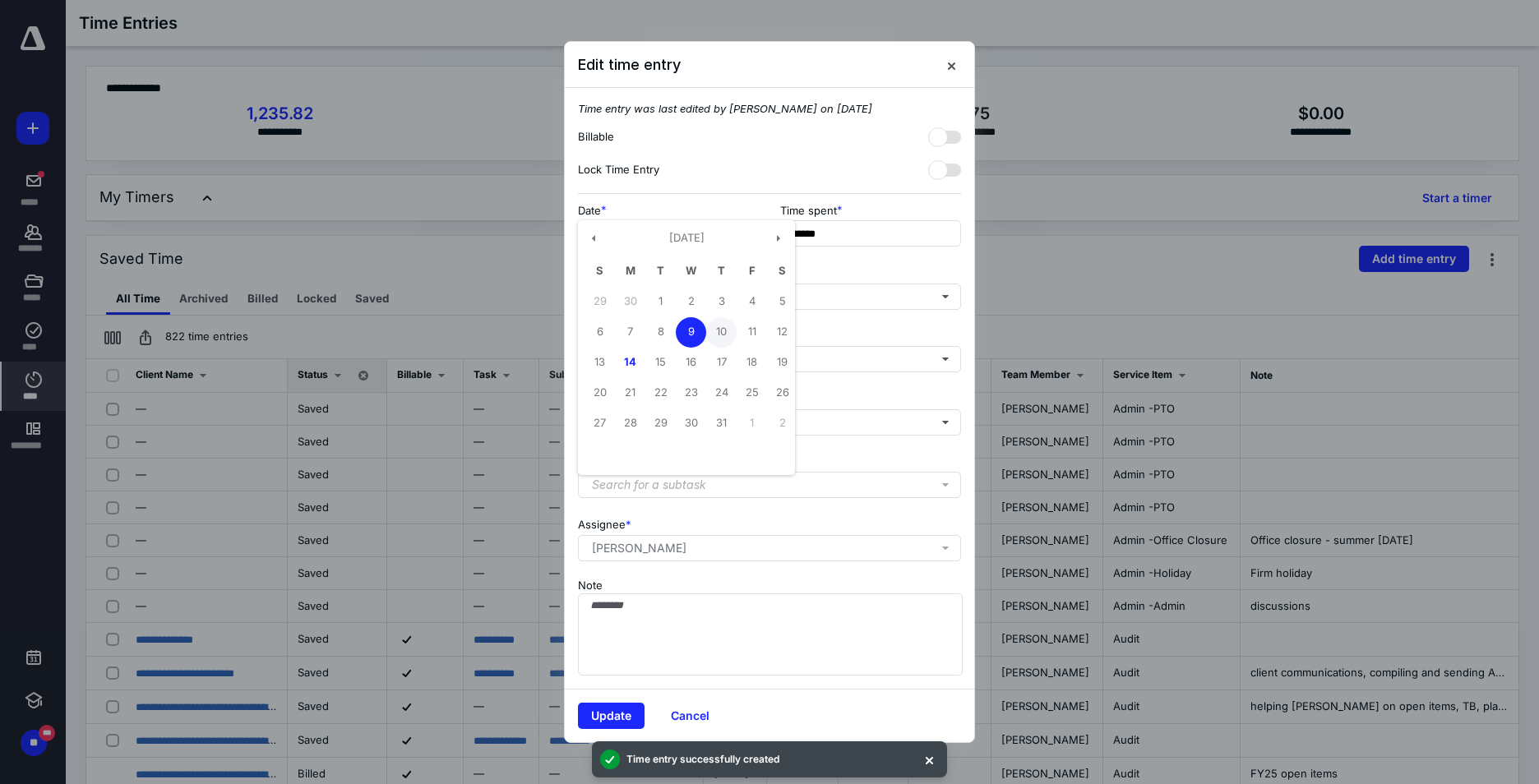type on "**********" 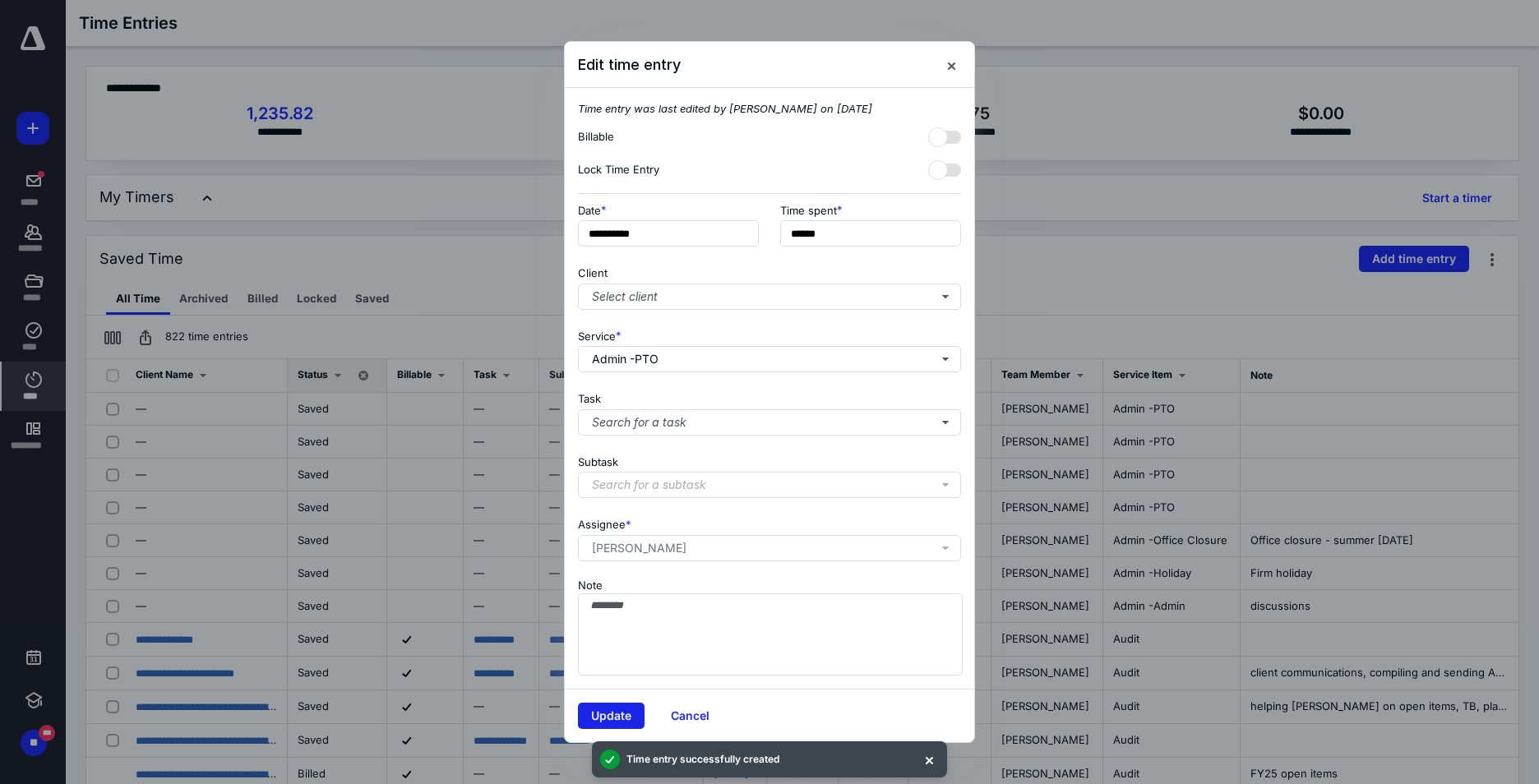 click on "Update" at bounding box center (611, 716) 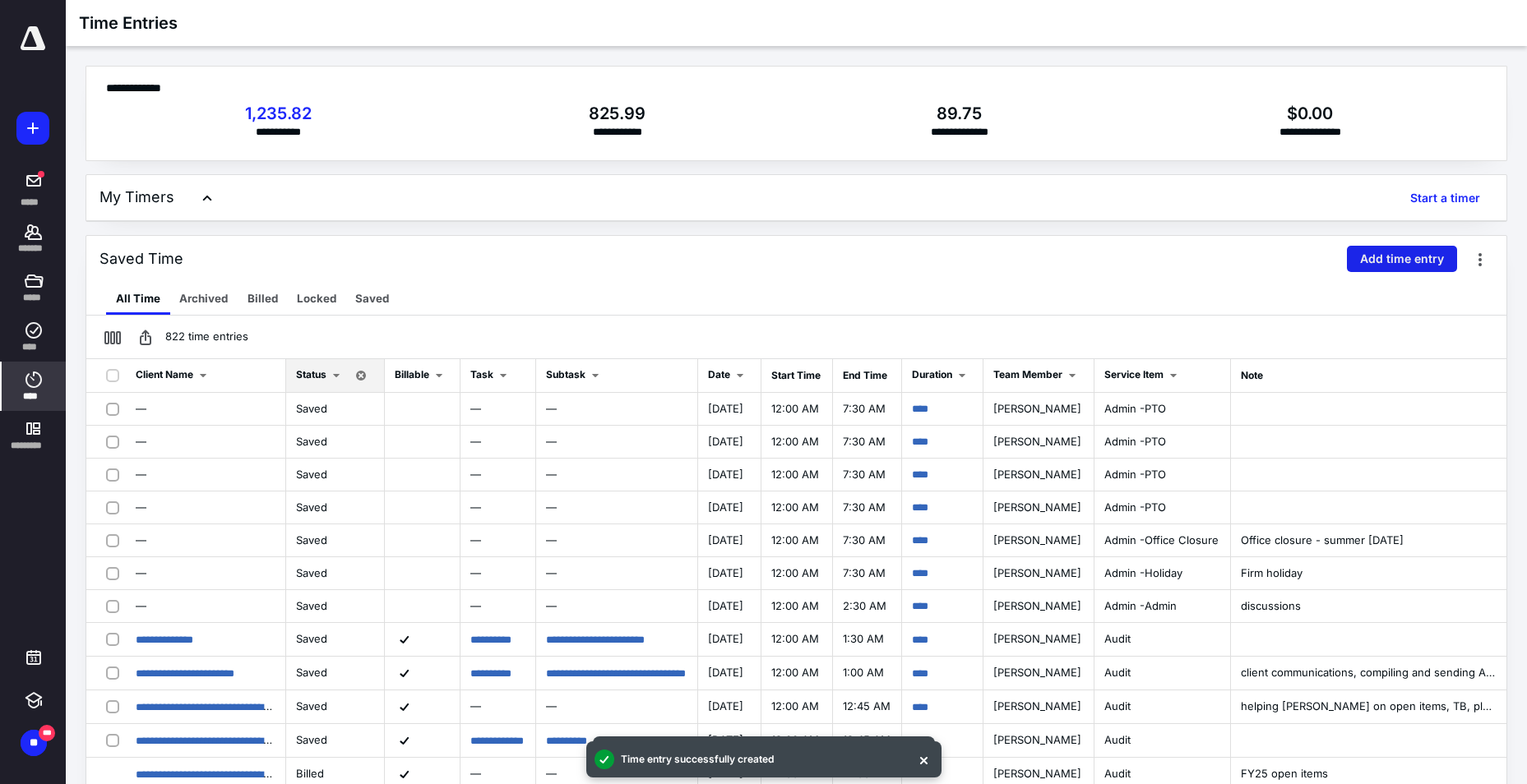 click on "Add time entry" at bounding box center (1402, 259) 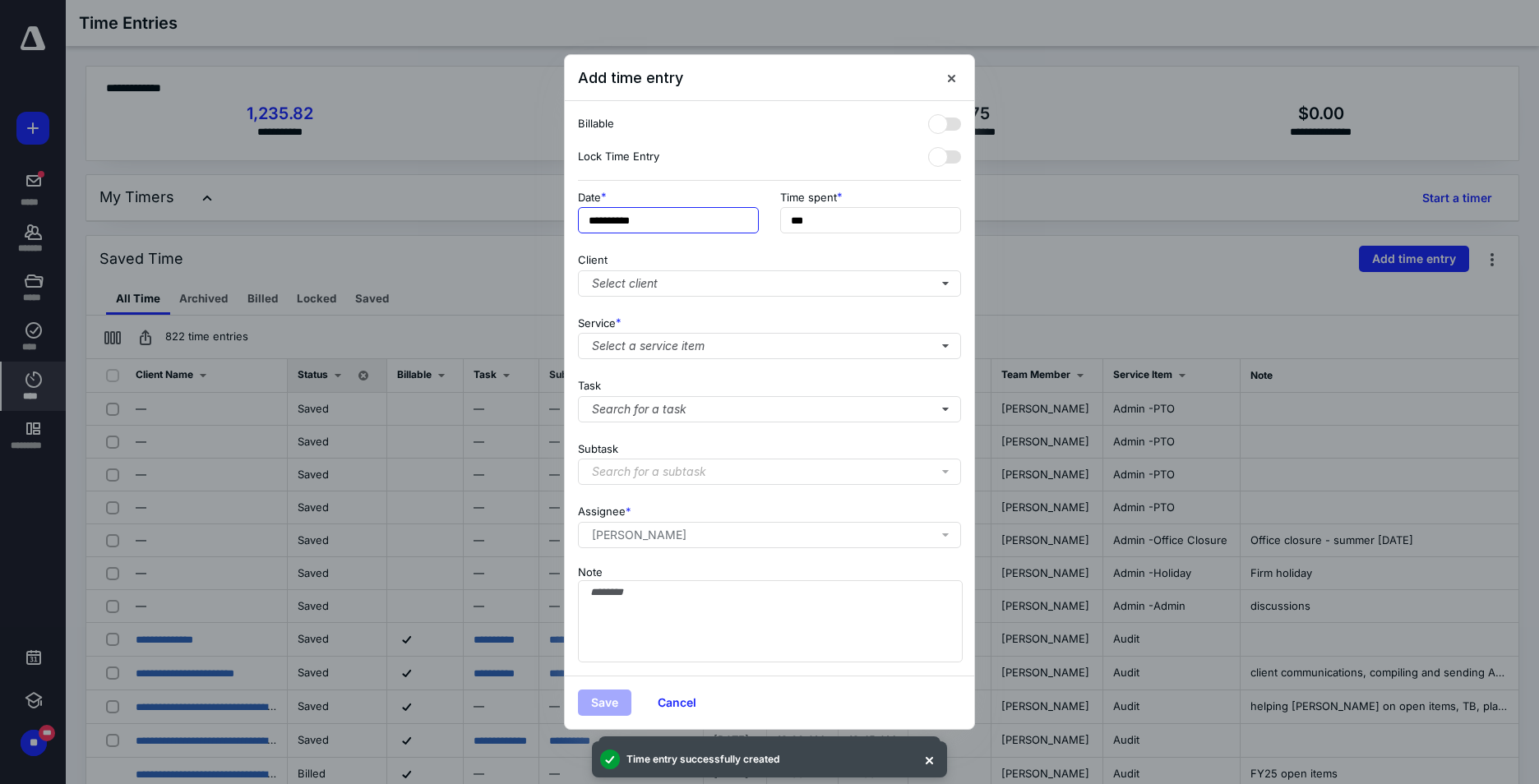 click on "**********" at bounding box center (668, 220) 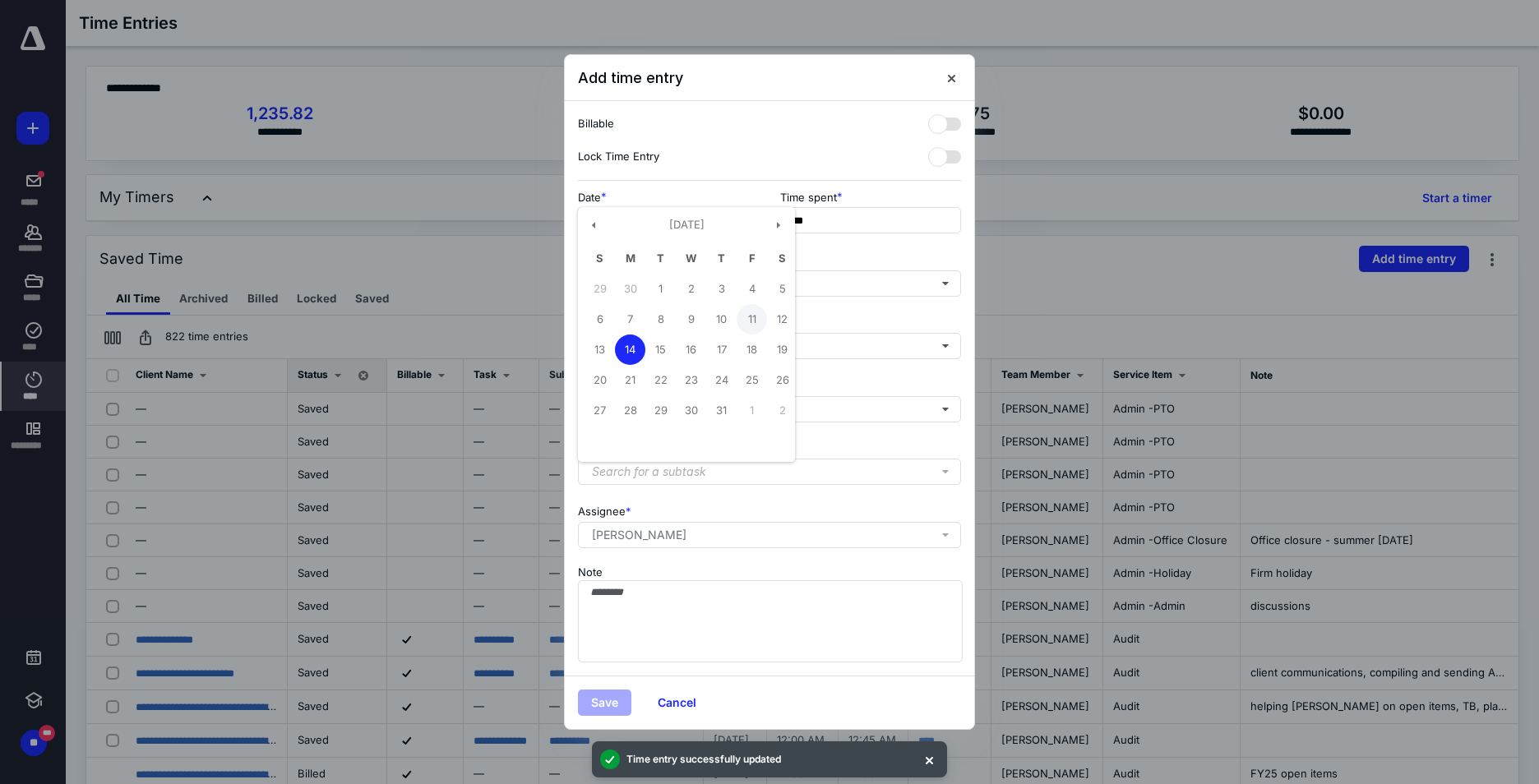 click on "11" at bounding box center (751, 319) 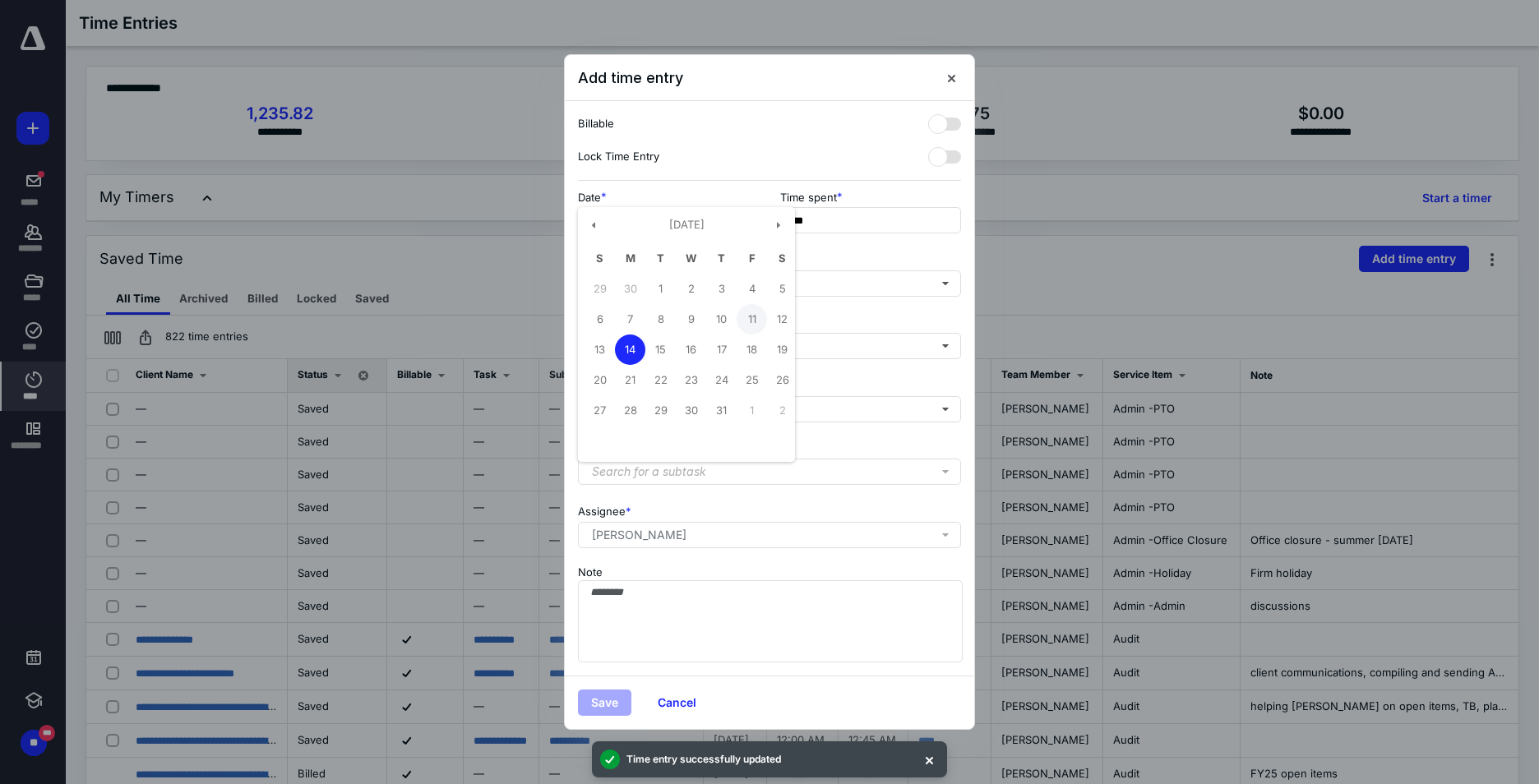 type on "**********" 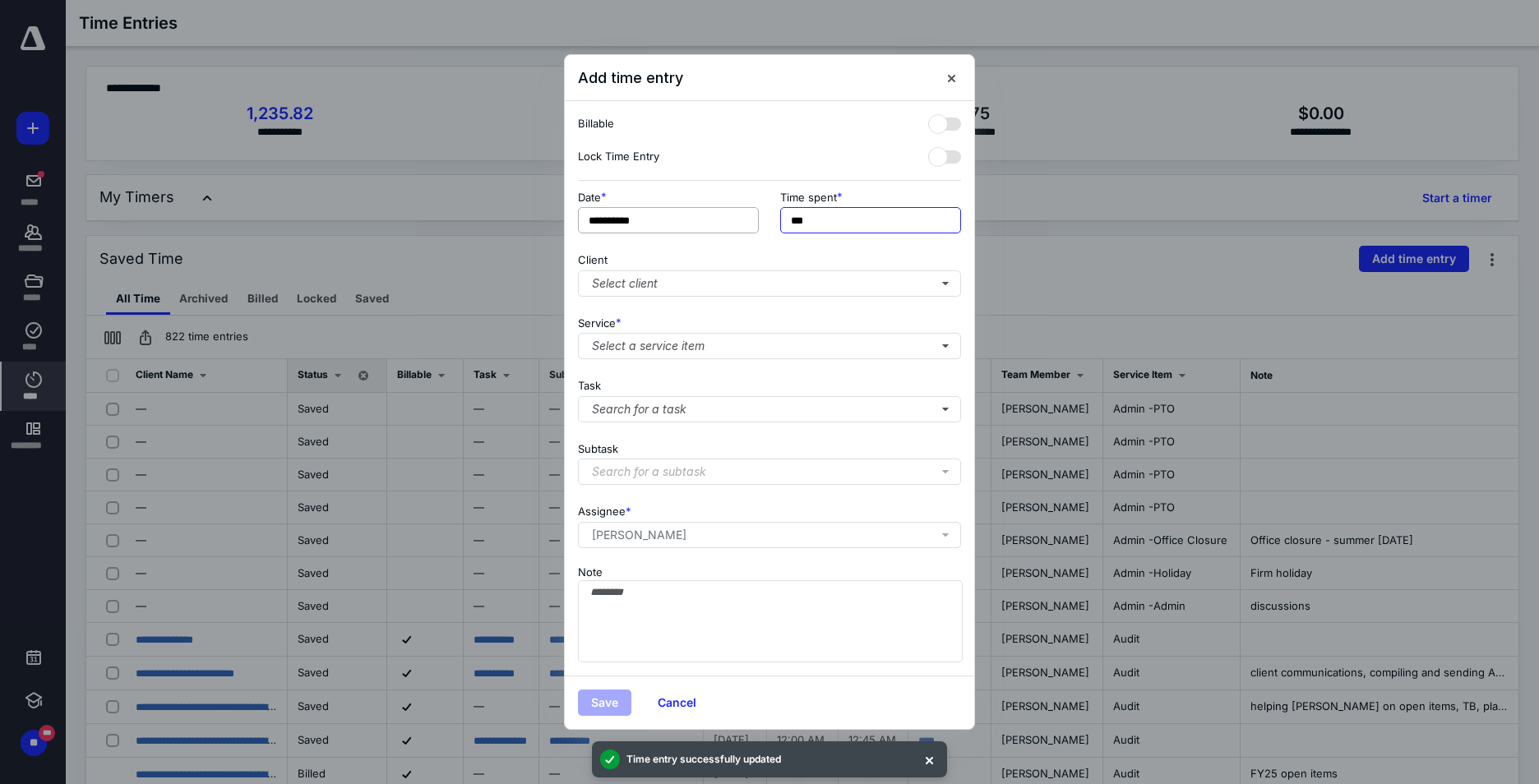 drag, startPoint x: 821, startPoint y: 219, endPoint x: 726, endPoint y: 227, distance: 95.33625 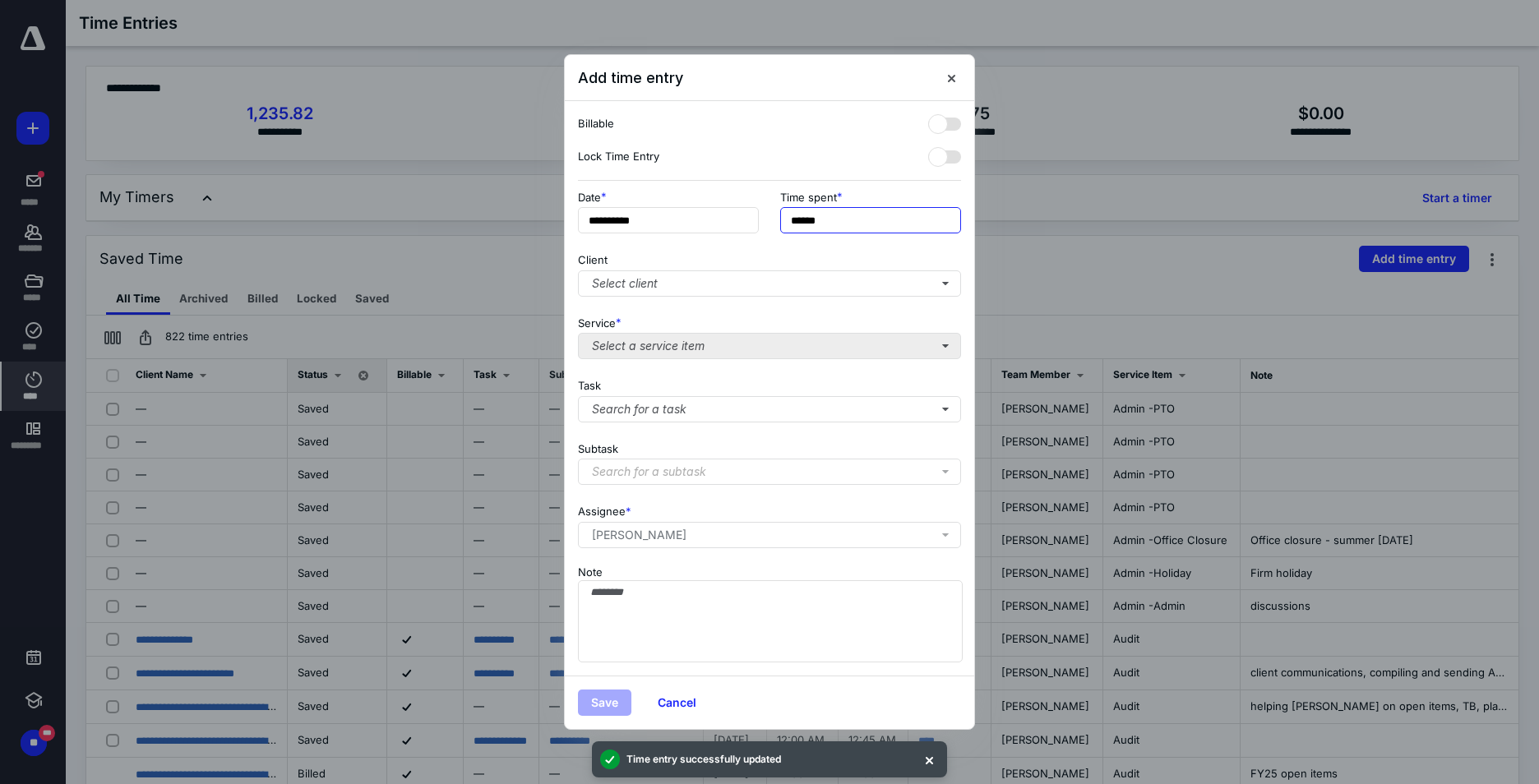 type on "******" 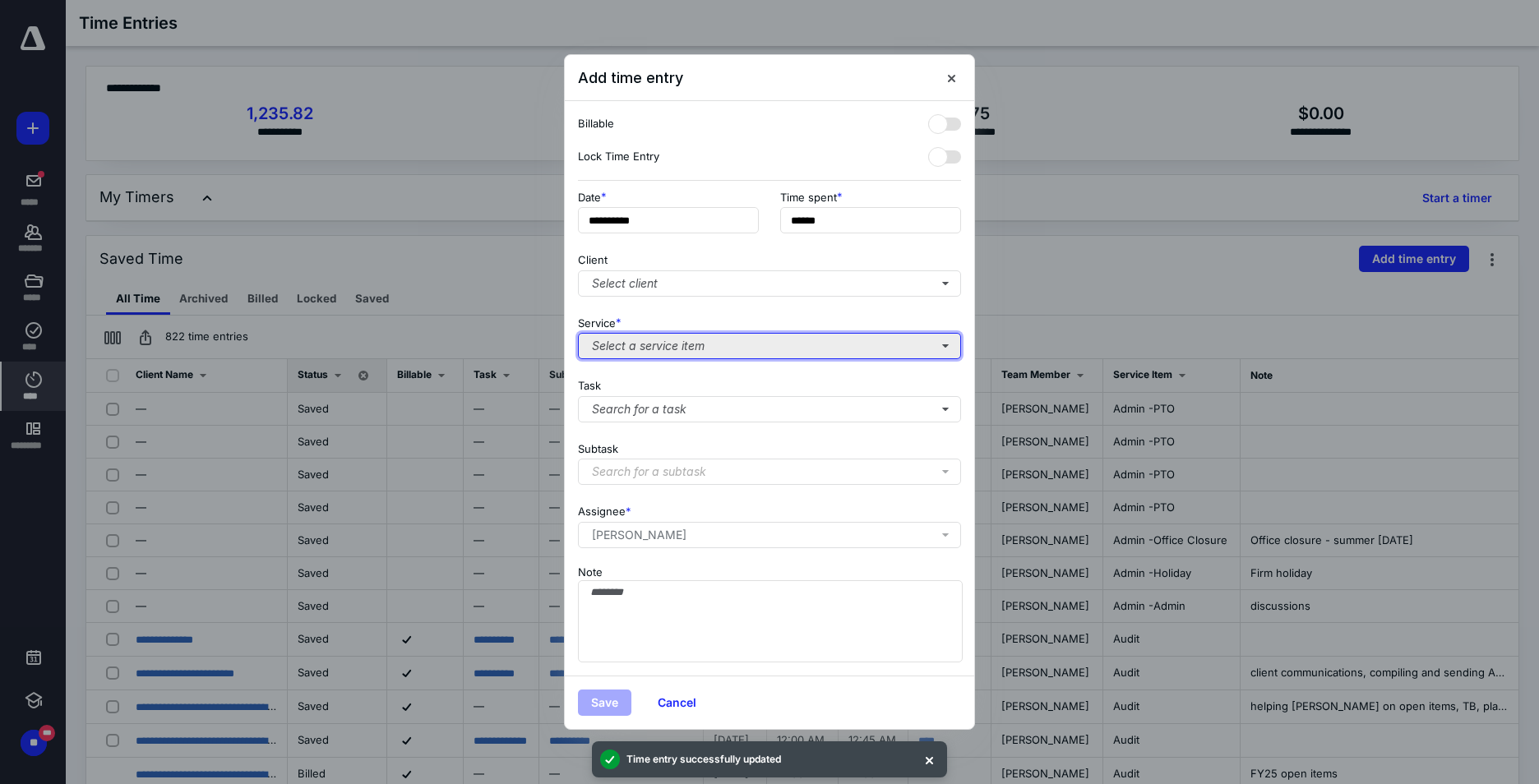 click on "Select a service item" at bounding box center [770, 346] 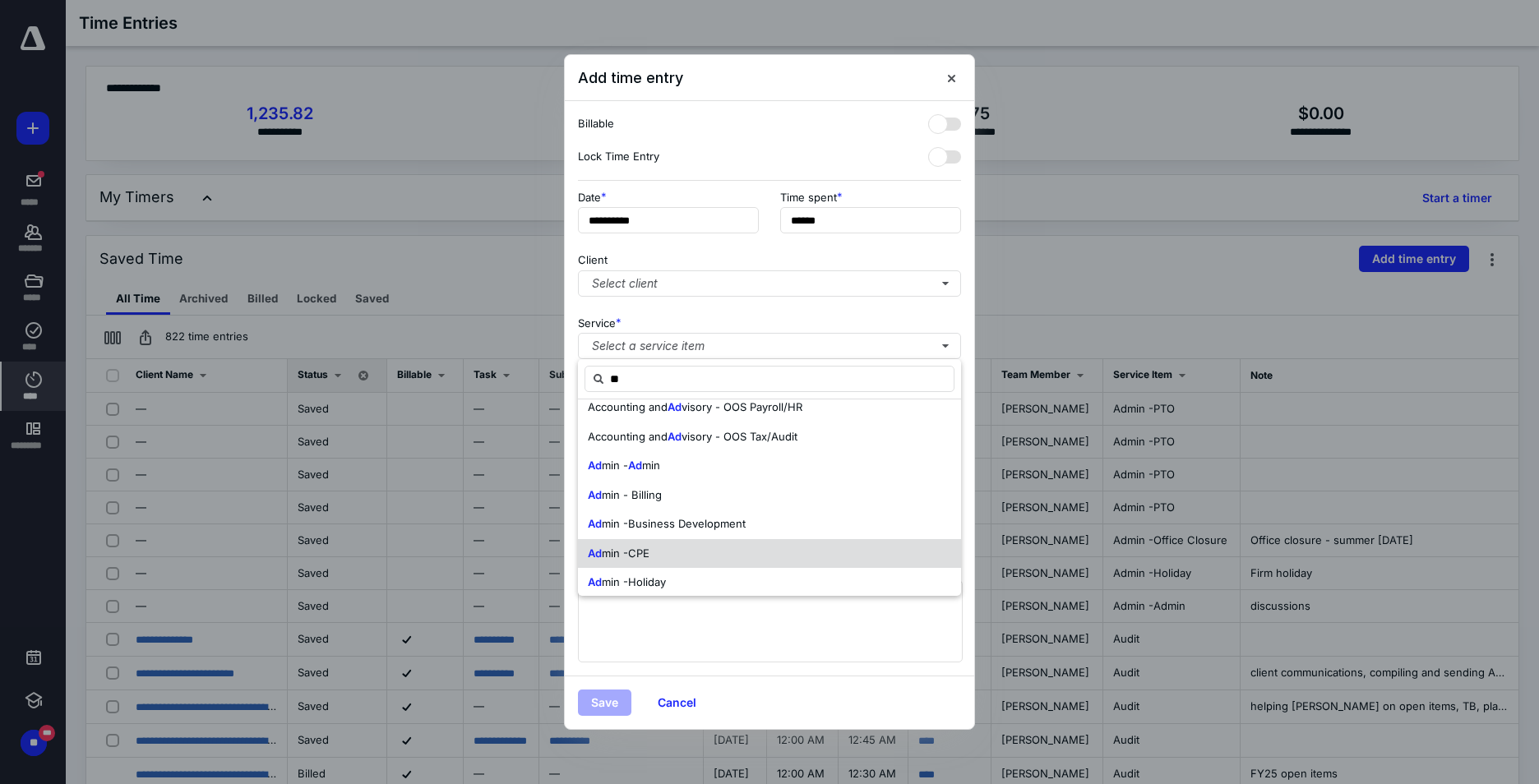 scroll, scrollTop: 164, scrollLeft: 0, axis: vertical 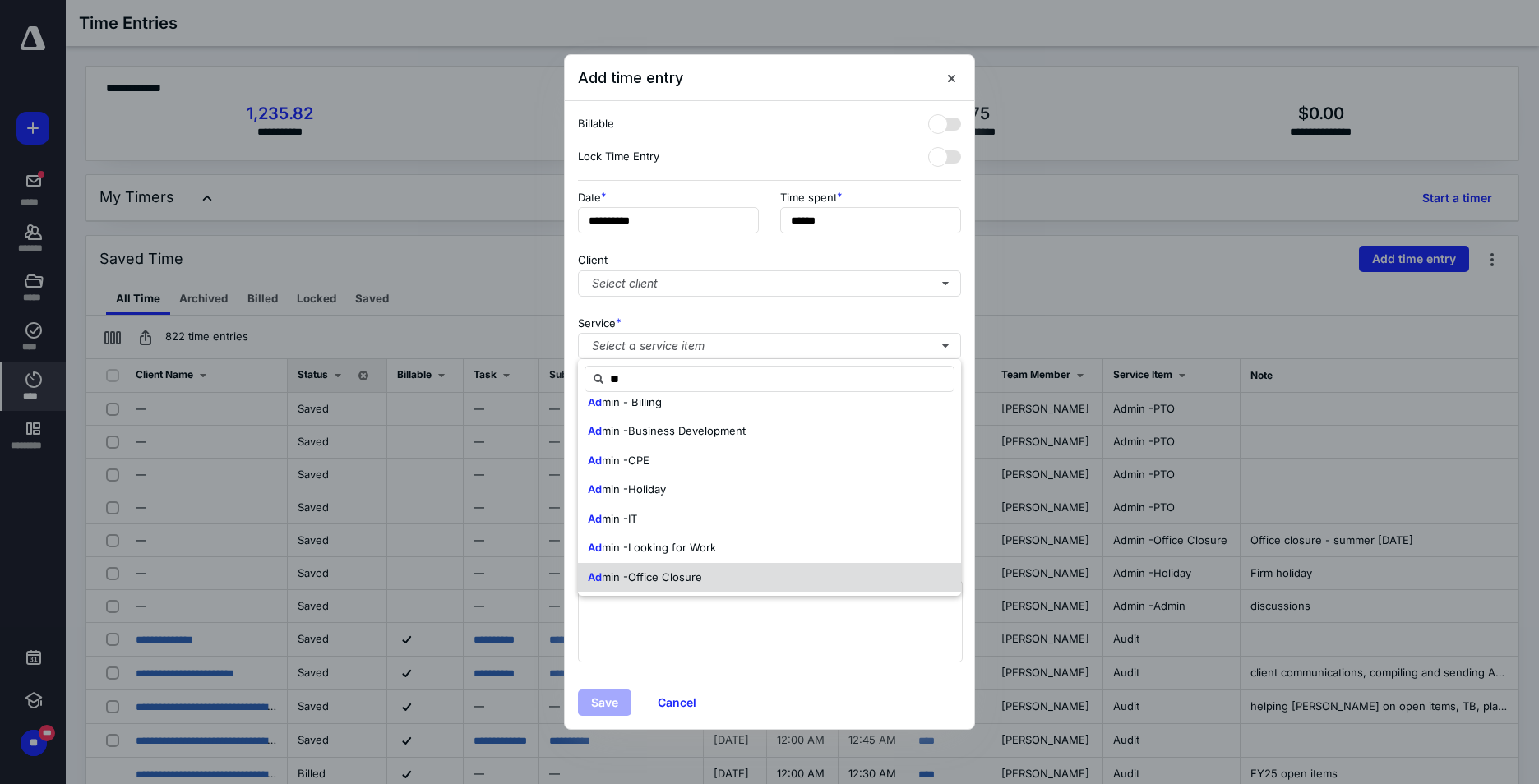 click on "Ad min -Office Closure" at bounding box center (770, 578) 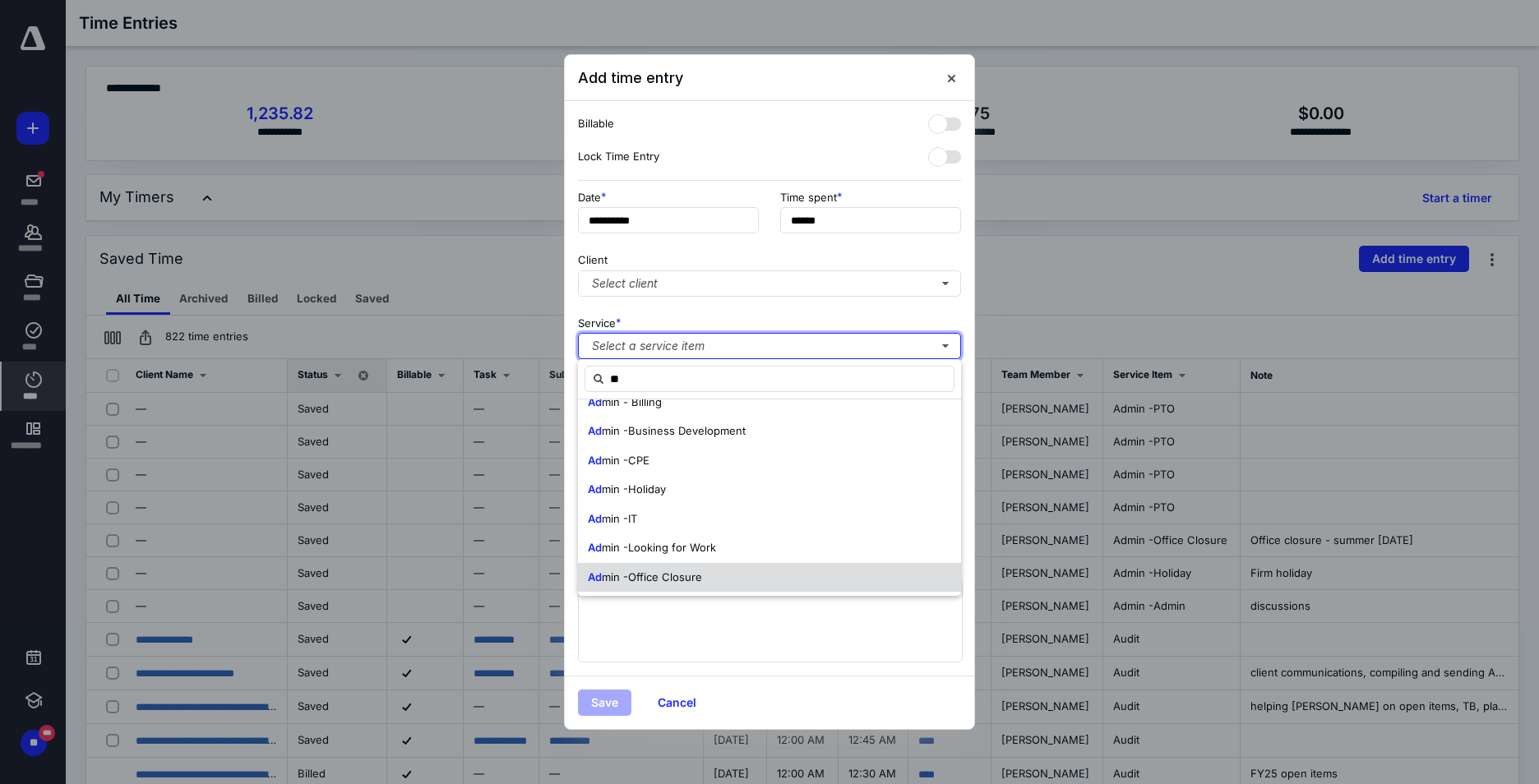 type 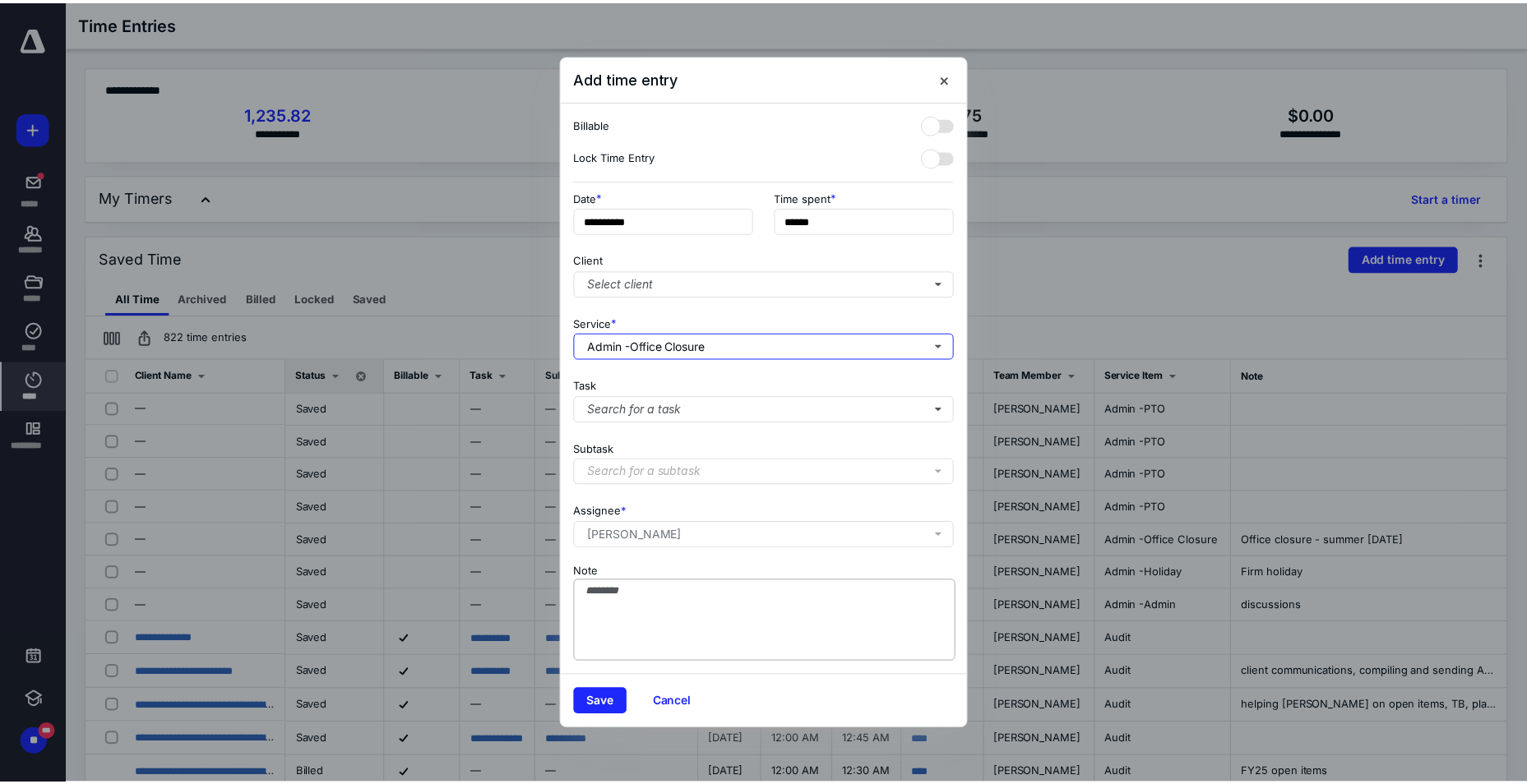 scroll, scrollTop: 0, scrollLeft: 0, axis: both 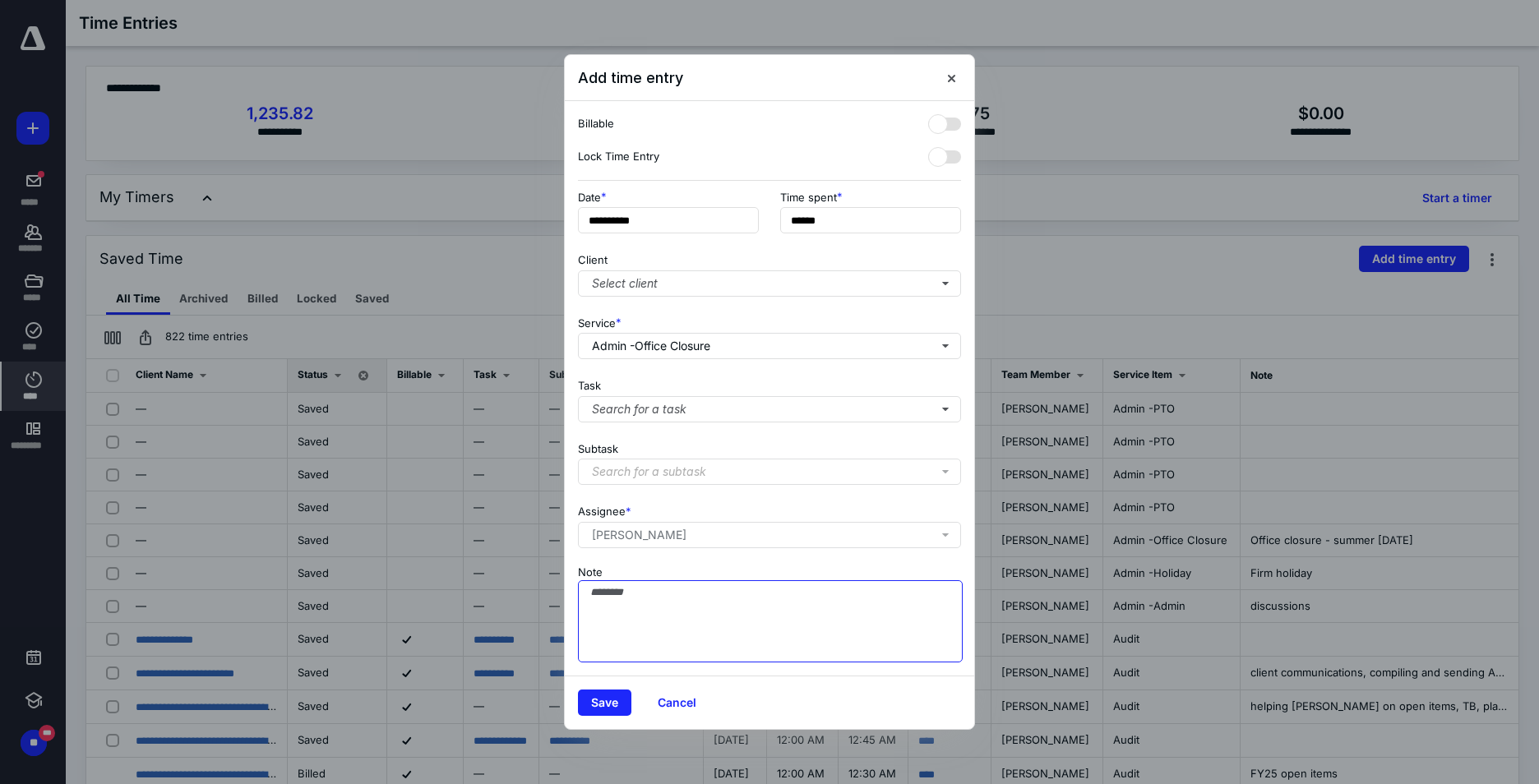 click on "Note" at bounding box center [770, 621] 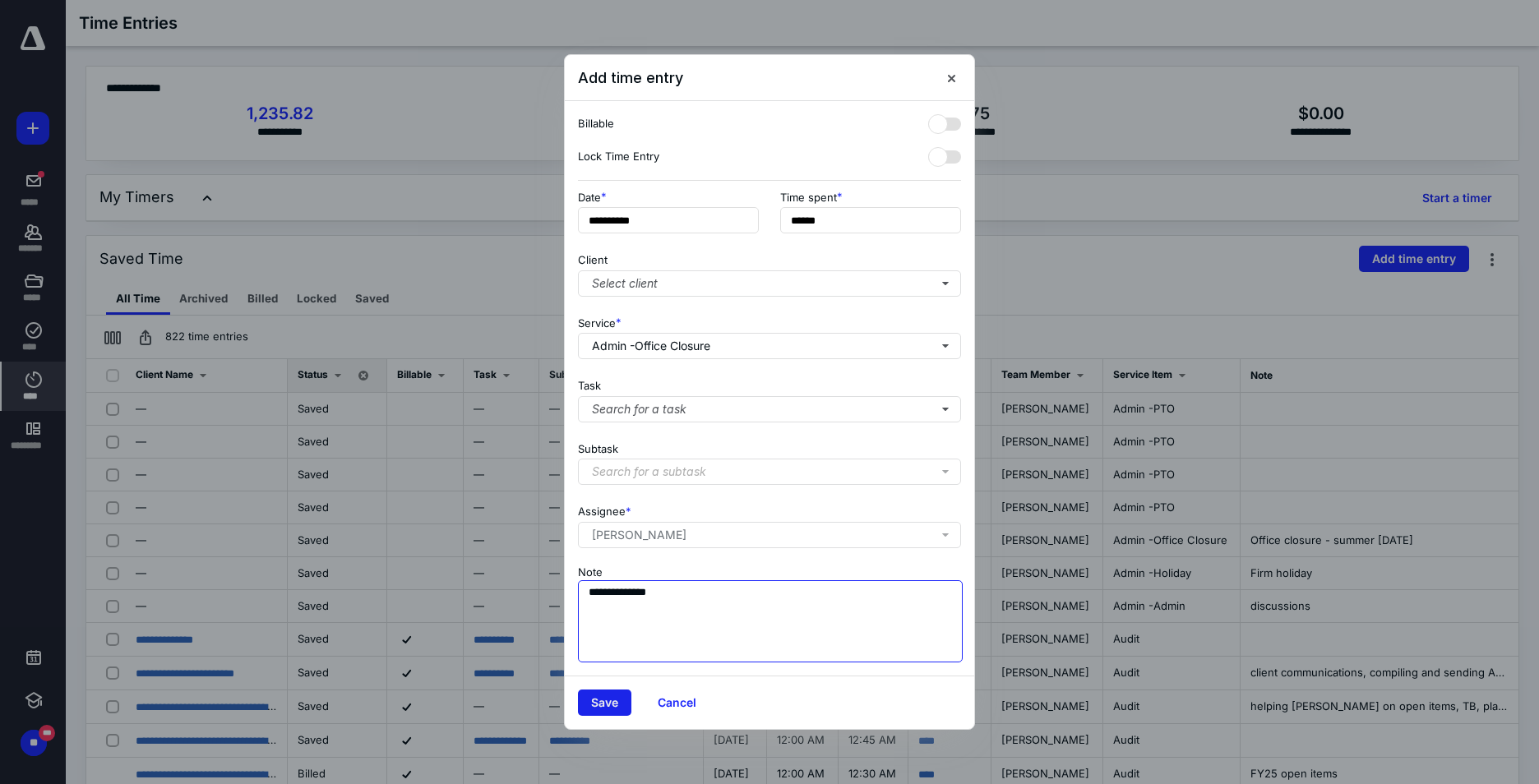 type on "**********" 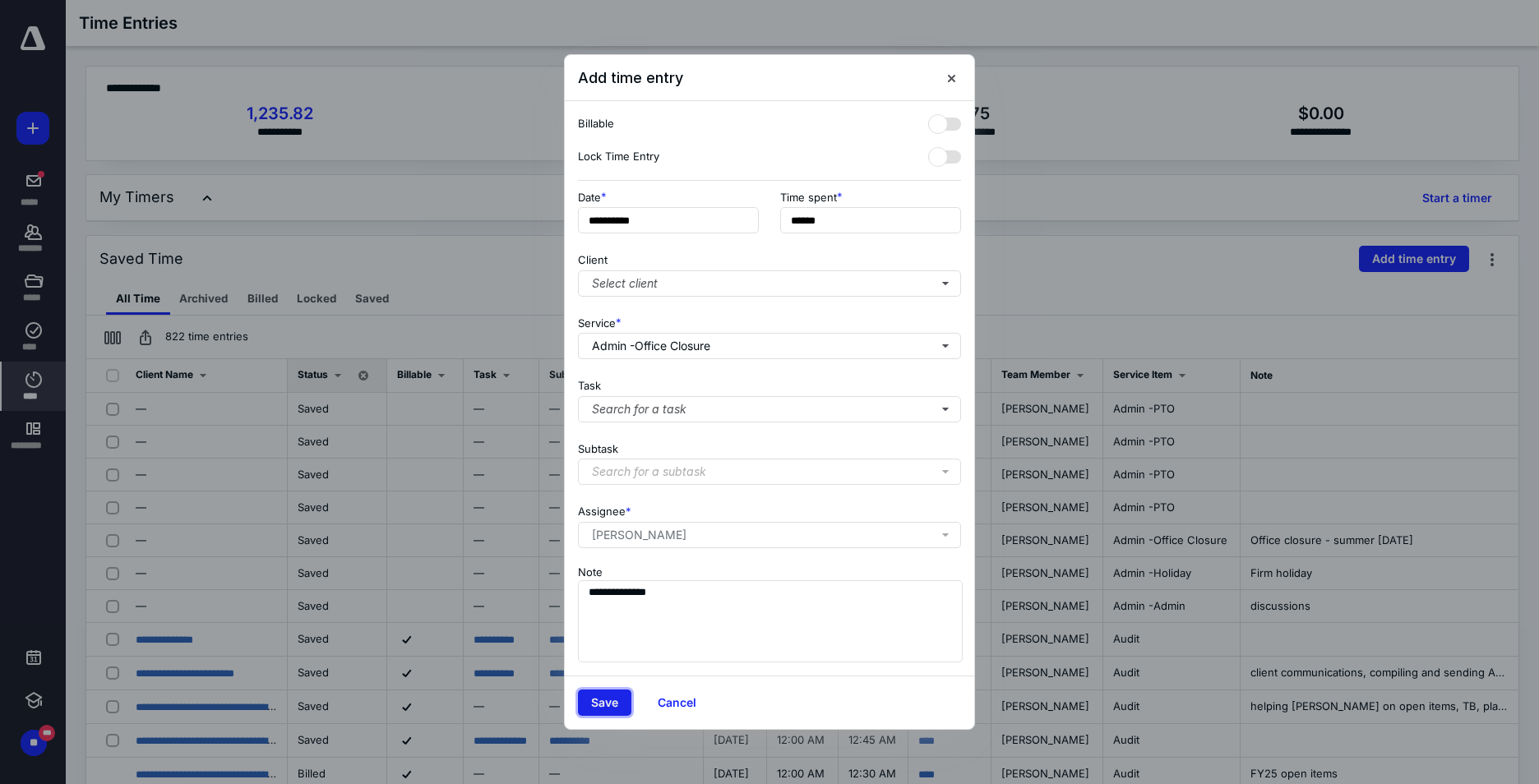 click on "Save" at bounding box center [604, 703] 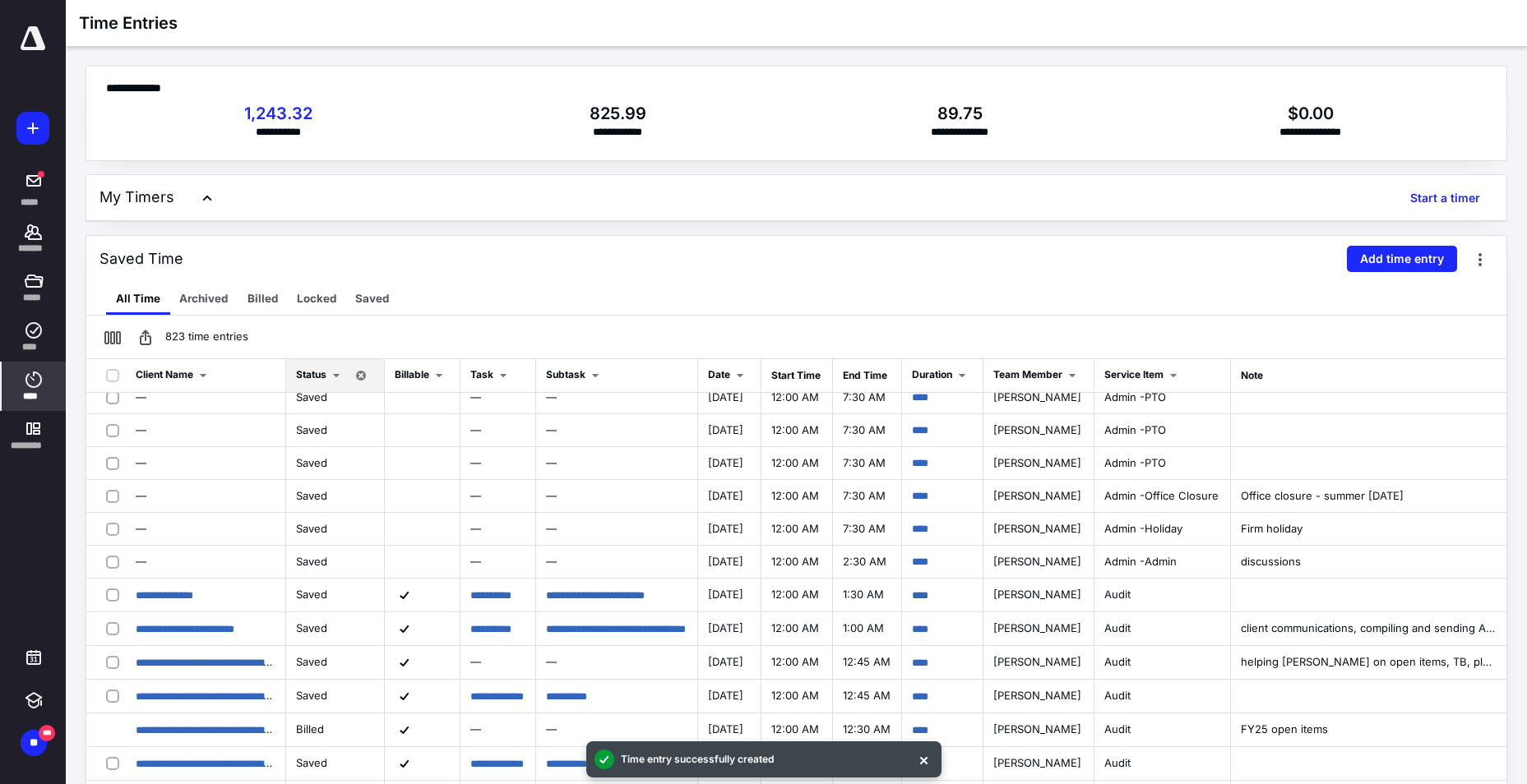 scroll, scrollTop: 0, scrollLeft: 0, axis: both 